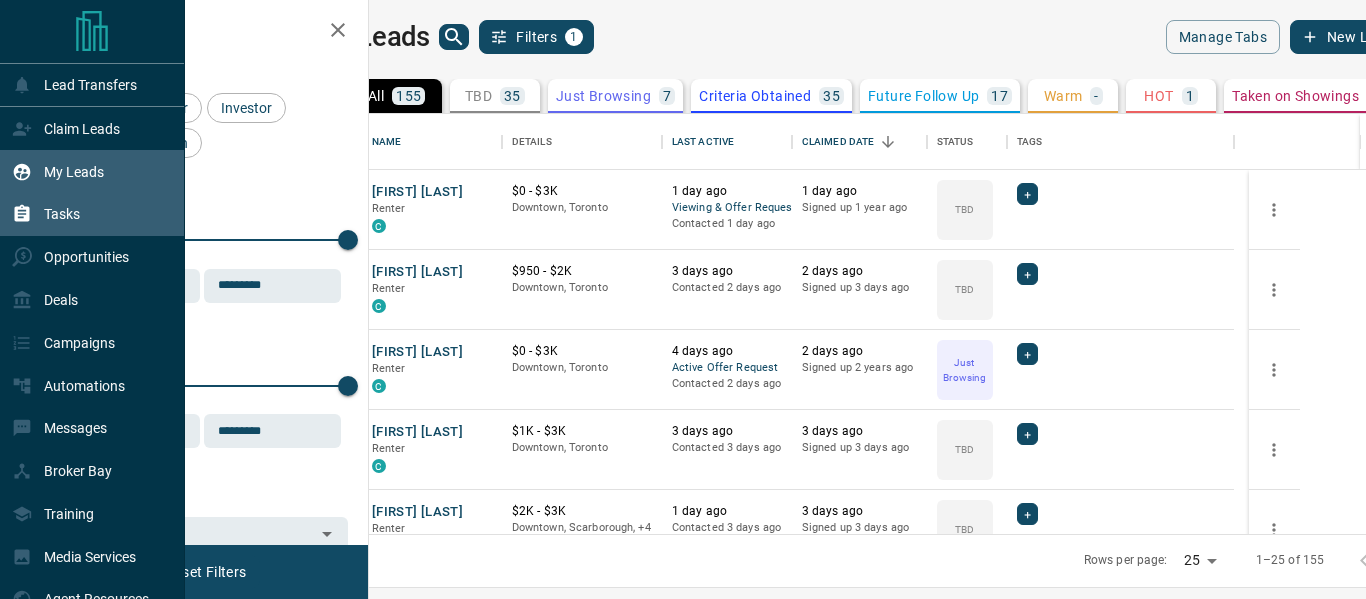 scroll, scrollTop: 0, scrollLeft: 0, axis: both 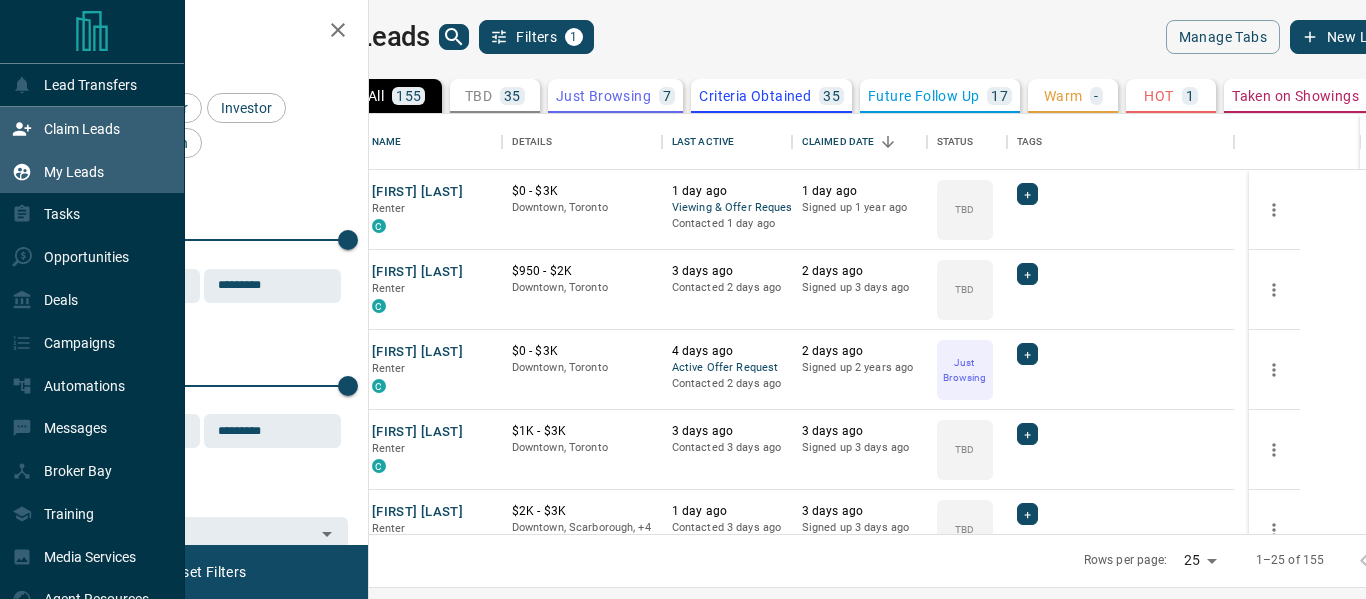 click on "Claim Leads" at bounding box center [66, 128] 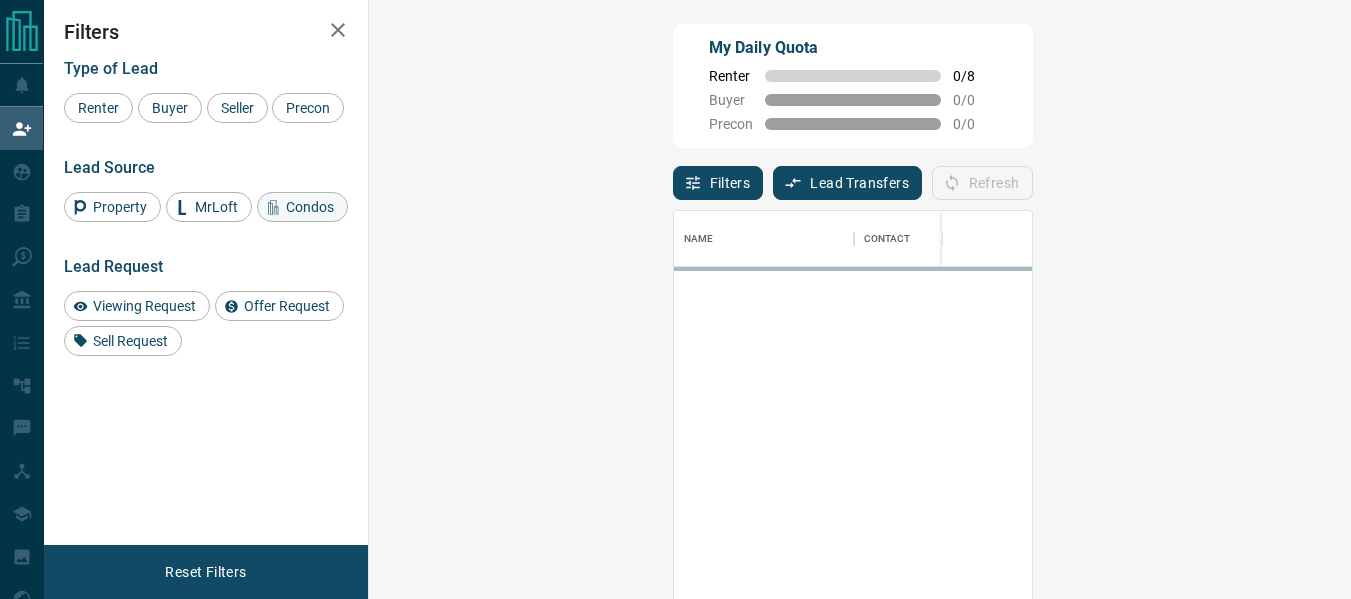 scroll, scrollTop: 16, scrollLeft: 16, axis: both 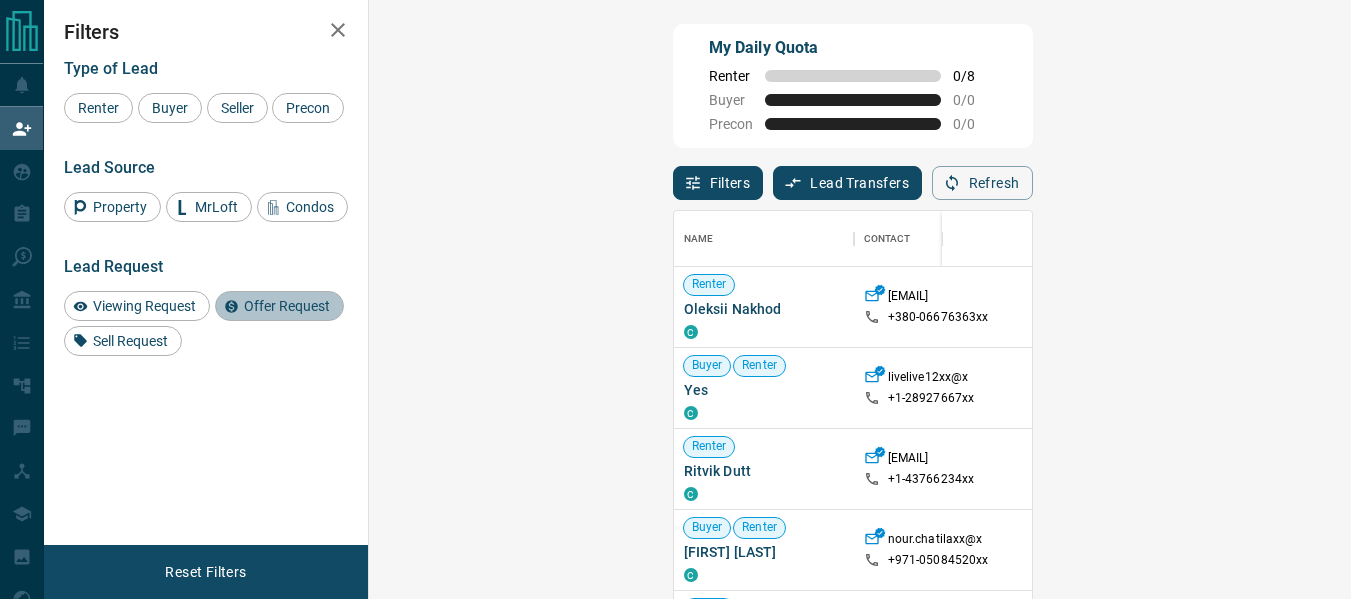 click on "Offer Request" at bounding box center [287, 306] 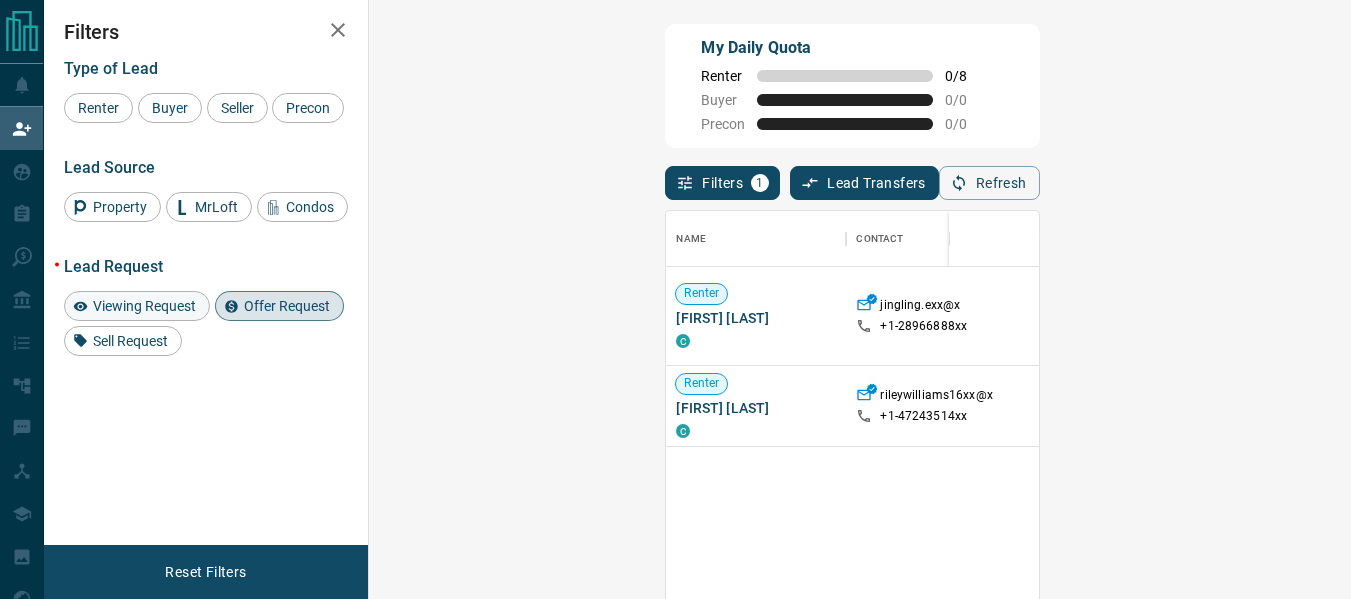 click on "Viewing Request" at bounding box center (137, 306) 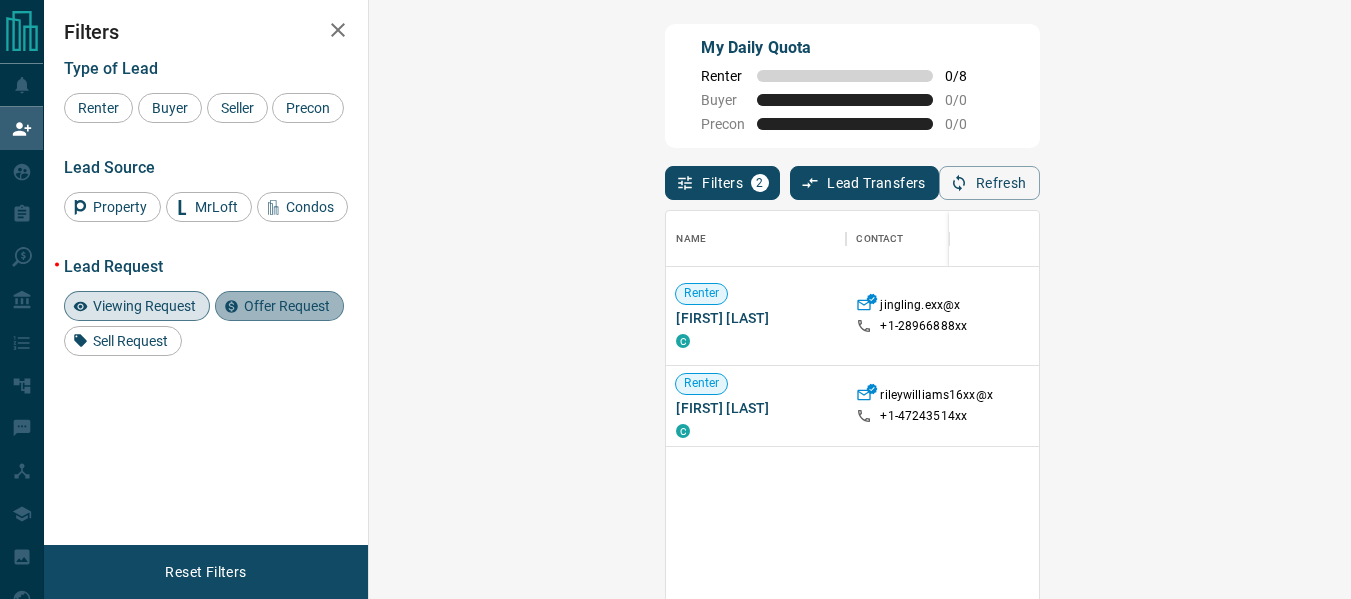 click on "Offer Request" at bounding box center [287, 306] 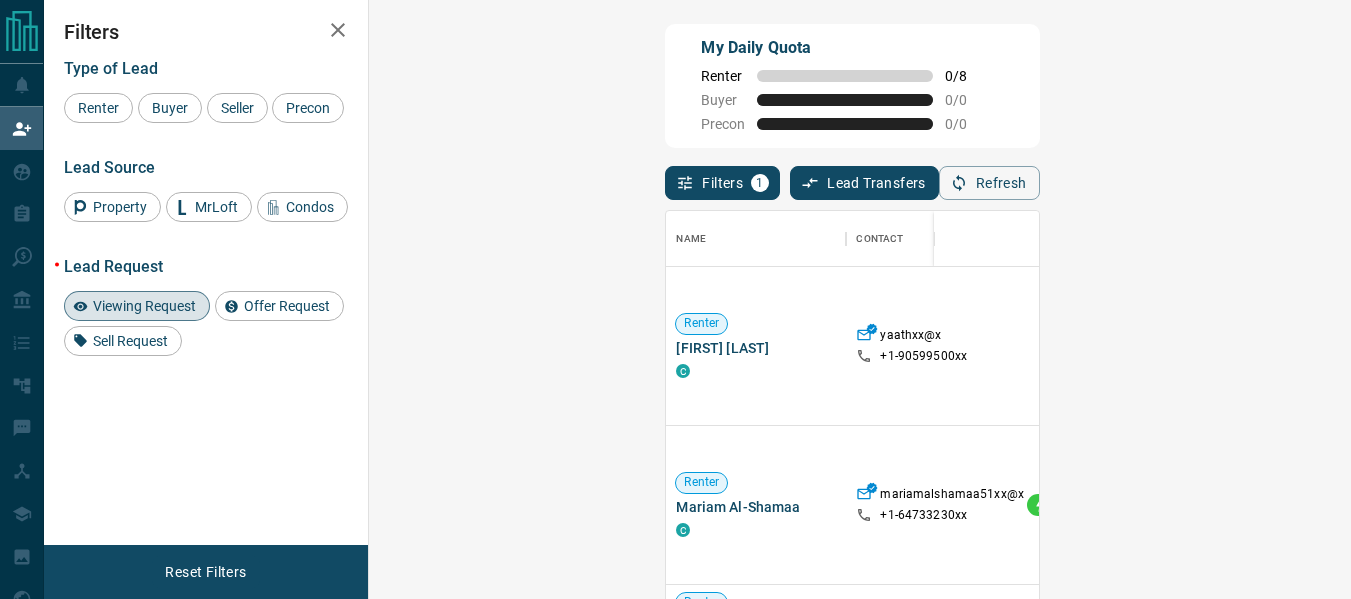 click on "Viewing Request   ( 2 )" at bounding box center (1493, 346) 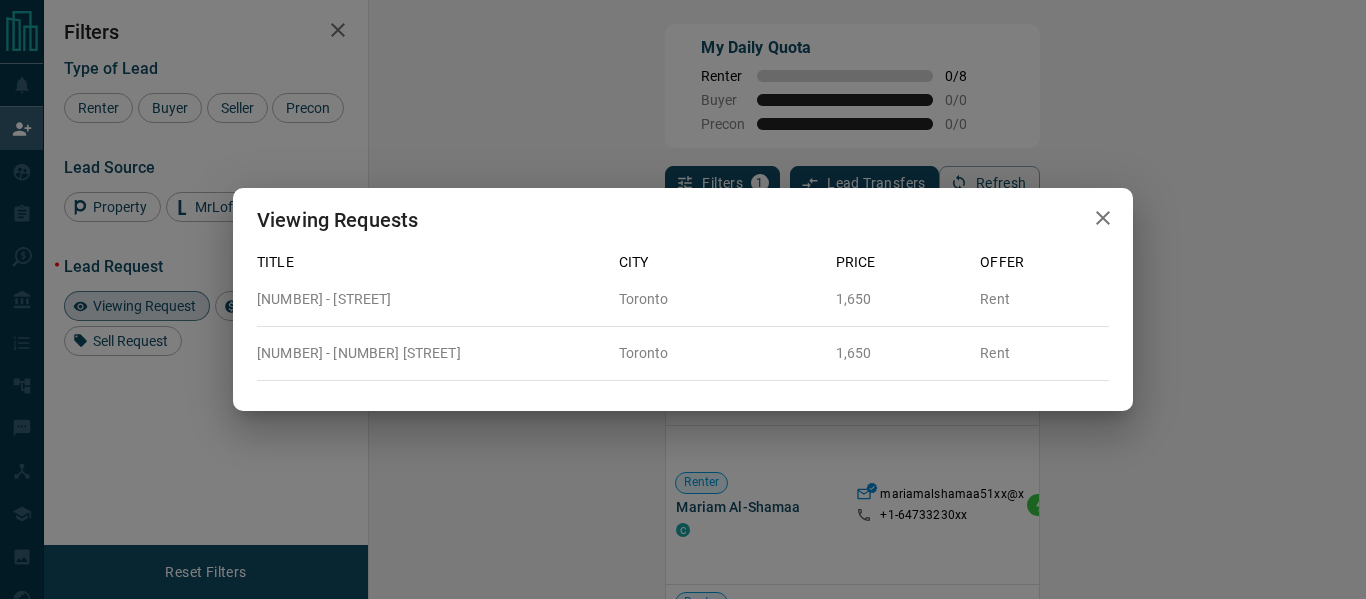 click 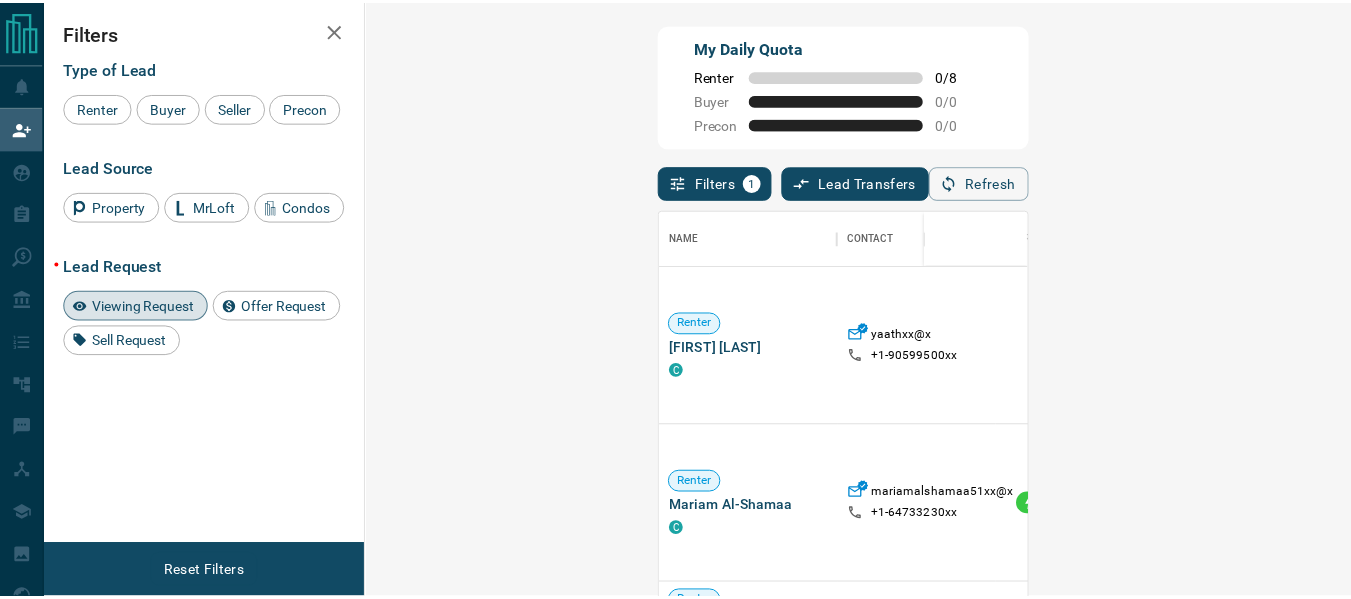 scroll, scrollTop: 16, scrollLeft: 16, axis: both 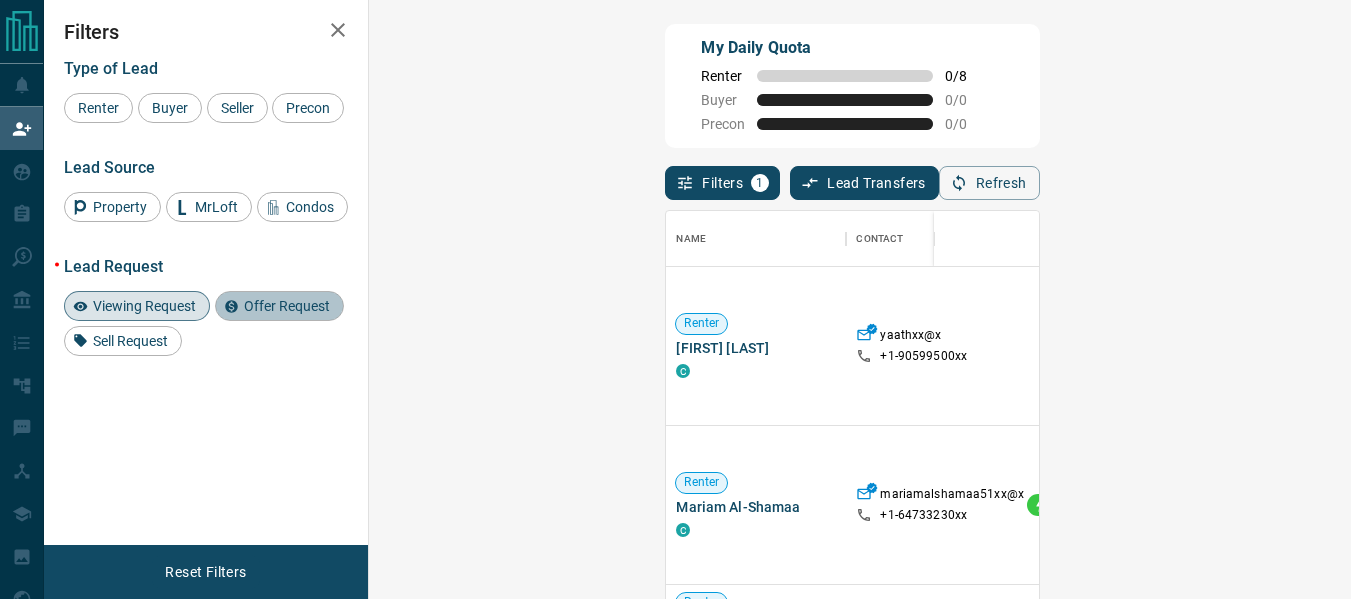 click on "Offer Request" at bounding box center (287, 306) 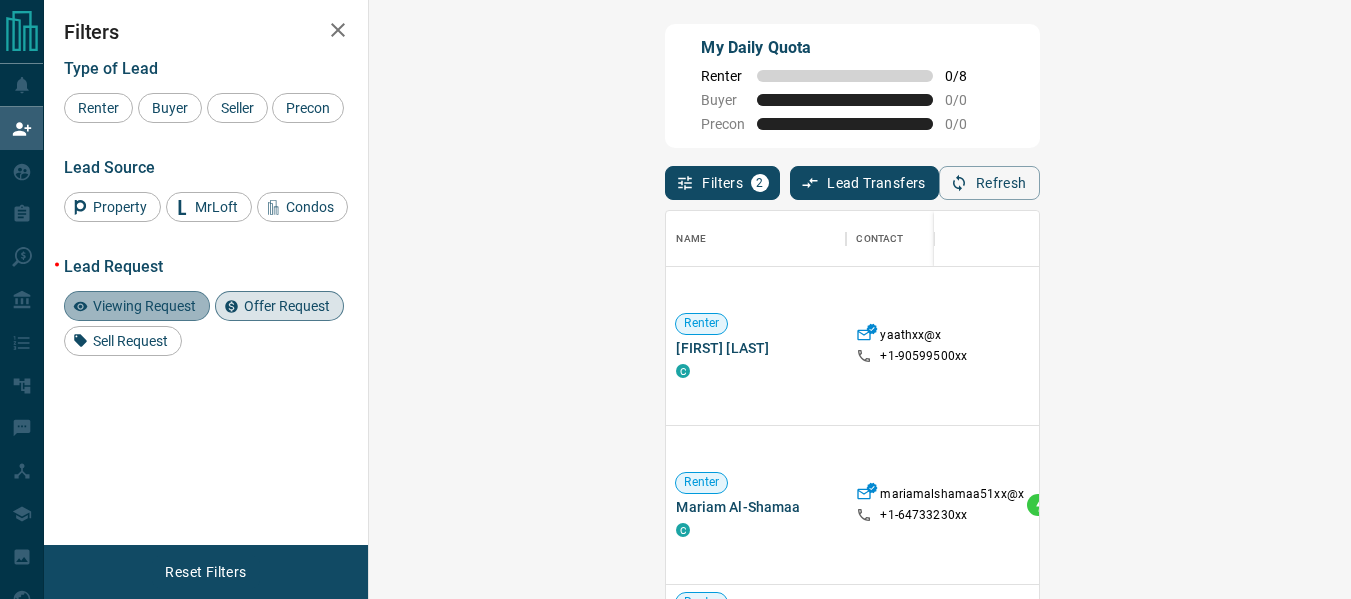 click on "Viewing Request" at bounding box center (144, 306) 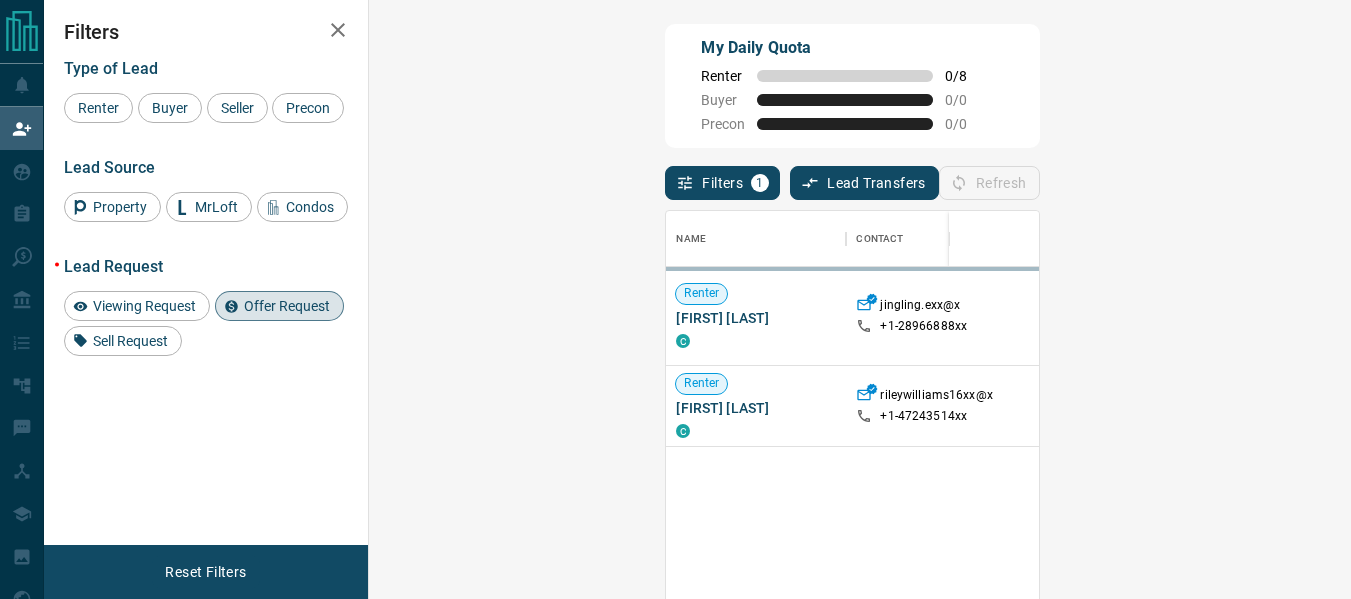 scroll, scrollTop: 16, scrollLeft: 16, axis: both 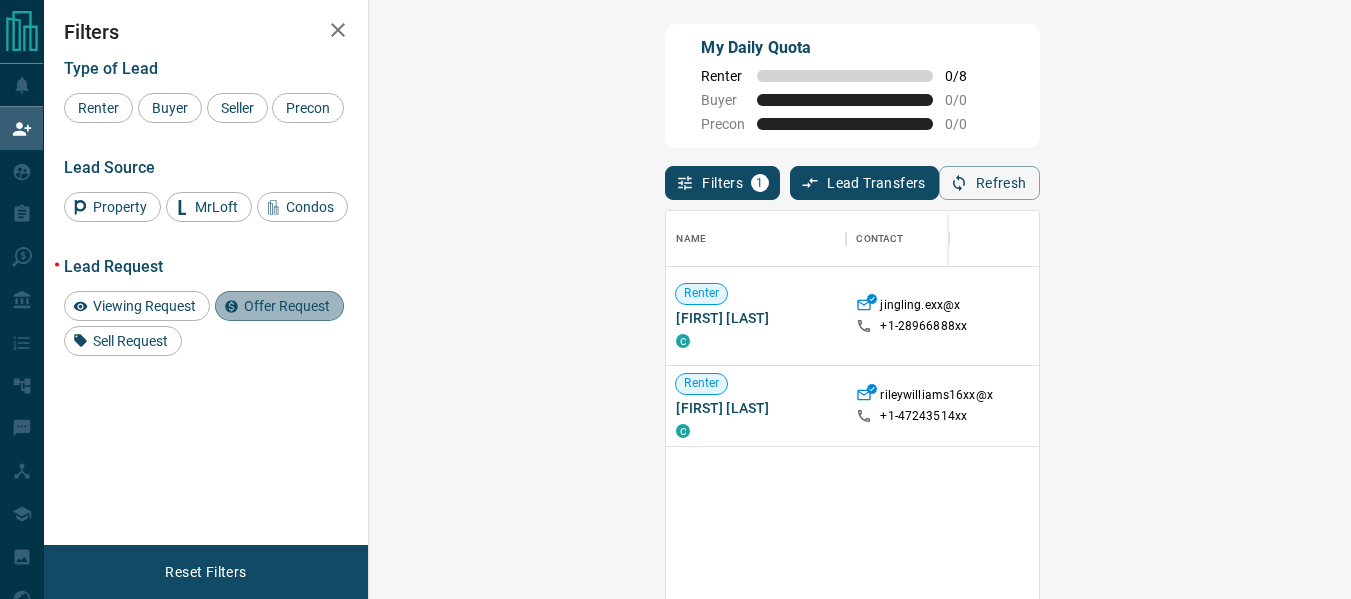 click on "Offer Request" at bounding box center (287, 306) 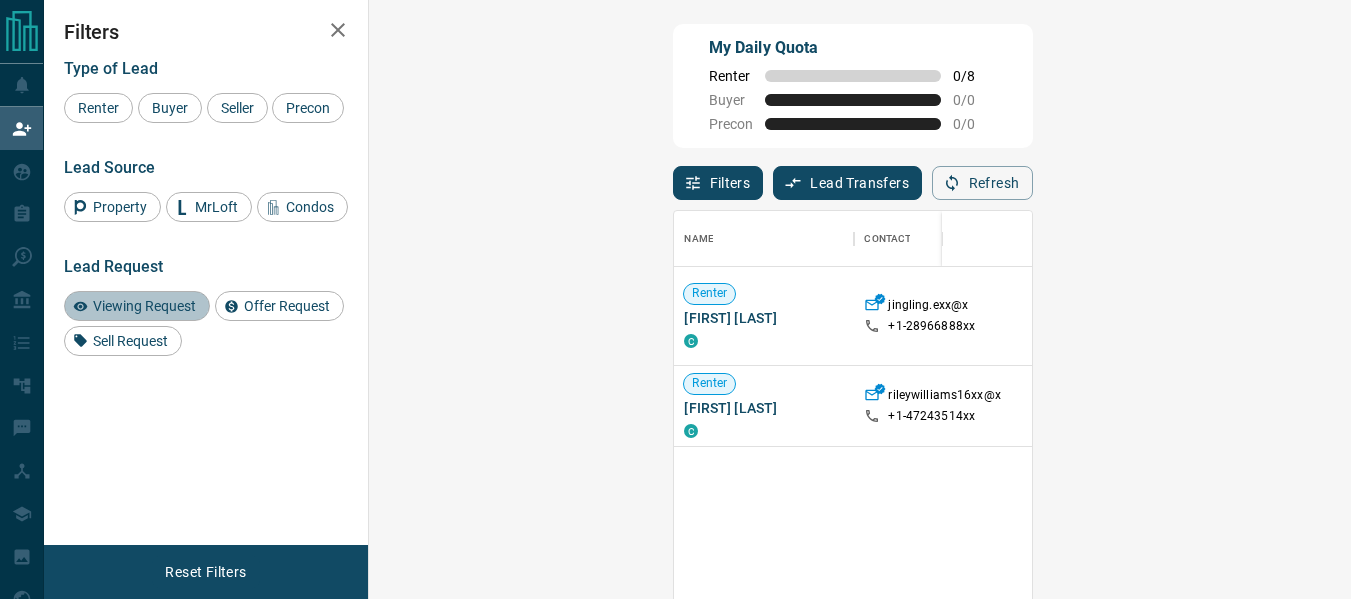click on "Viewing Request" at bounding box center (144, 306) 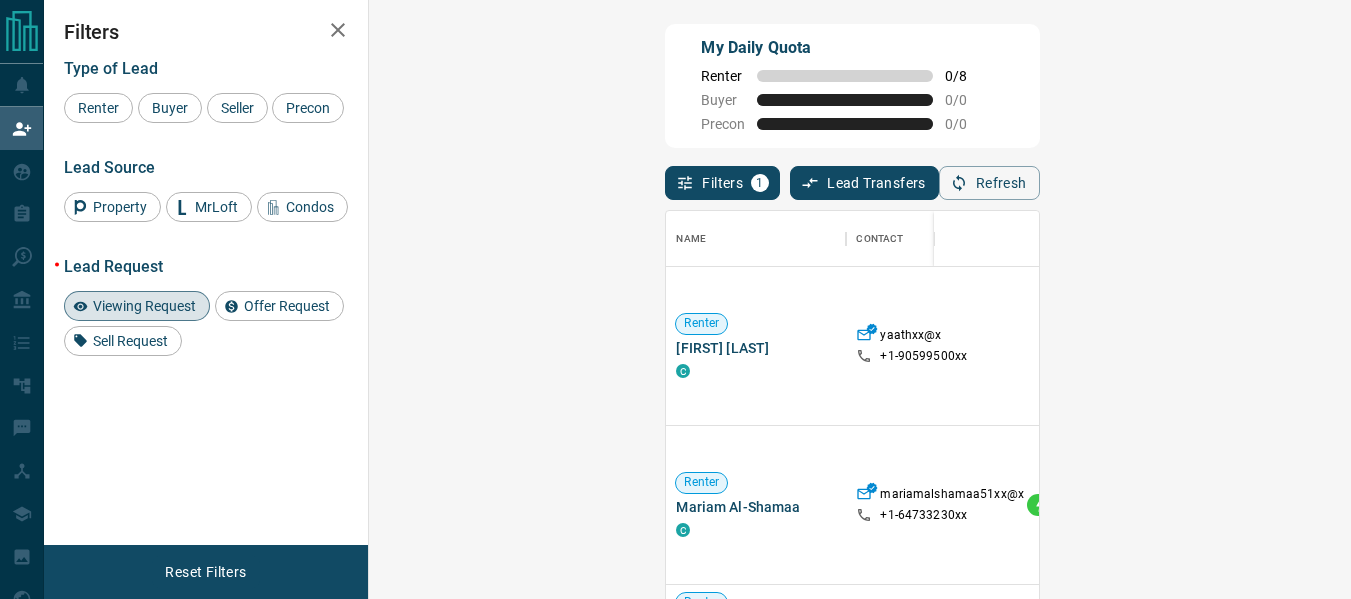 scroll, scrollTop: 16, scrollLeft: 16, axis: both 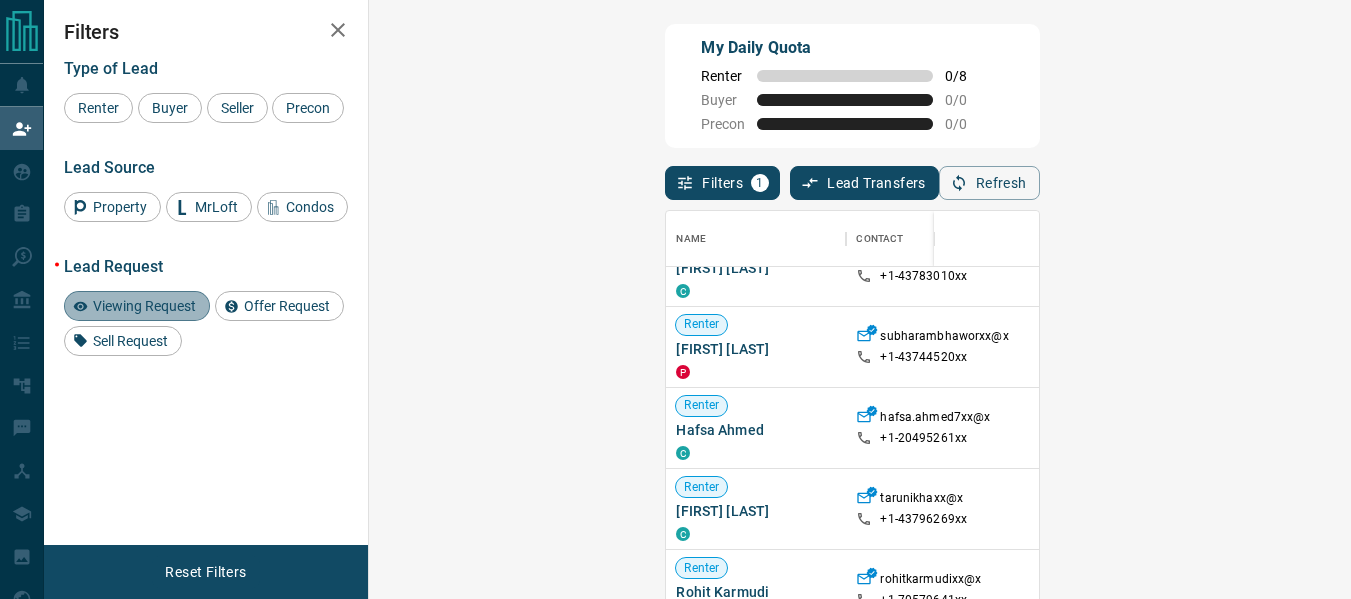 click on "Viewing Request" at bounding box center [144, 306] 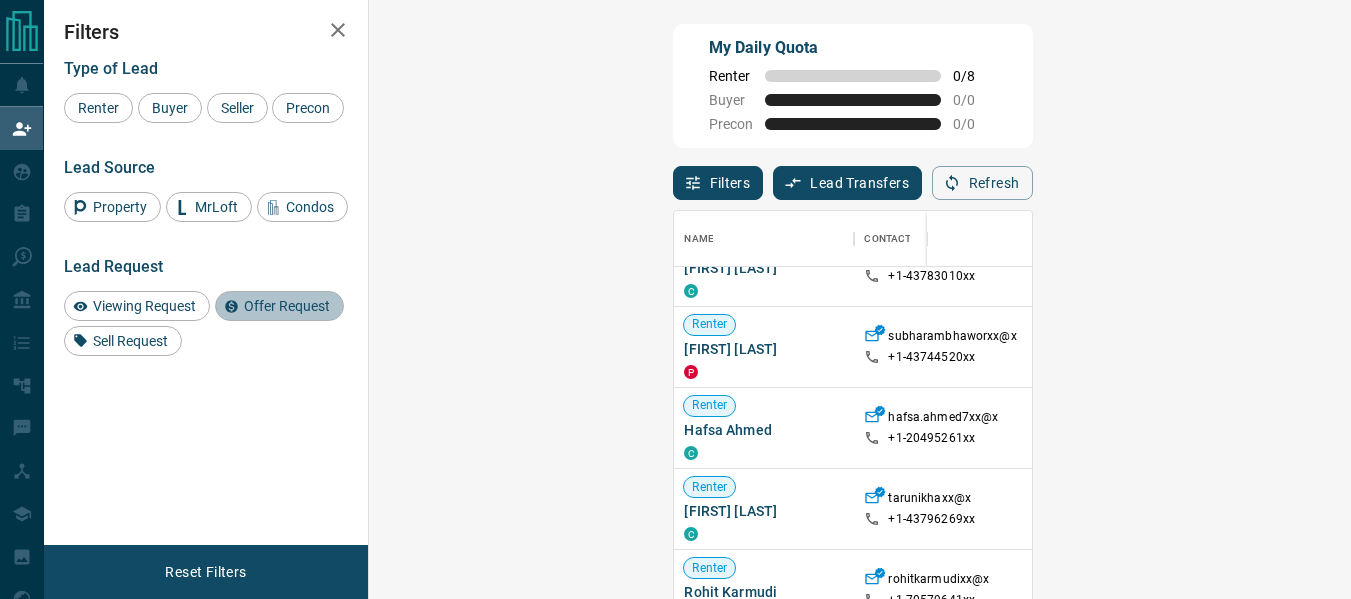 click on "Offer Request" at bounding box center [287, 306] 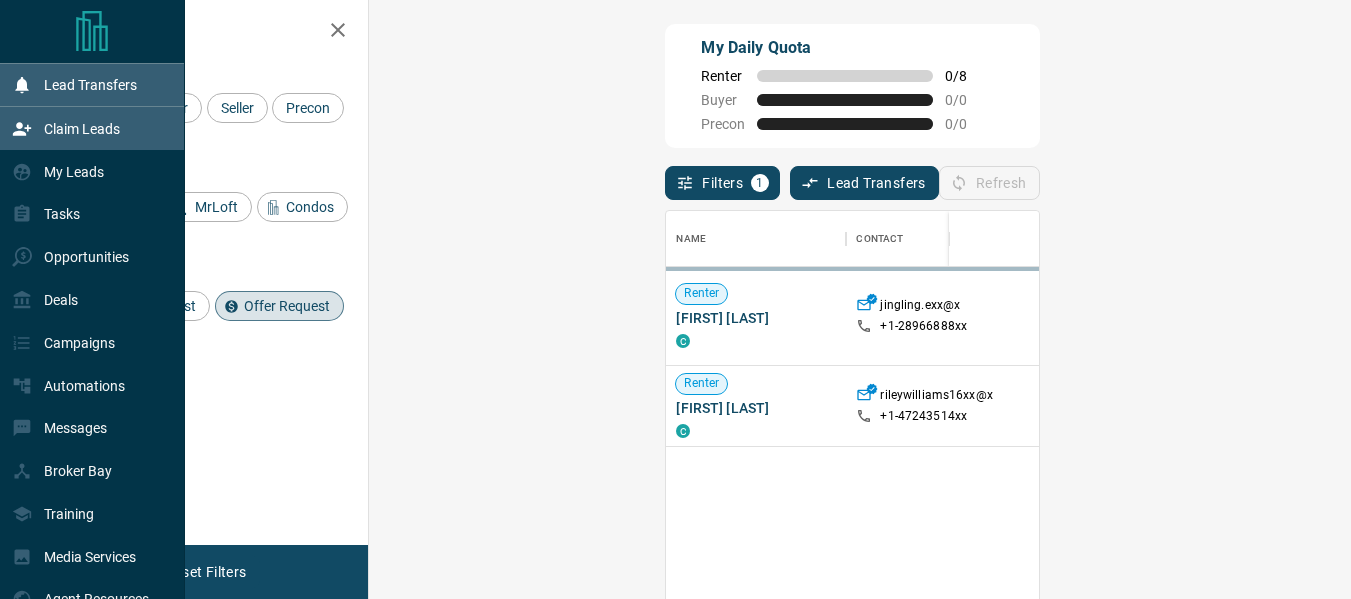 scroll, scrollTop: 0, scrollLeft: 0, axis: both 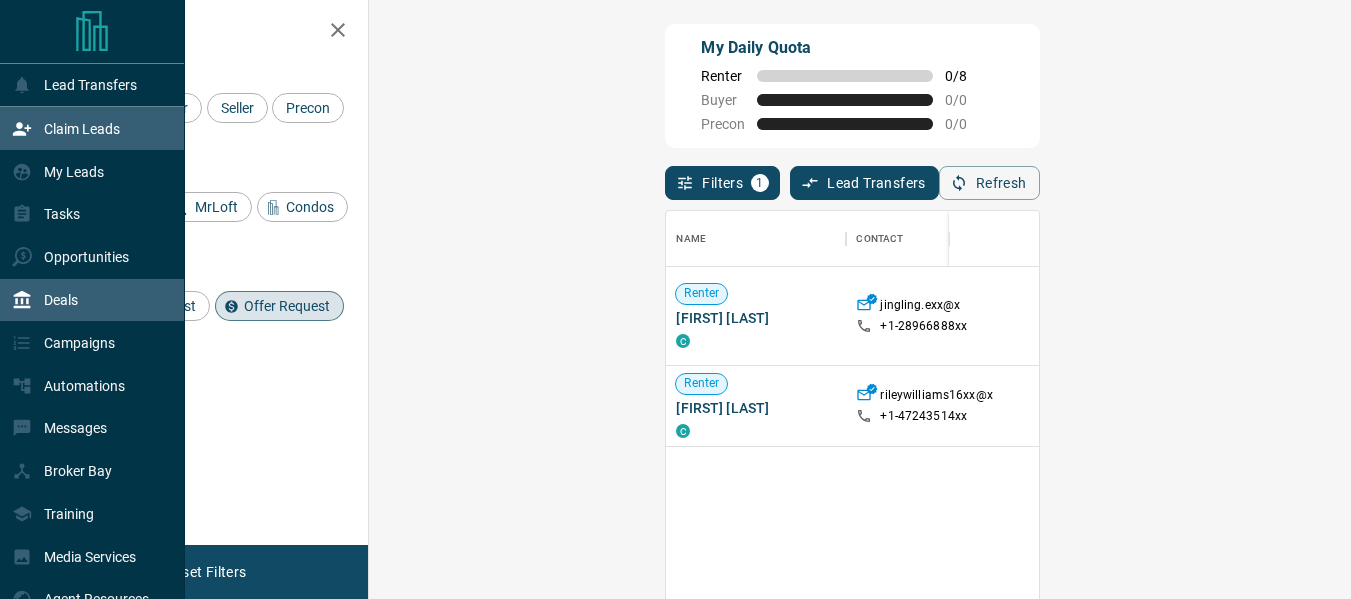 click on "Deals" at bounding box center (92, 300) 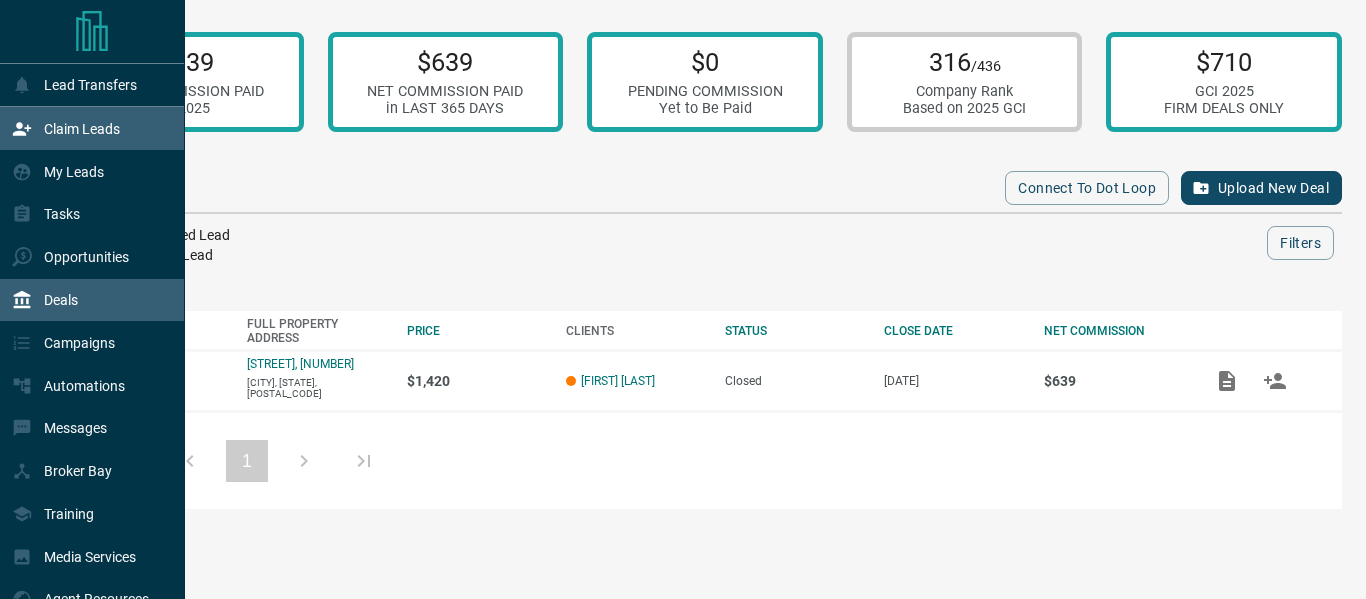 click on "Claim Leads" at bounding box center [92, 128] 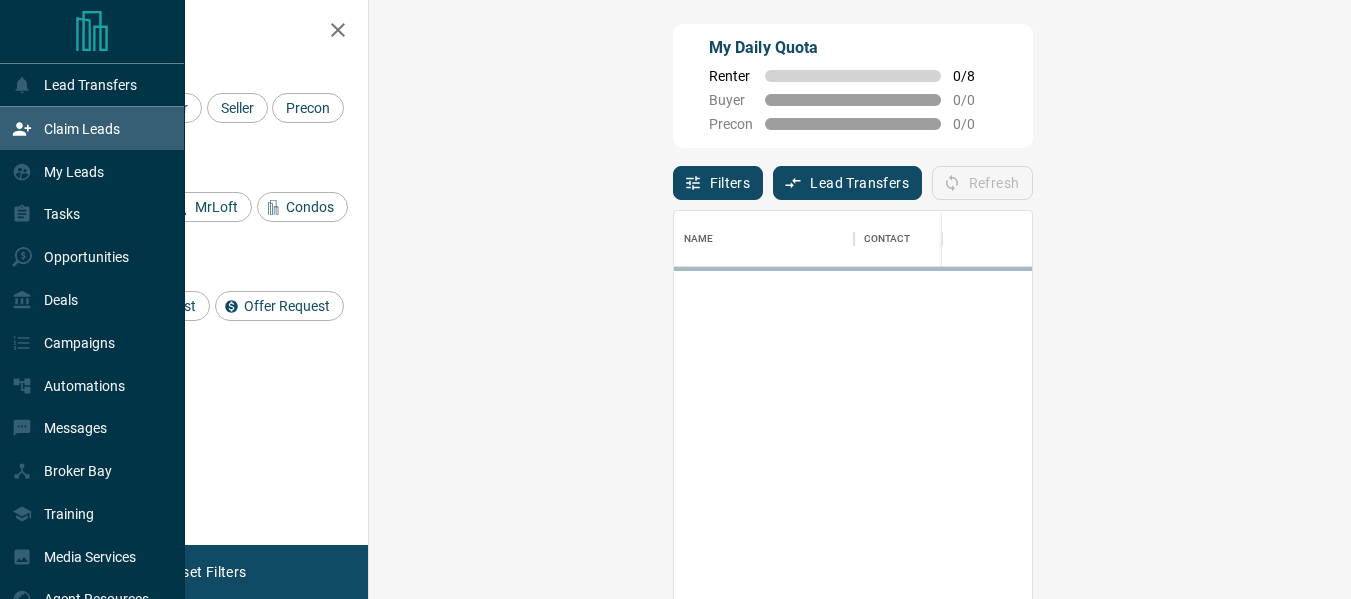 scroll, scrollTop: 16, scrollLeft: 16, axis: both 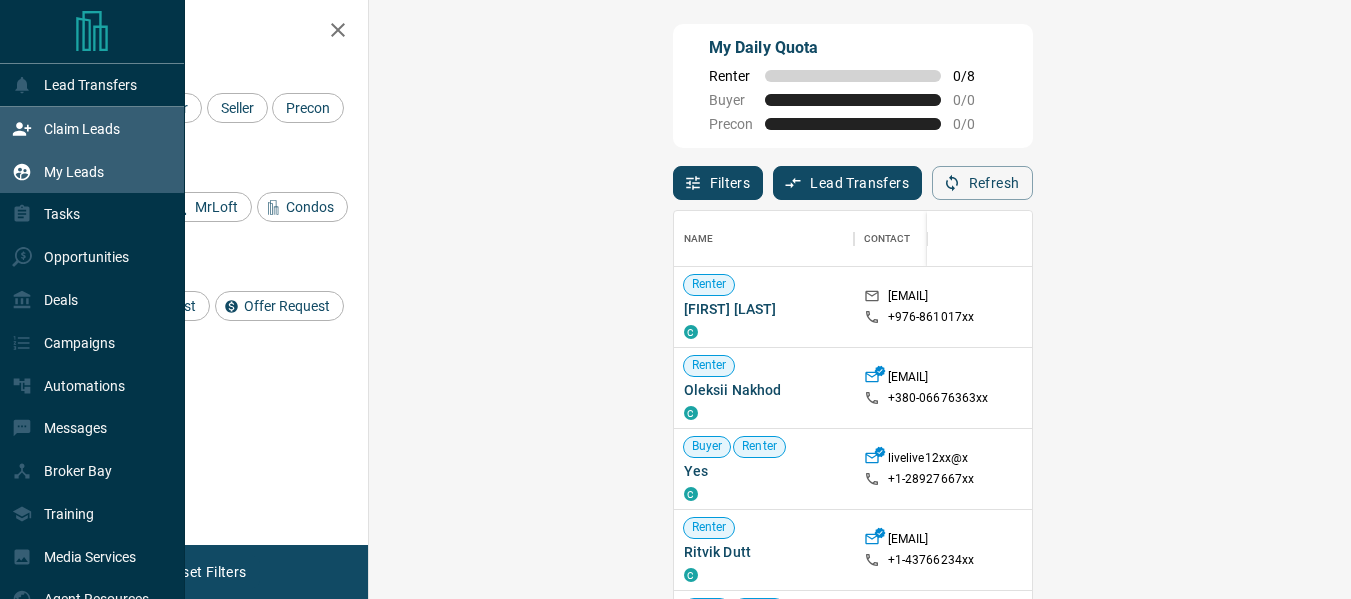 click on "My Leads" at bounding box center (58, 171) 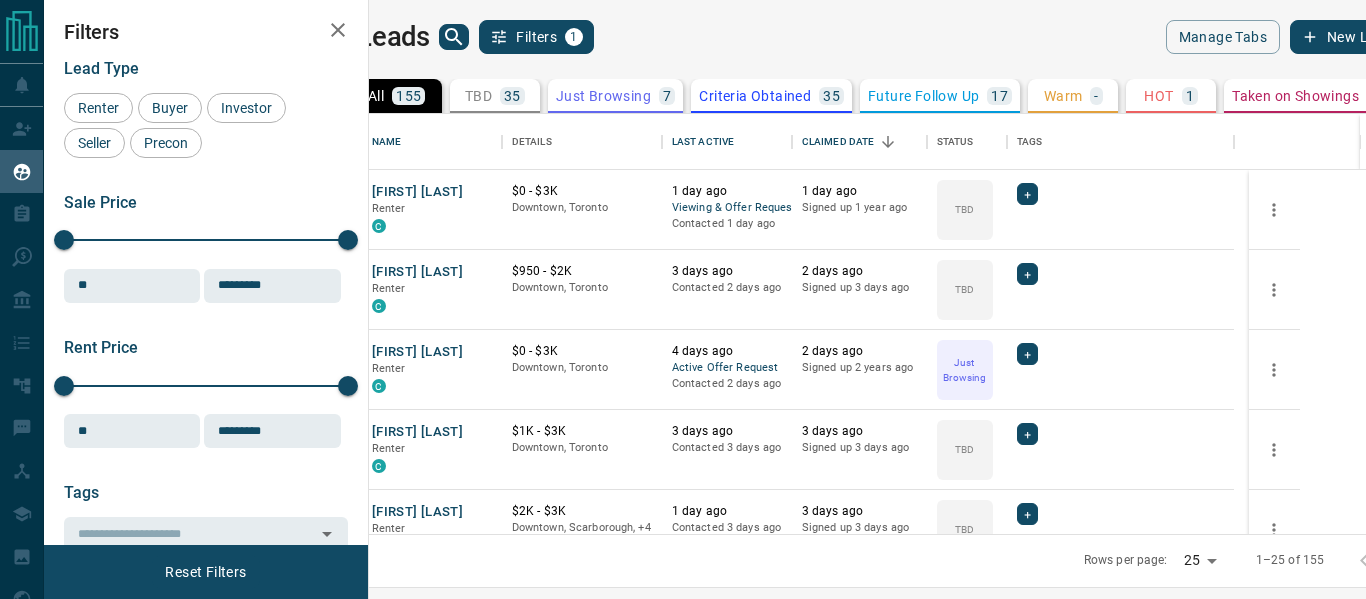 scroll, scrollTop: 16, scrollLeft: 16, axis: both 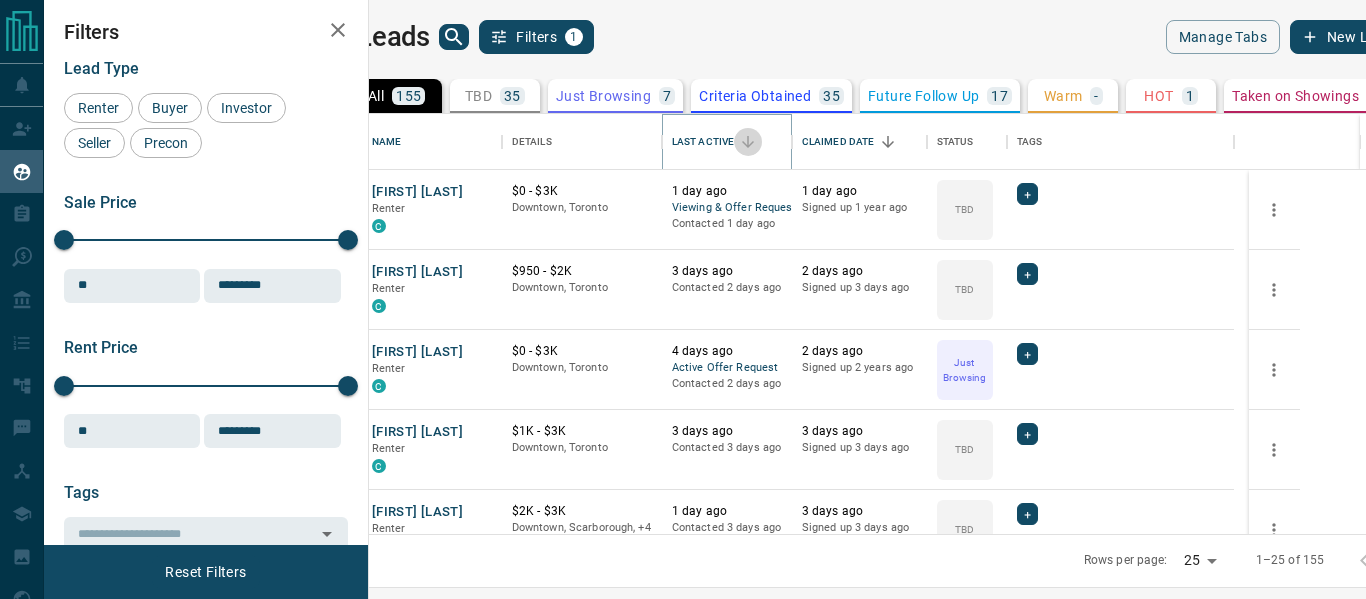 click 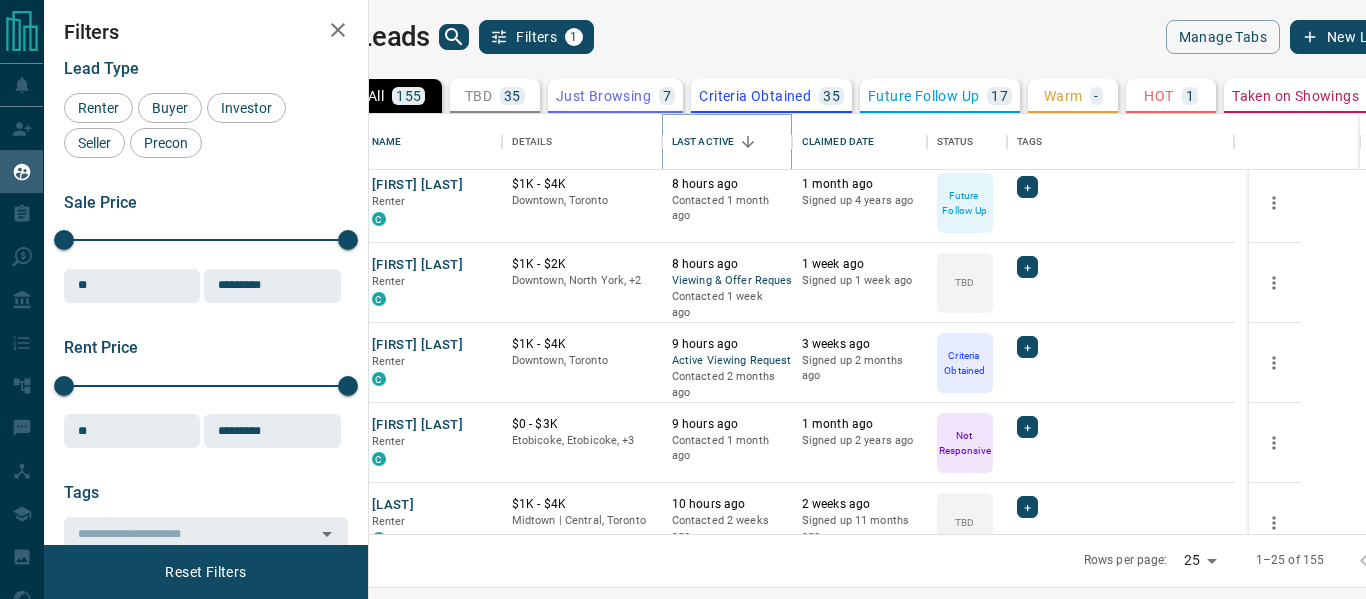 scroll, scrollTop: 665, scrollLeft: 0, axis: vertical 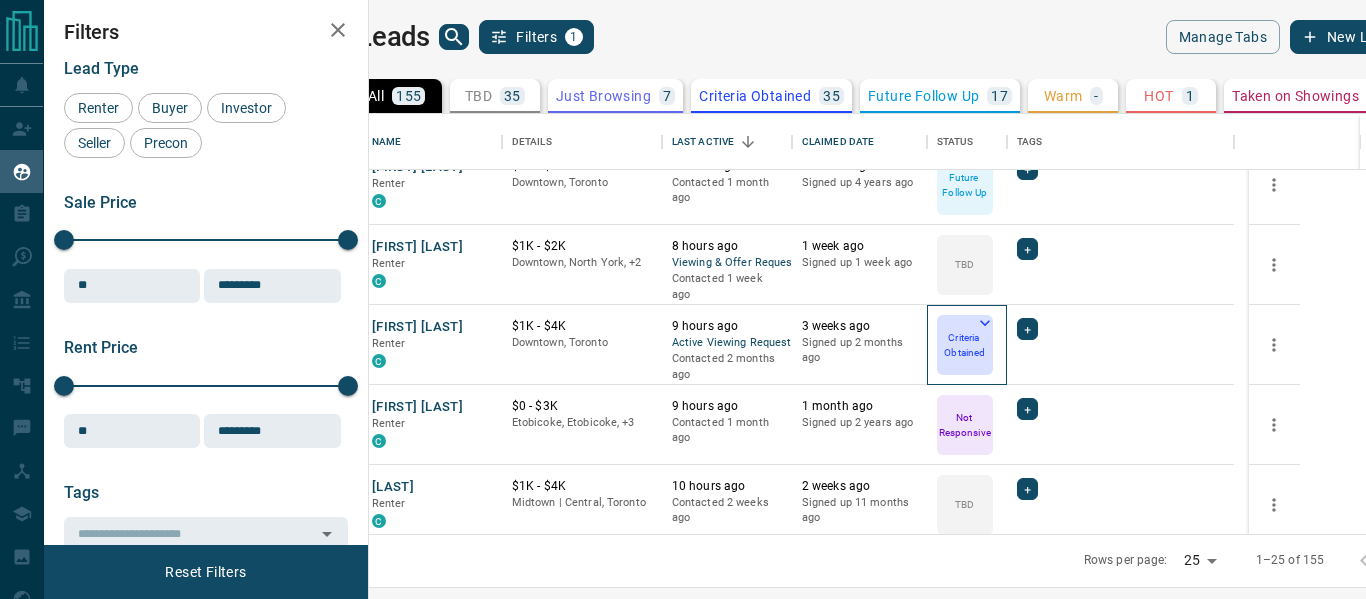 click on "Criteria Obtained" at bounding box center [965, 345] 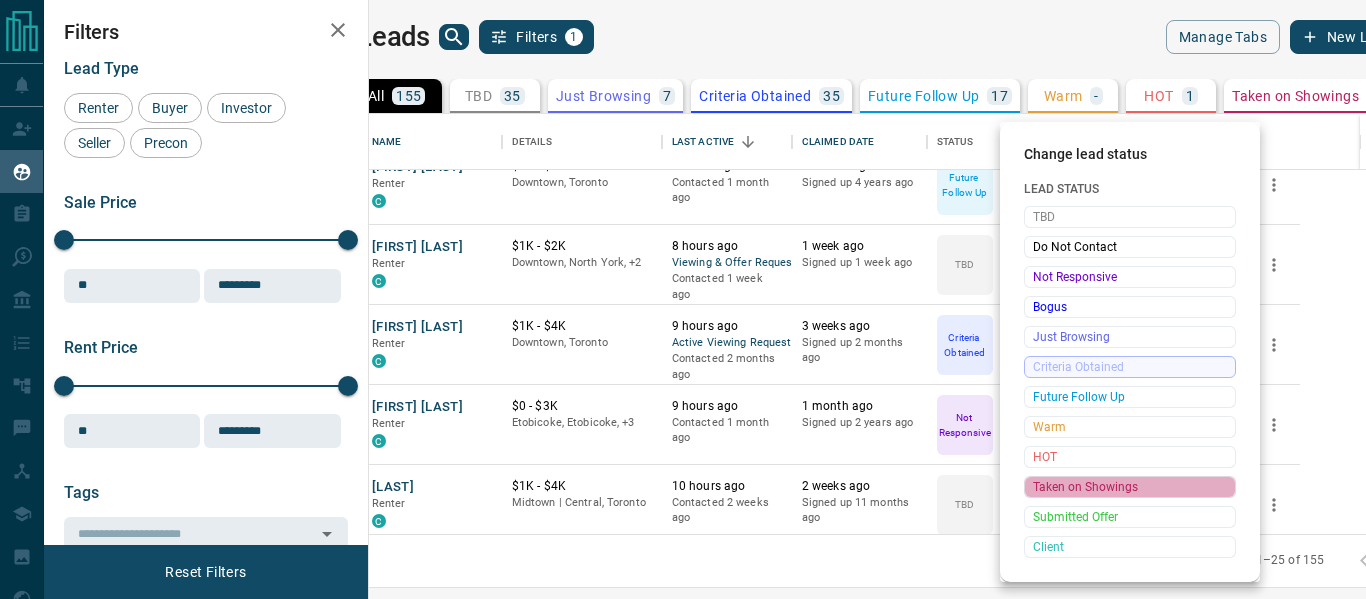 click on "Taken on Showings" at bounding box center [1130, 487] 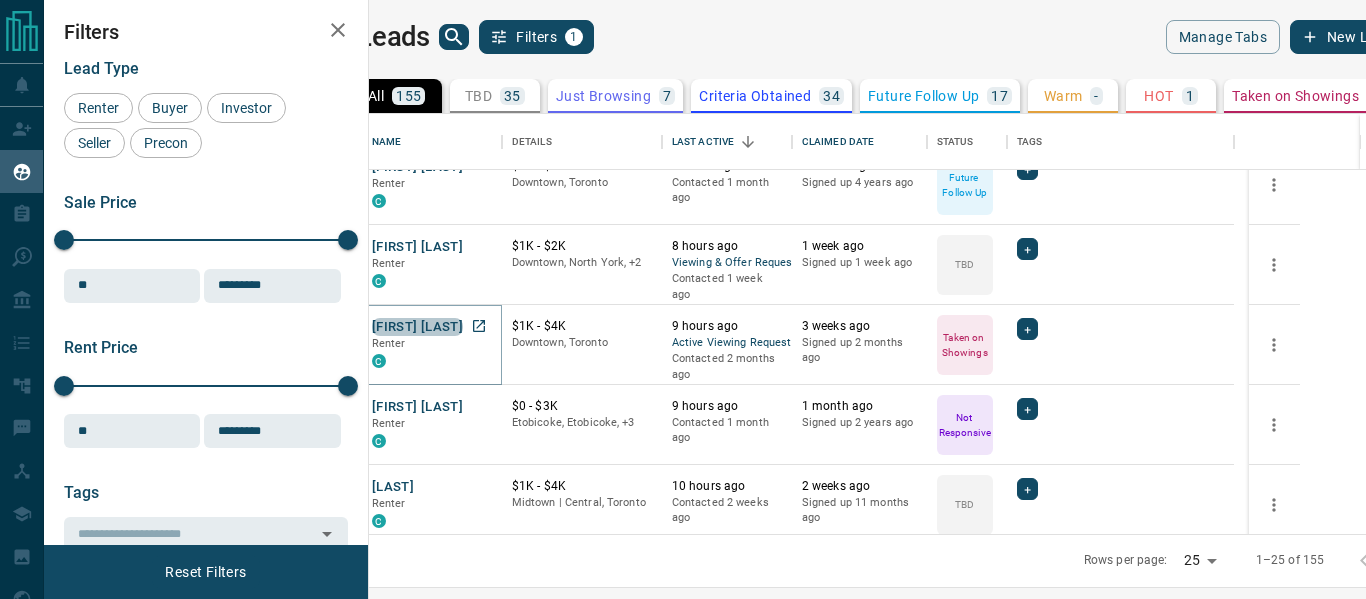 click on "[FIRST] [LAST]" at bounding box center (417, 327) 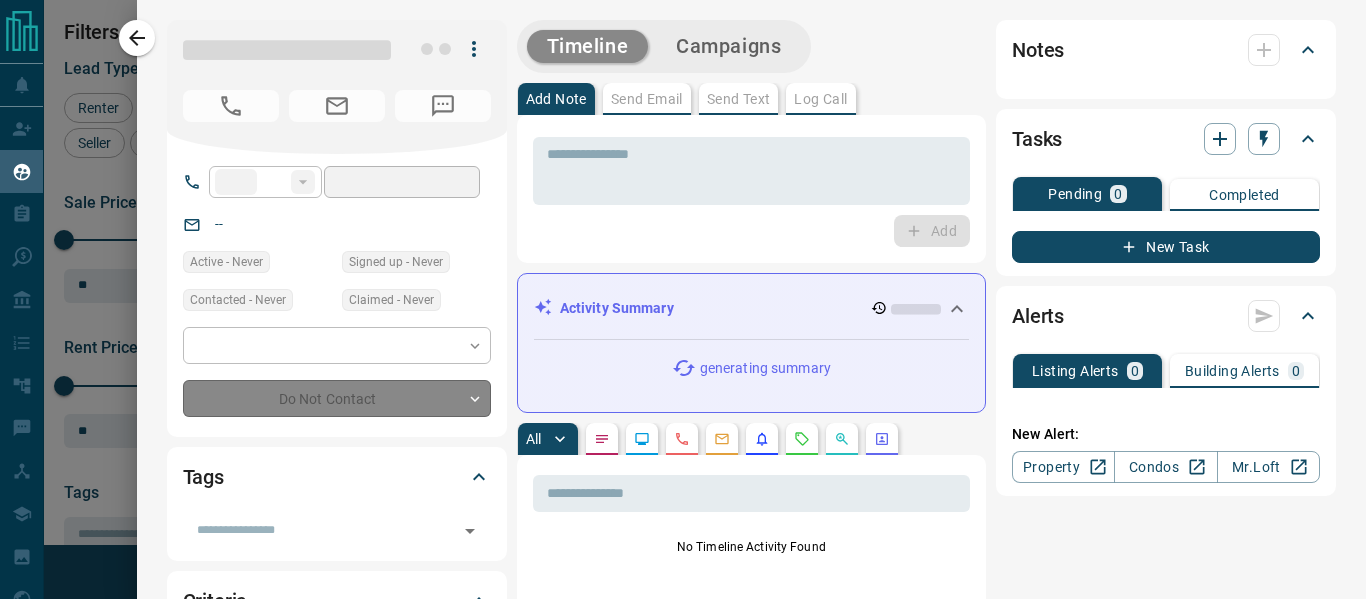 type on "**" 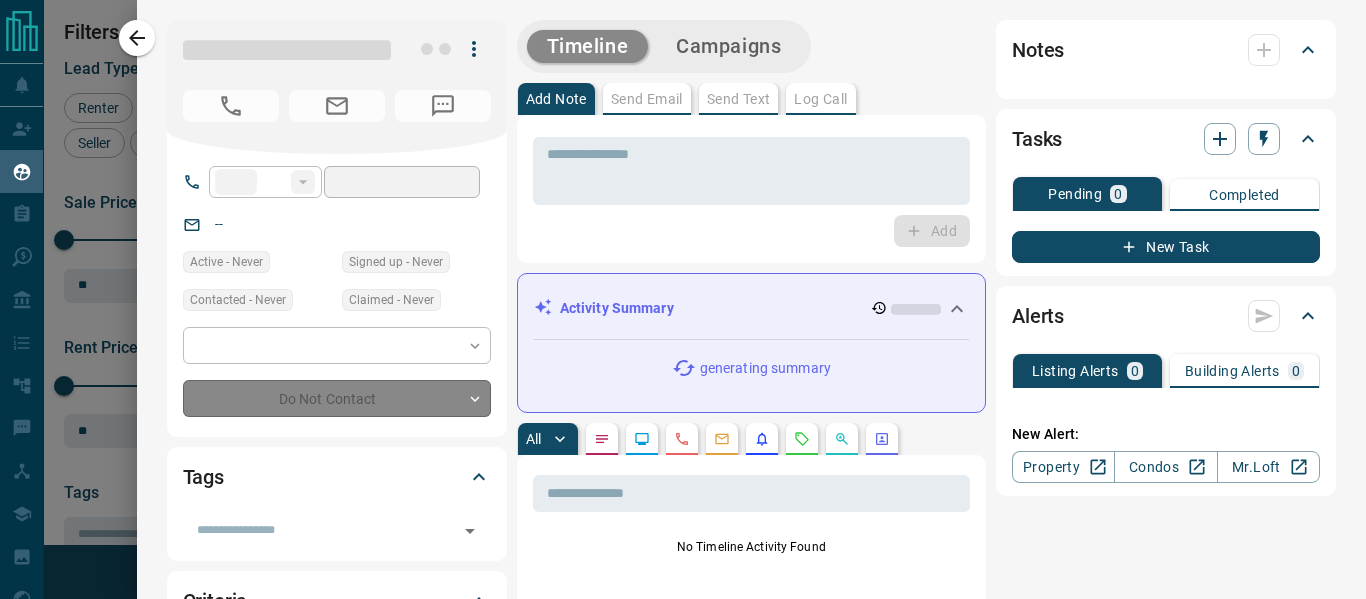 type on "**********" 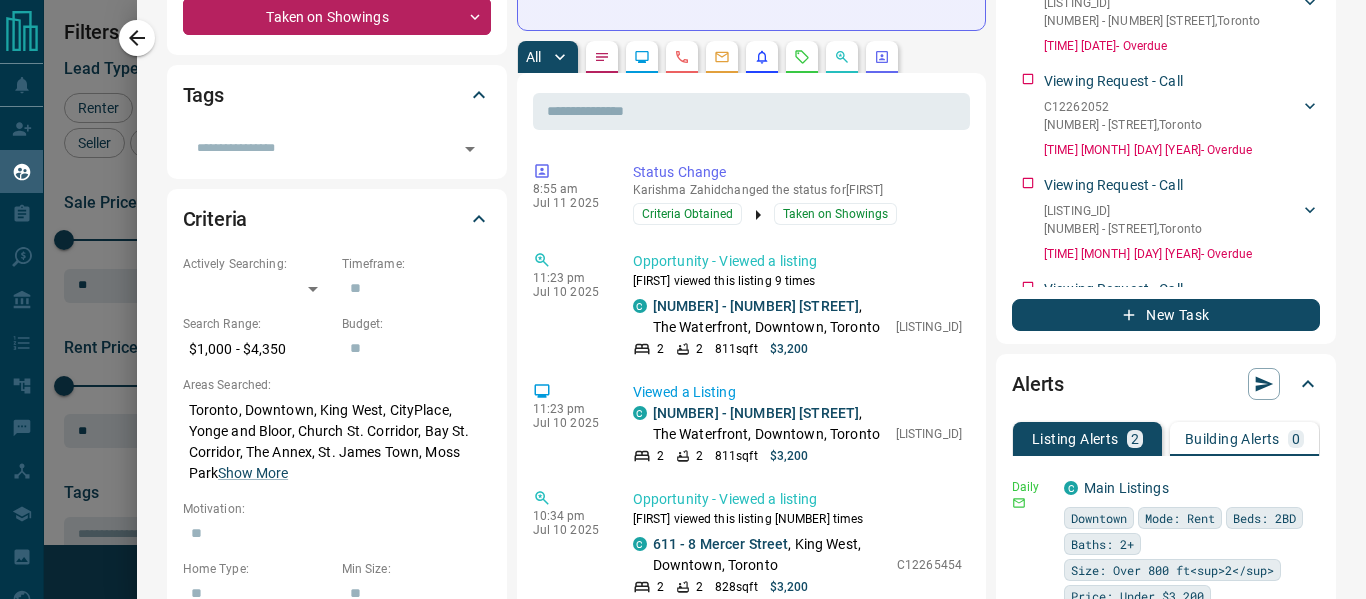 scroll, scrollTop: 386, scrollLeft: 0, axis: vertical 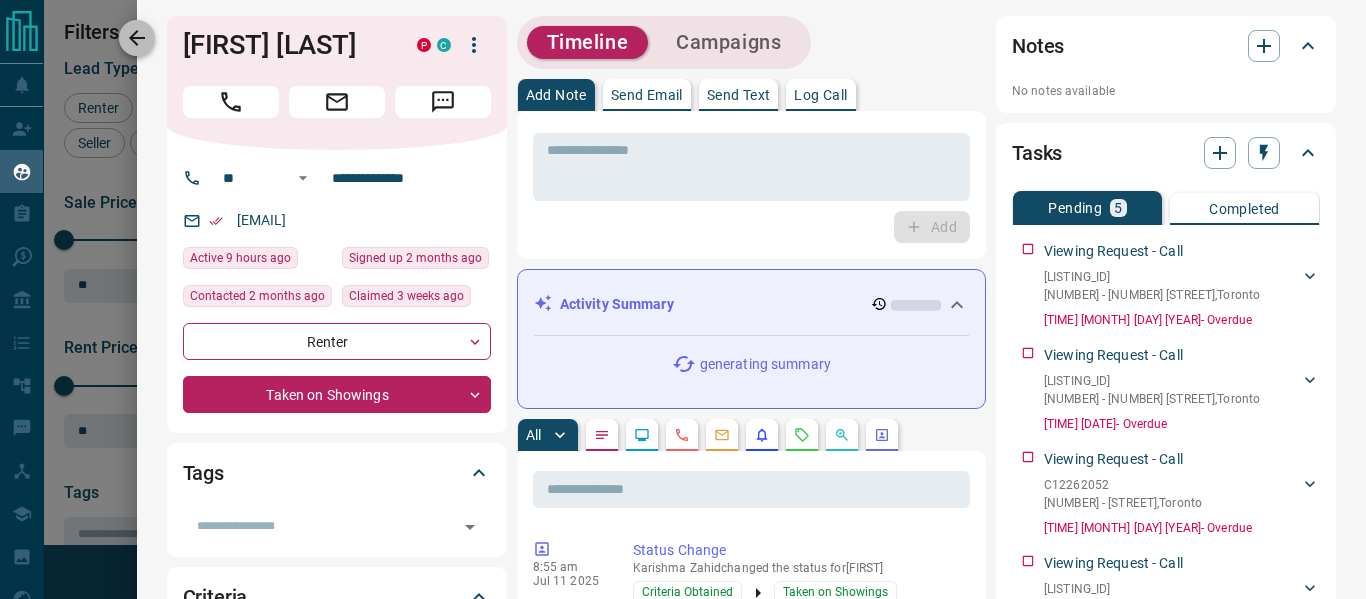 click 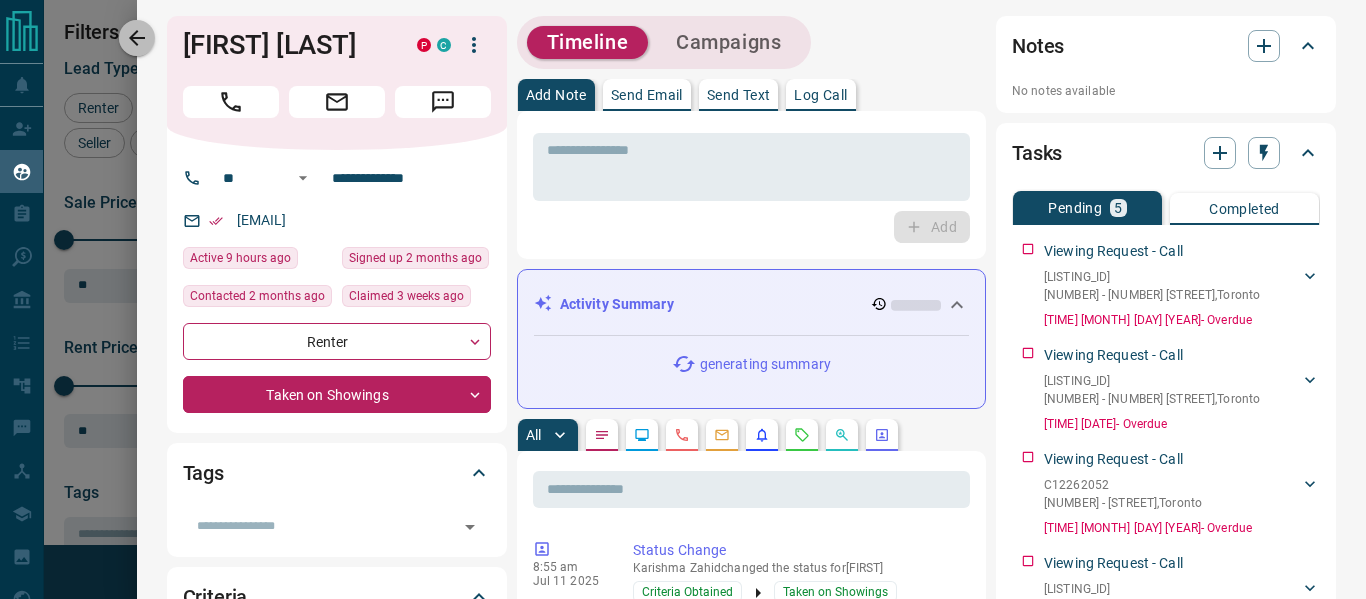 click on "**********" at bounding box center [683, 299] 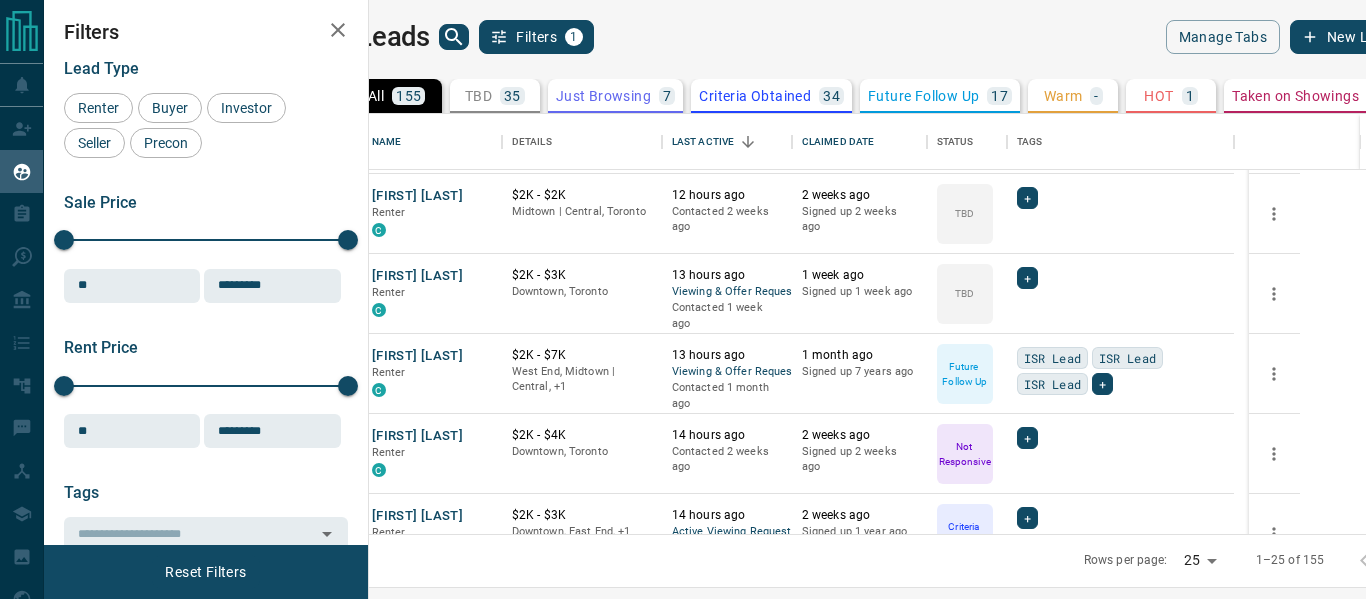 scroll, scrollTop: 1258, scrollLeft: 0, axis: vertical 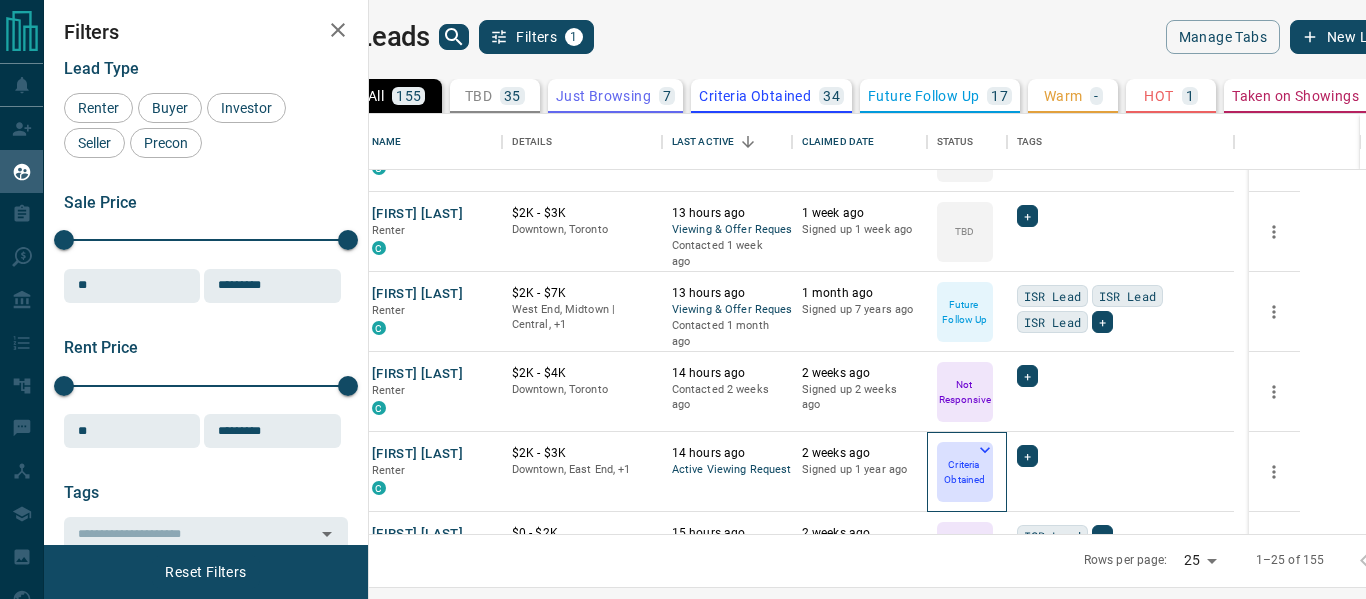 click on "Criteria Obtained" at bounding box center [965, 472] 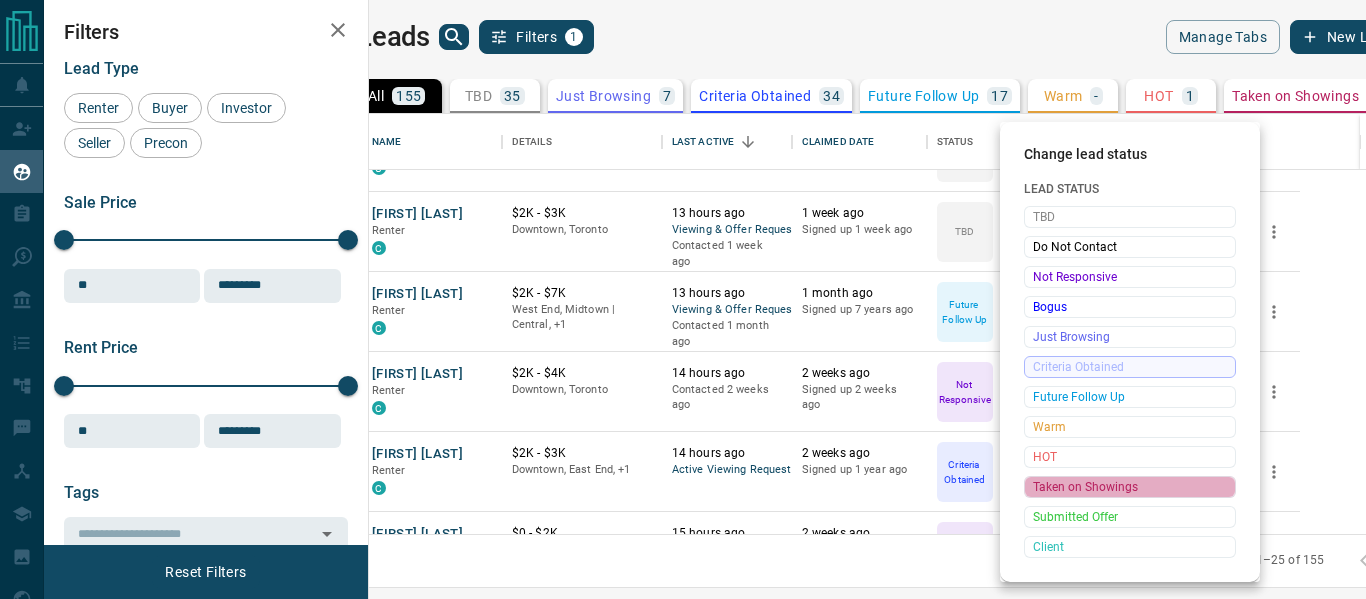 click on "Taken on Showings" at bounding box center (1130, 487) 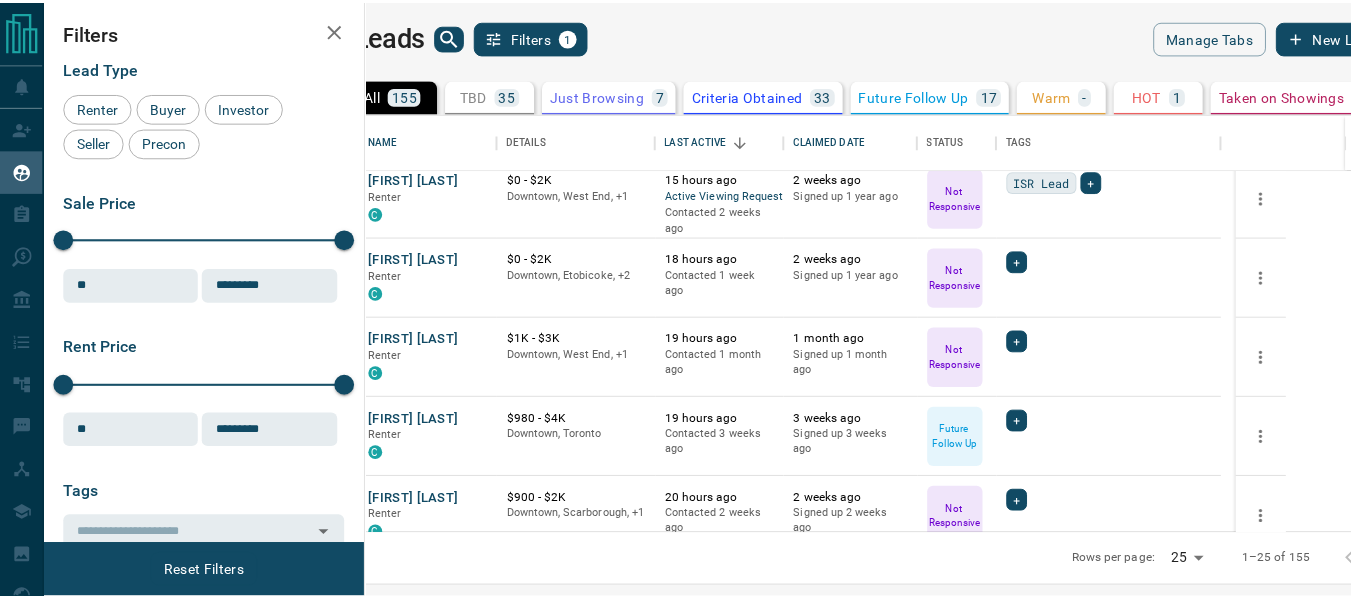 scroll, scrollTop: 1636, scrollLeft: 0, axis: vertical 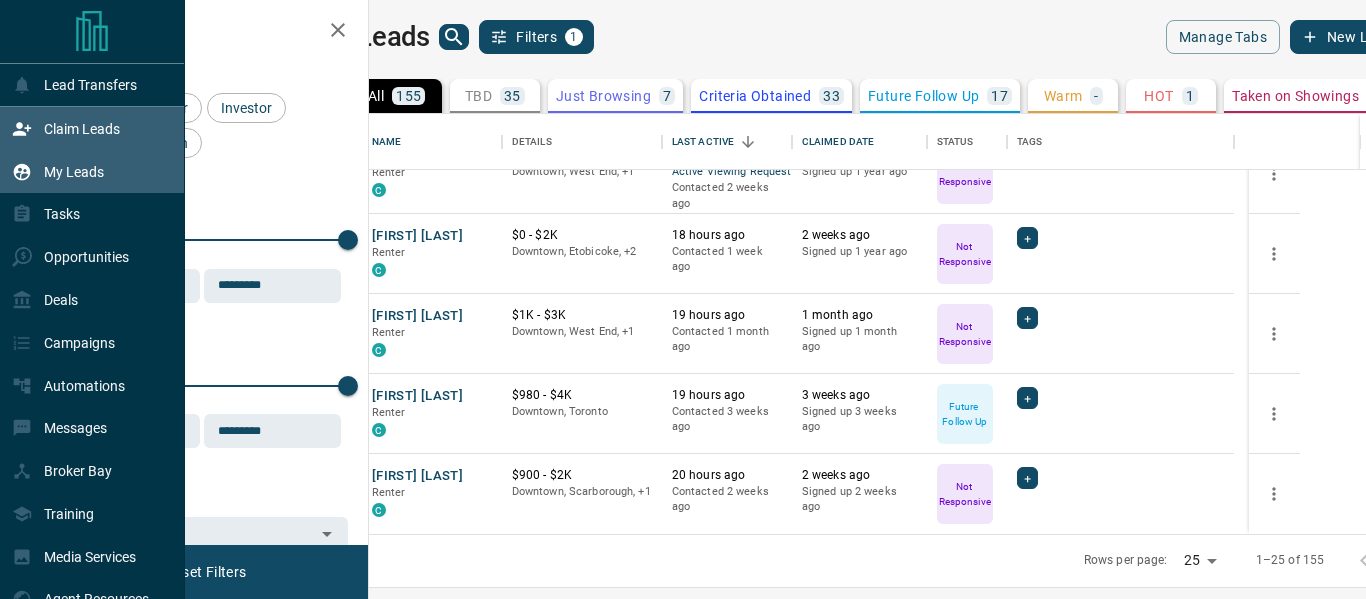 click on "Claim Leads" at bounding box center (82, 129) 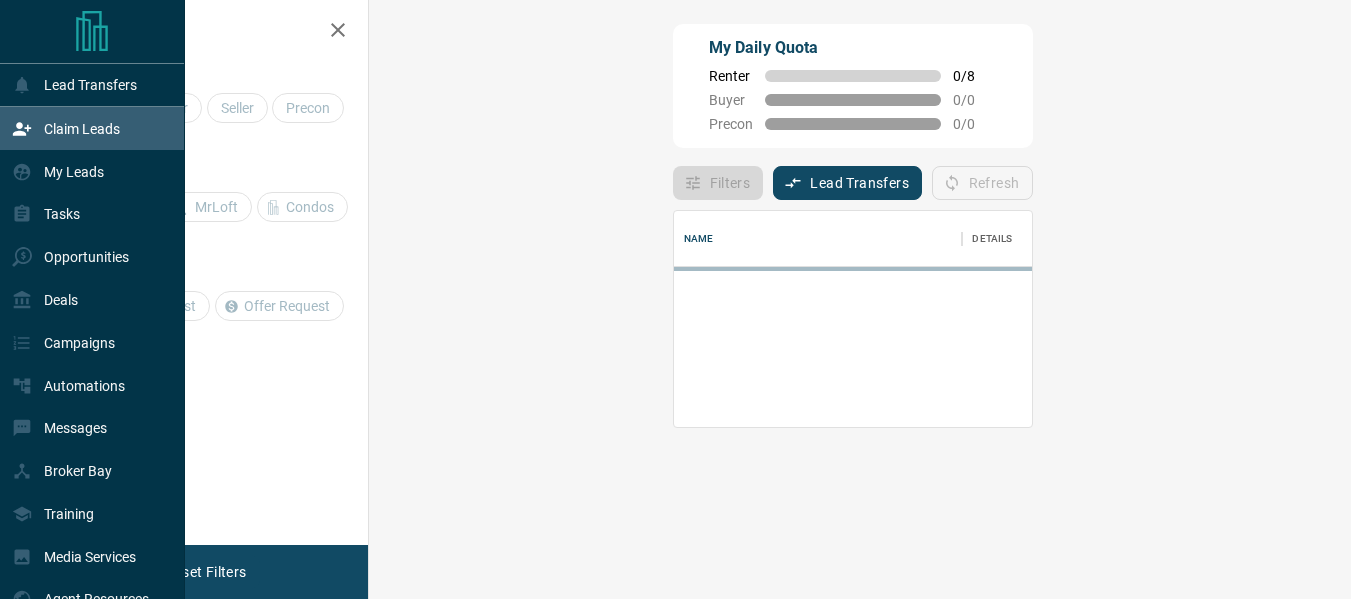 scroll, scrollTop: 16, scrollLeft: 16, axis: both 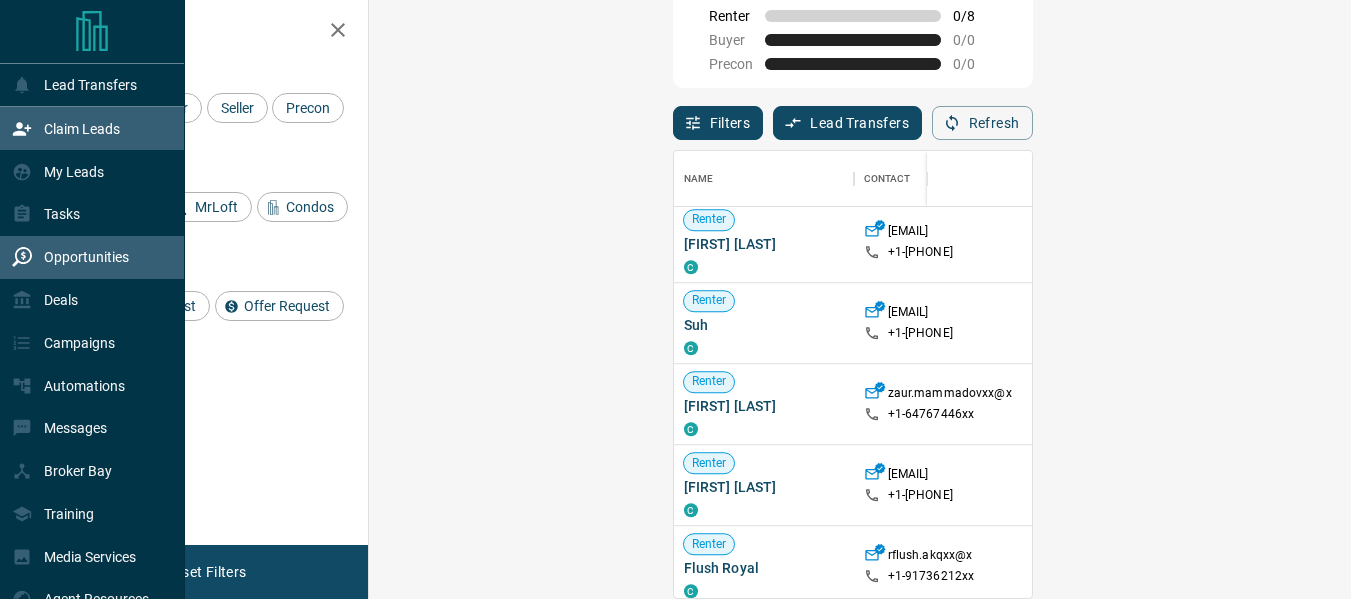 click on "Opportunities" at bounding box center (92, 257) 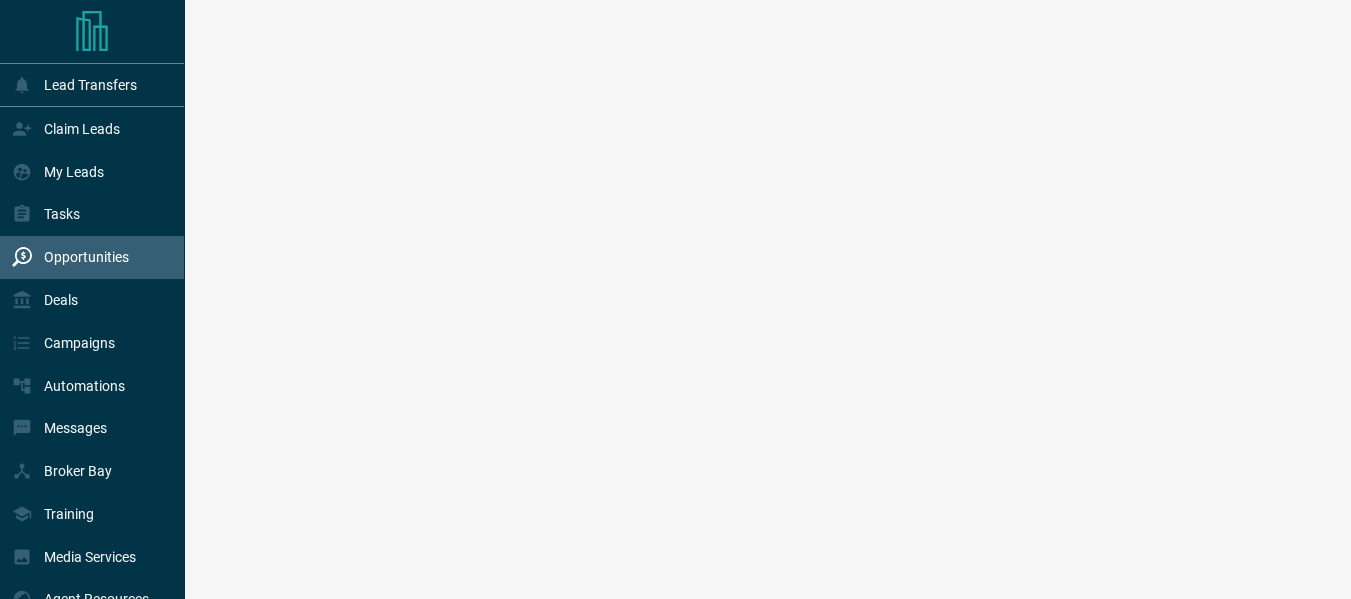 scroll, scrollTop: 0, scrollLeft: 0, axis: both 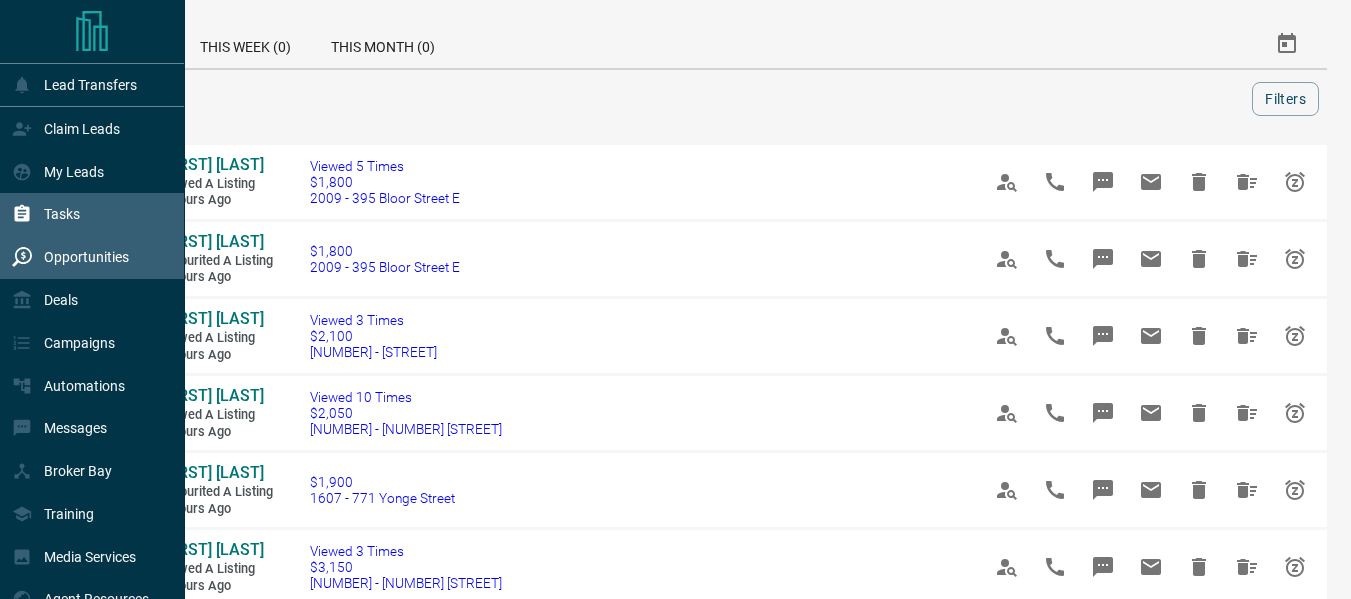 click on "Tasks" at bounding box center (62, 214) 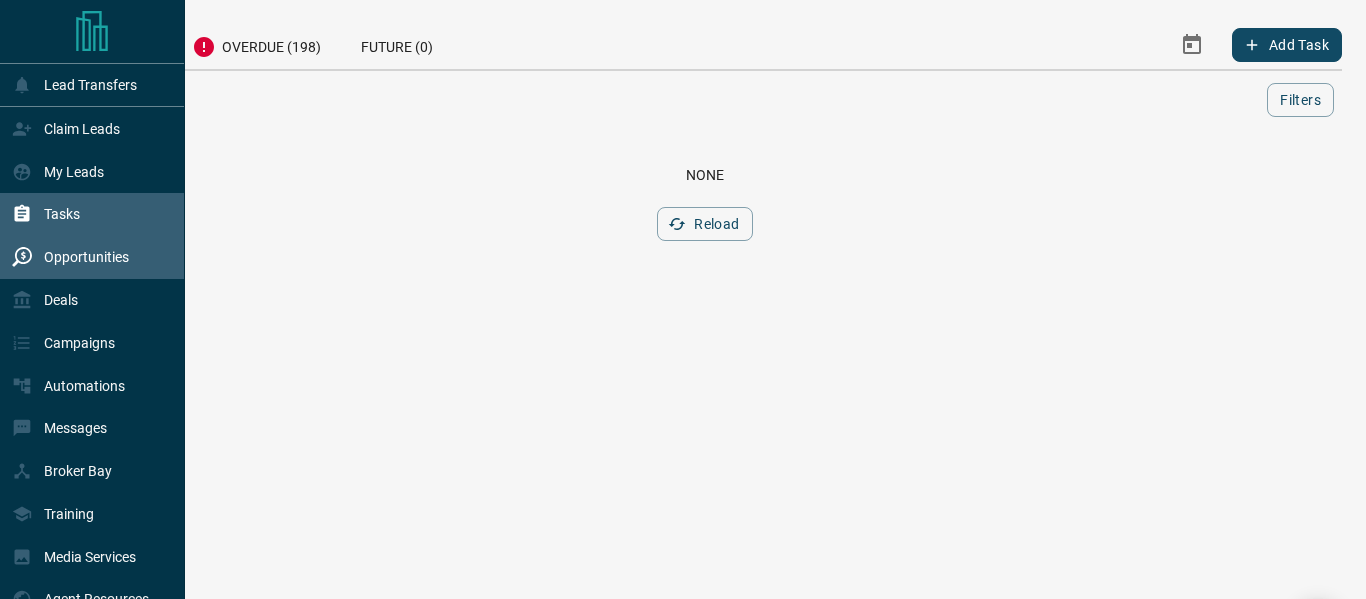 click on "Opportunities" at bounding box center (70, 257) 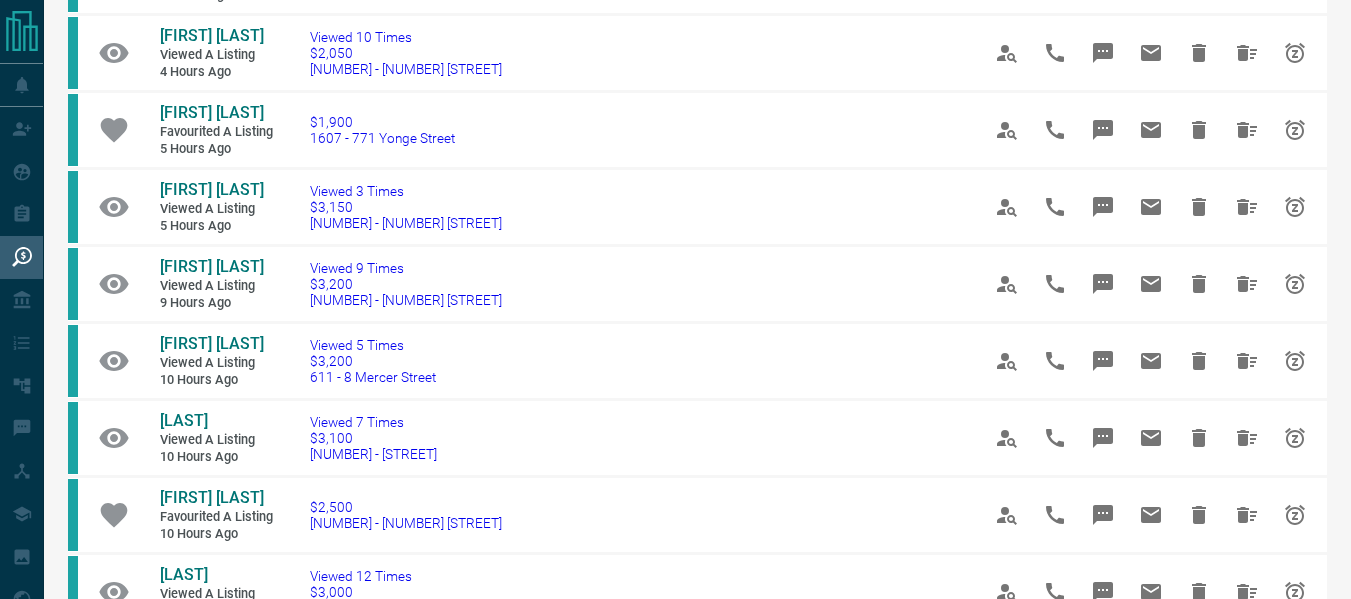 scroll, scrollTop: 382, scrollLeft: 0, axis: vertical 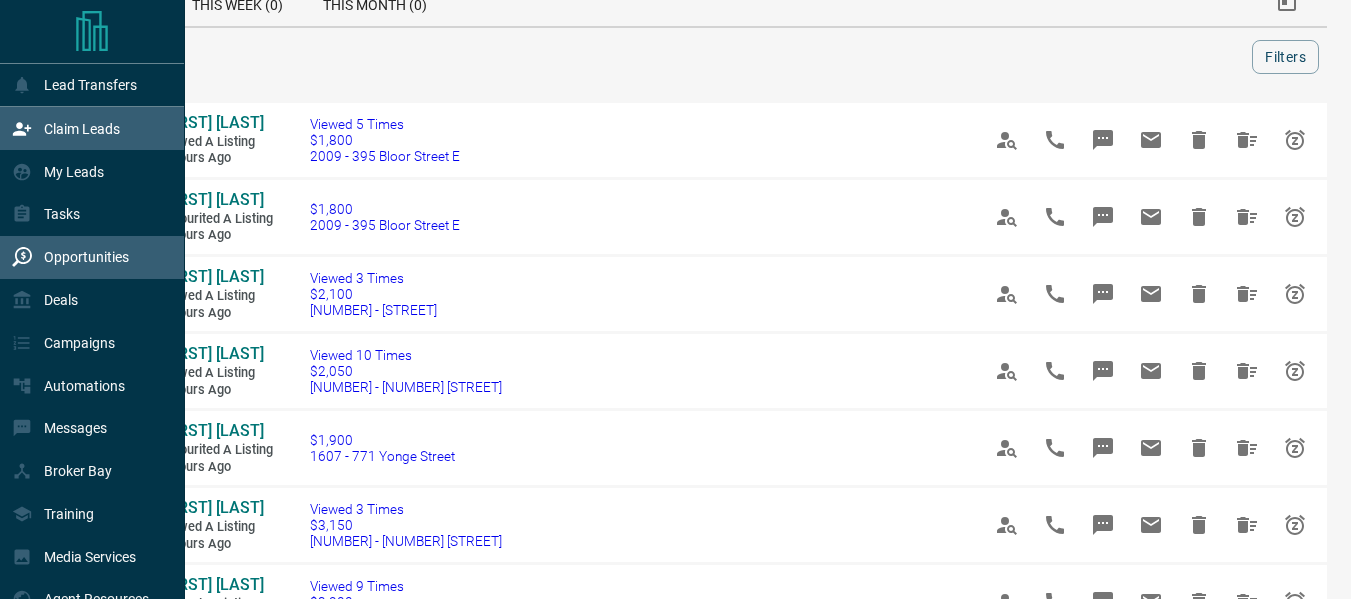 click on "Claim Leads" at bounding box center [66, 128] 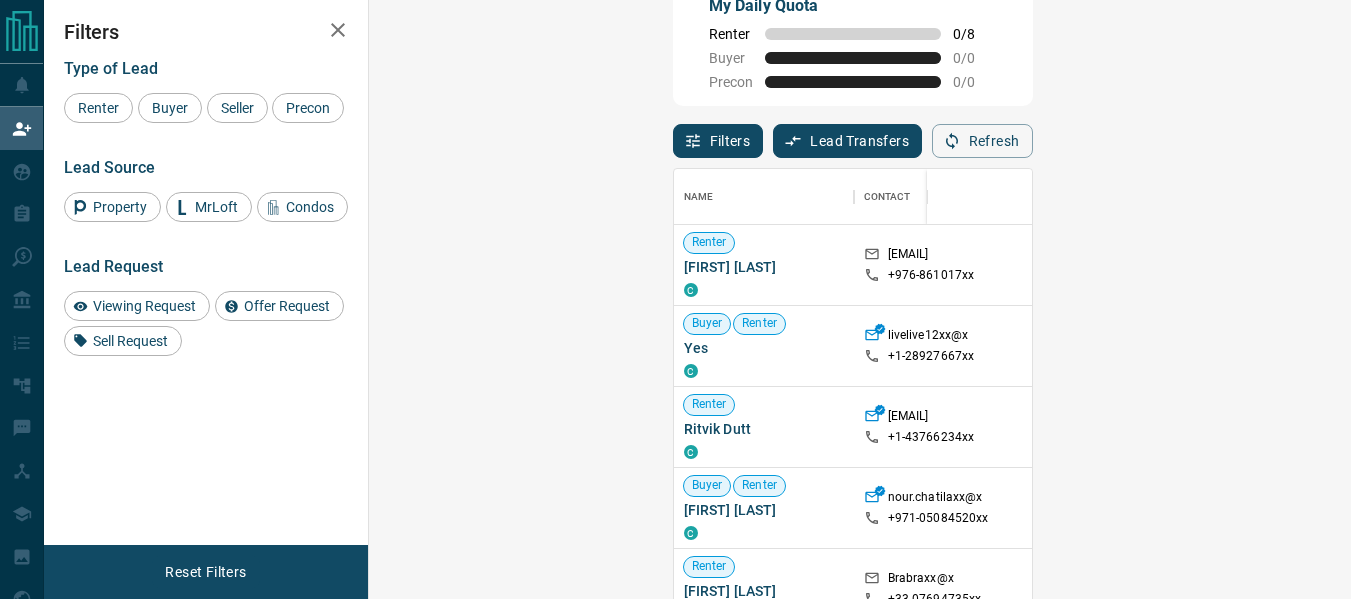 scroll, scrollTop: 16, scrollLeft: 16, axis: both 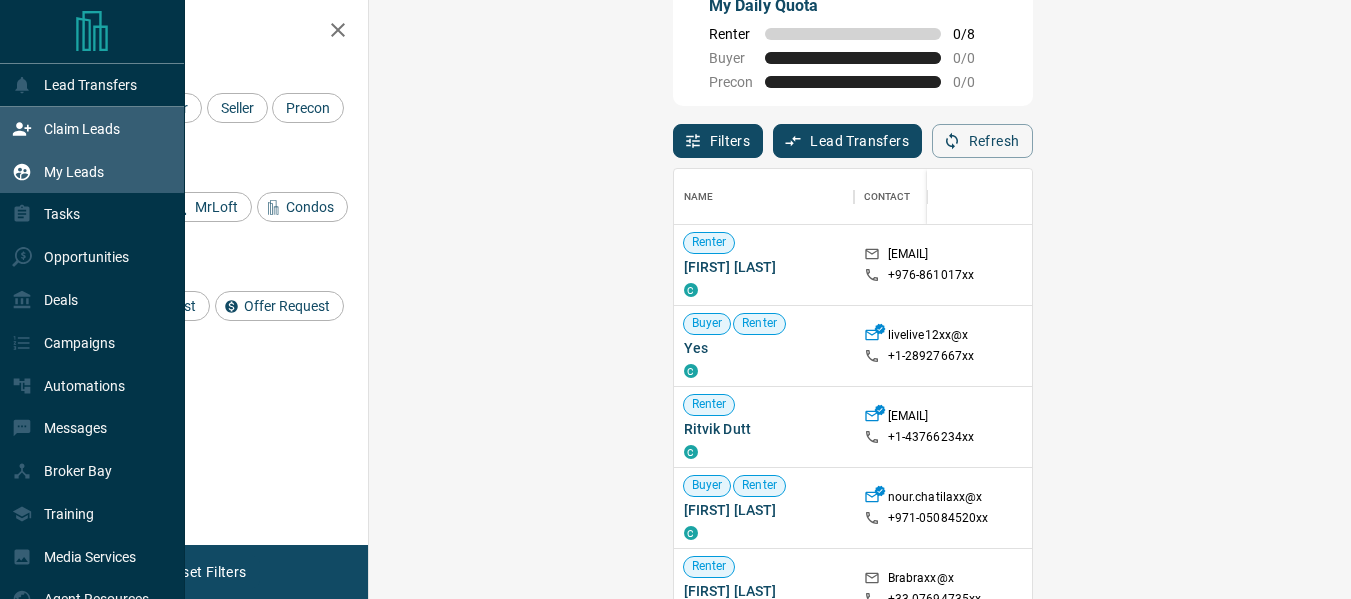 click on "My Leads" at bounding box center (74, 172) 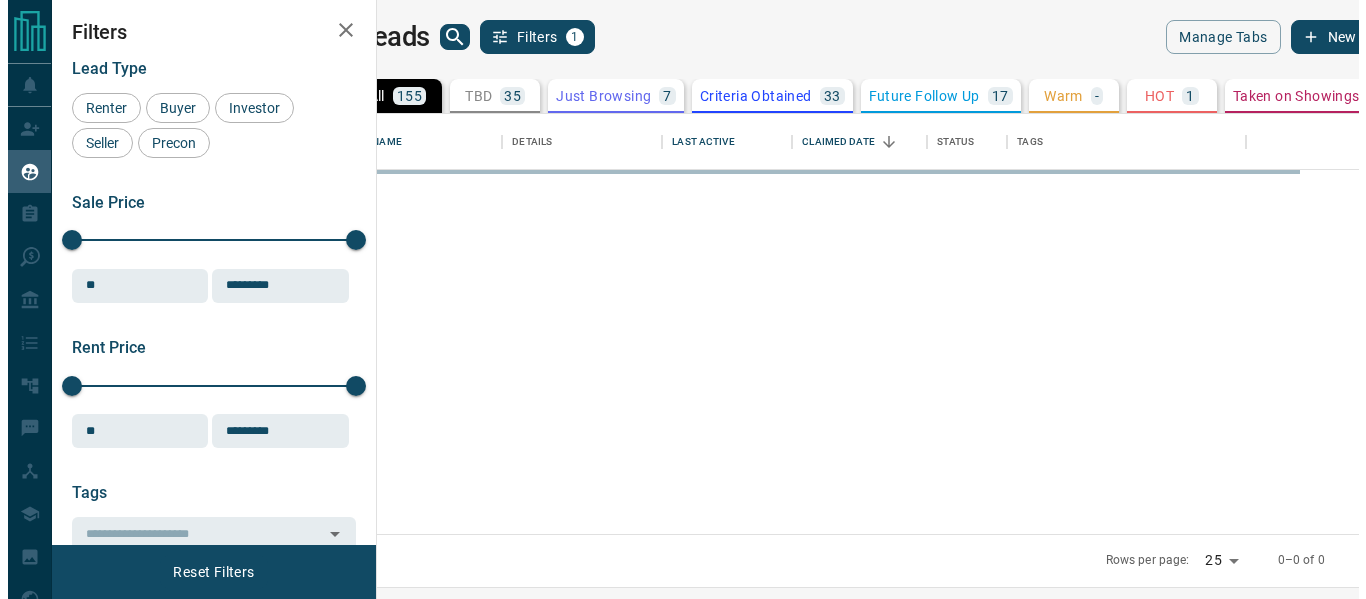 scroll, scrollTop: 0, scrollLeft: 0, axis: both 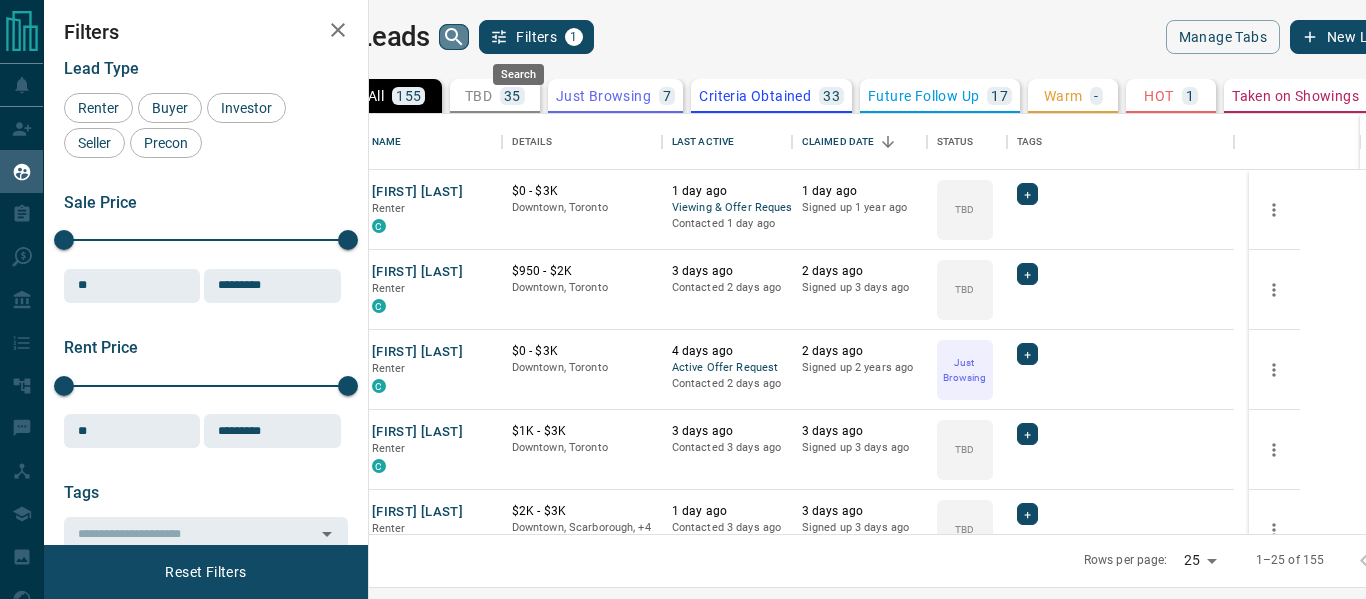 click 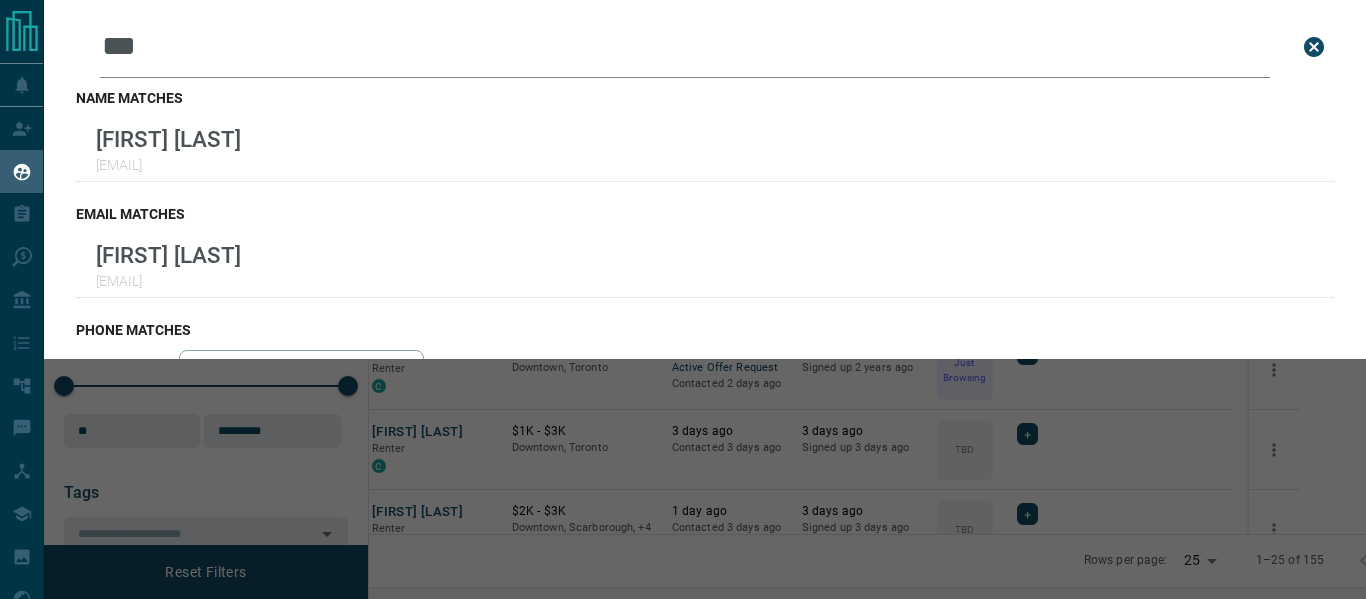 drag, startPoint x: 206, startPoint y: 59, endPoint x: 14, endPoint y: 25, distance: 194.98718 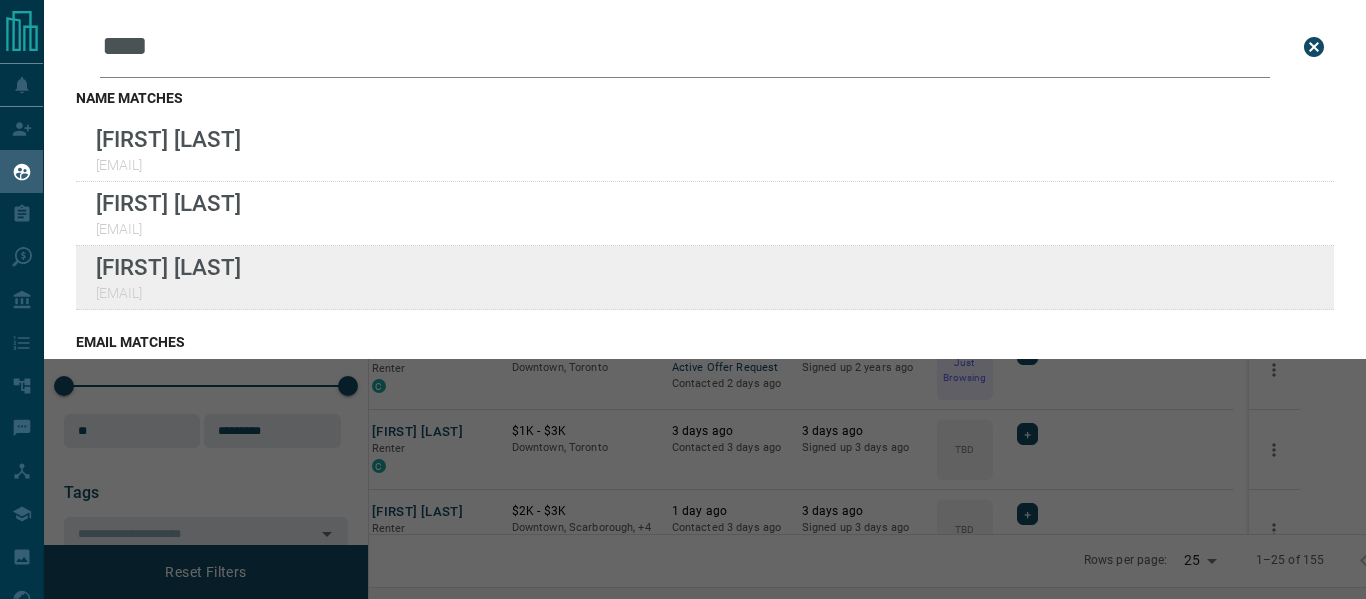 type on "****" 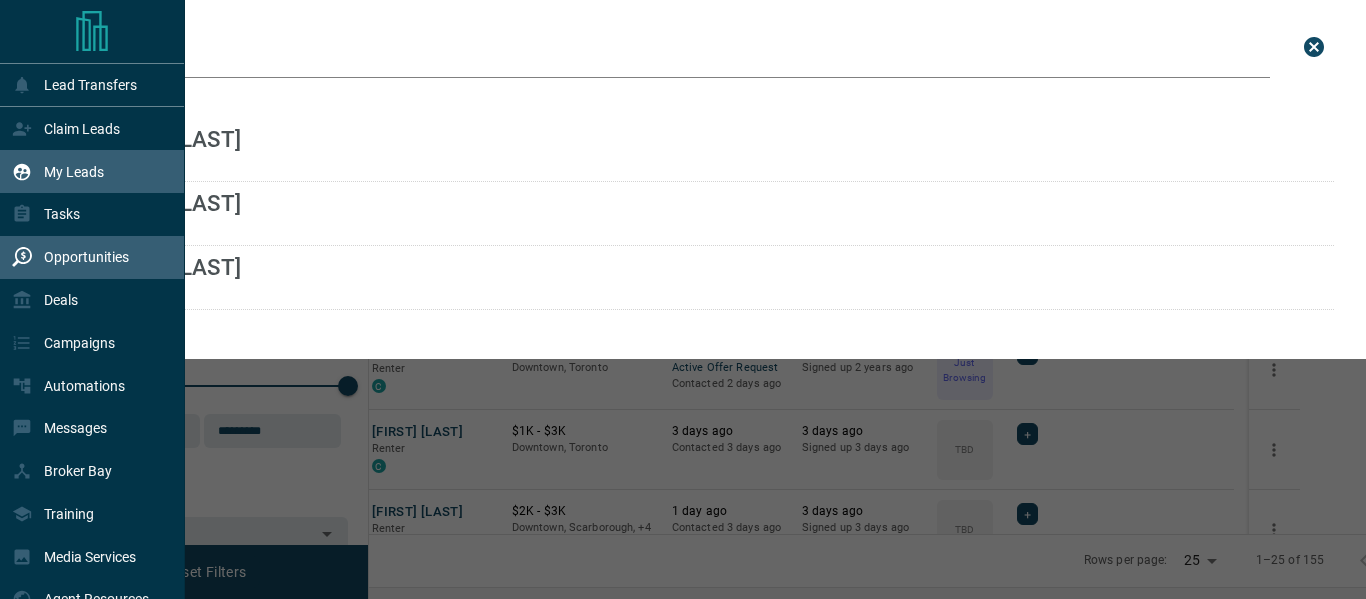 click on "Opportunities" at bounding box center (70, 257) 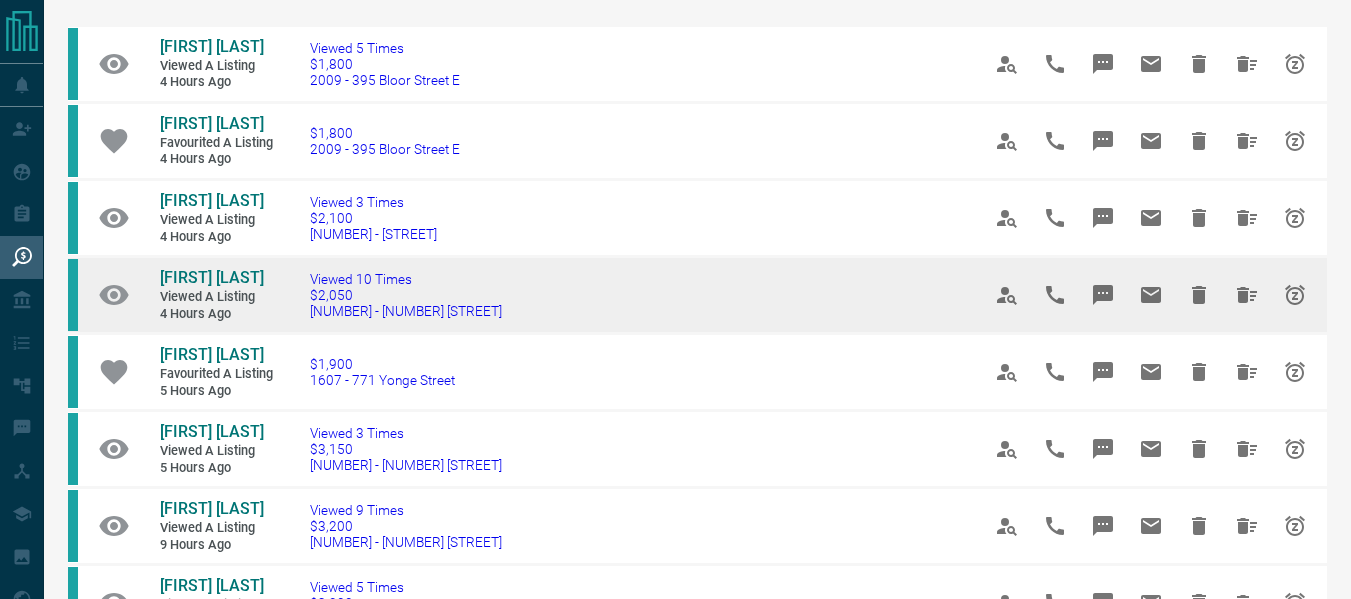 scroll, scrollTop: 120, scrollLeft: 0, axis: vertical 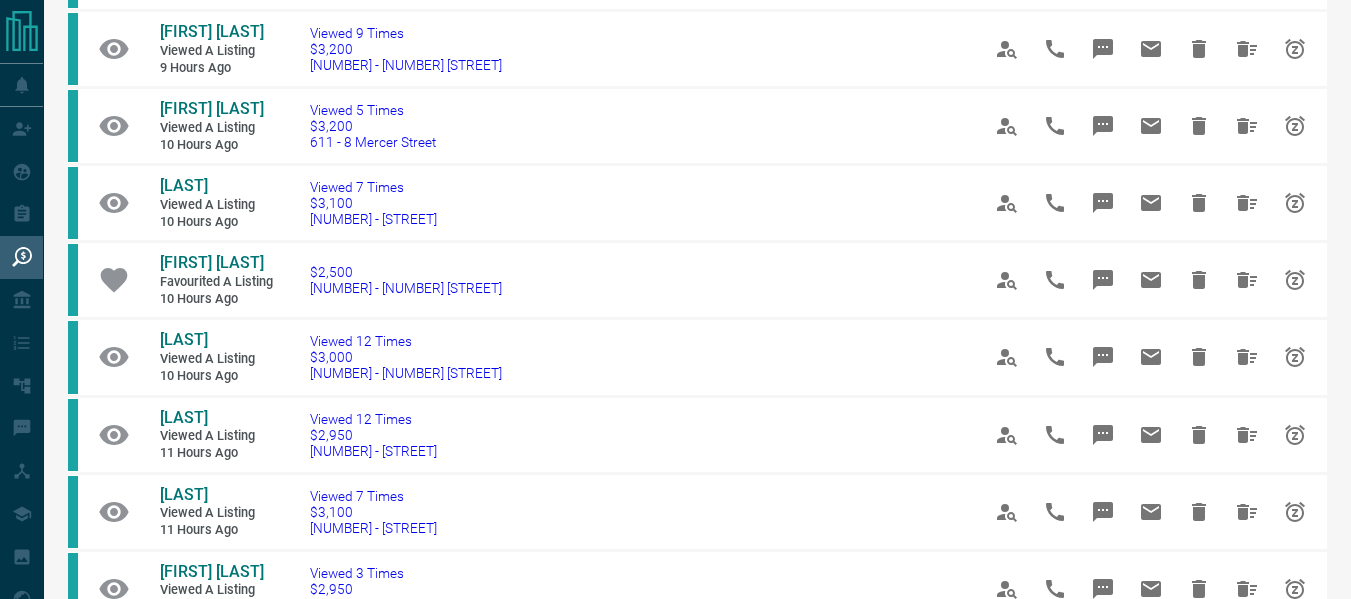 drag, startPoint x: 1340, startPoint y: 227, endPoint x: 1359, endPoint y: 224, distance: 19.235384 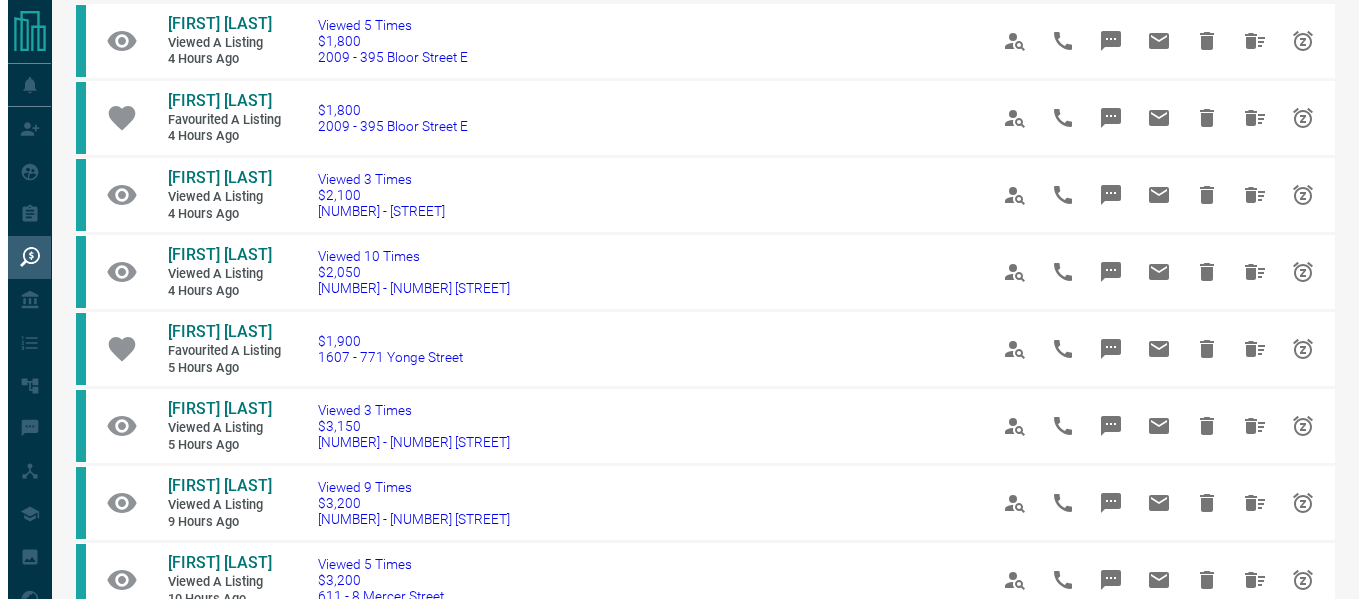 scroll, scrollTop: 0, scrollLeft: 0, axis: both 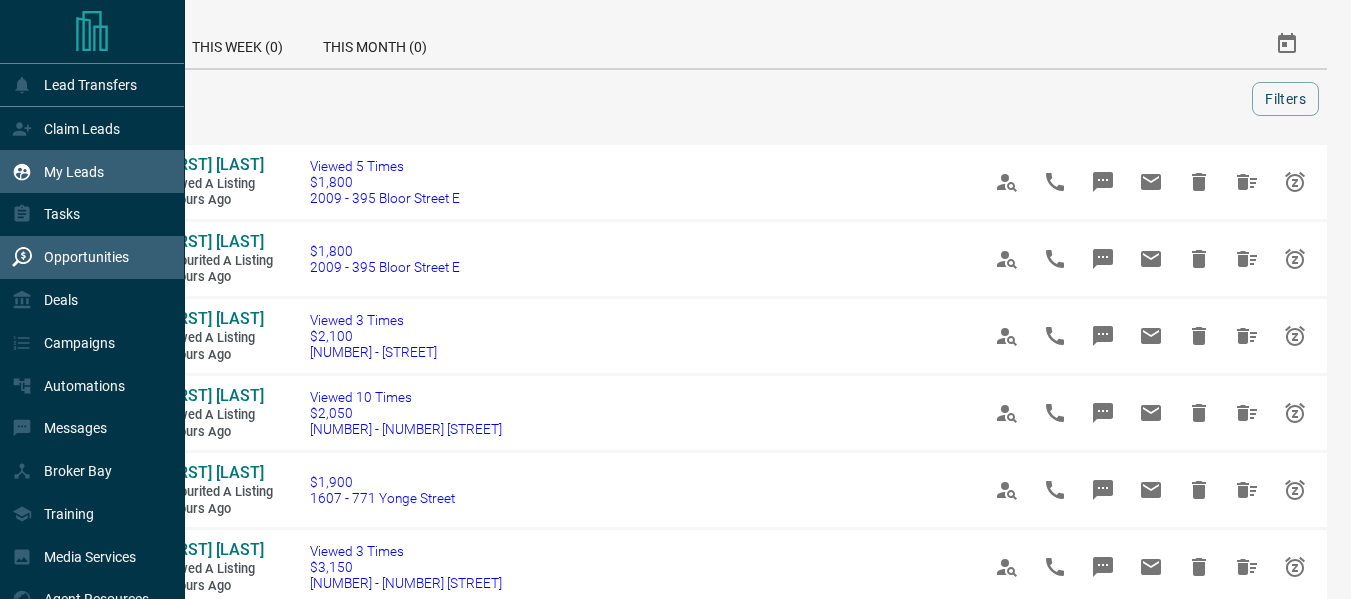 click on "My Leads" at bounding box center [58, 171] 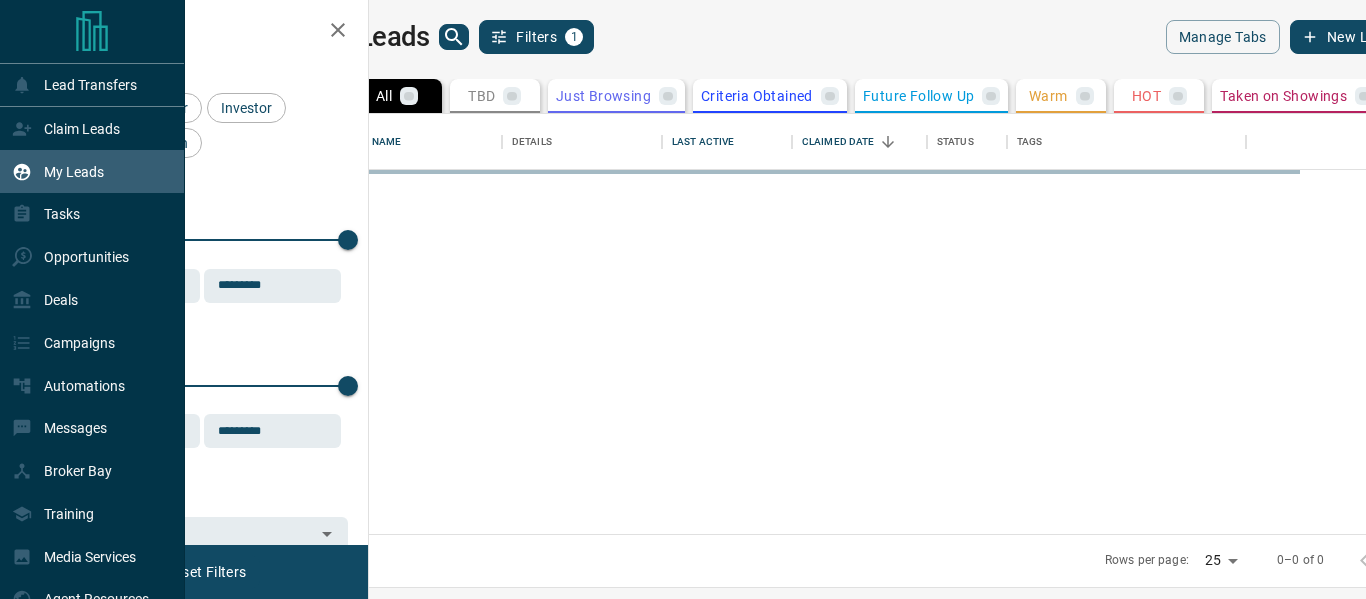 scroll, scrollTop: 16, scrollLeft: 16, axis: both 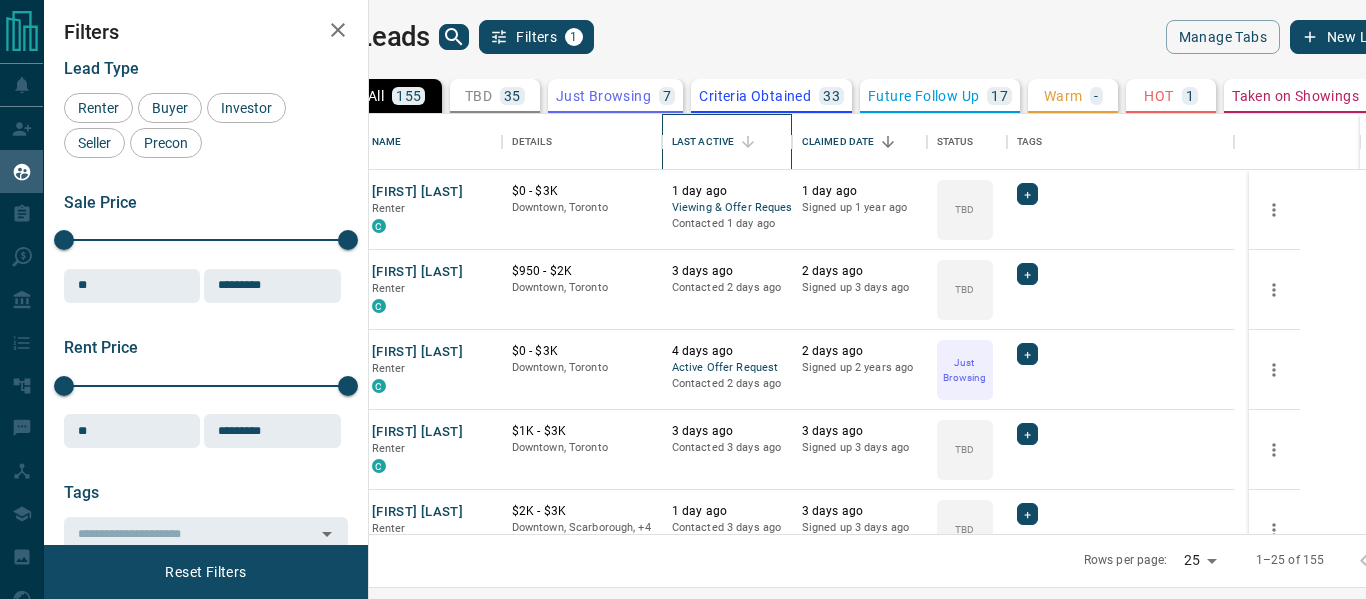 click on "Last Active" at bounding box center [703, 142] 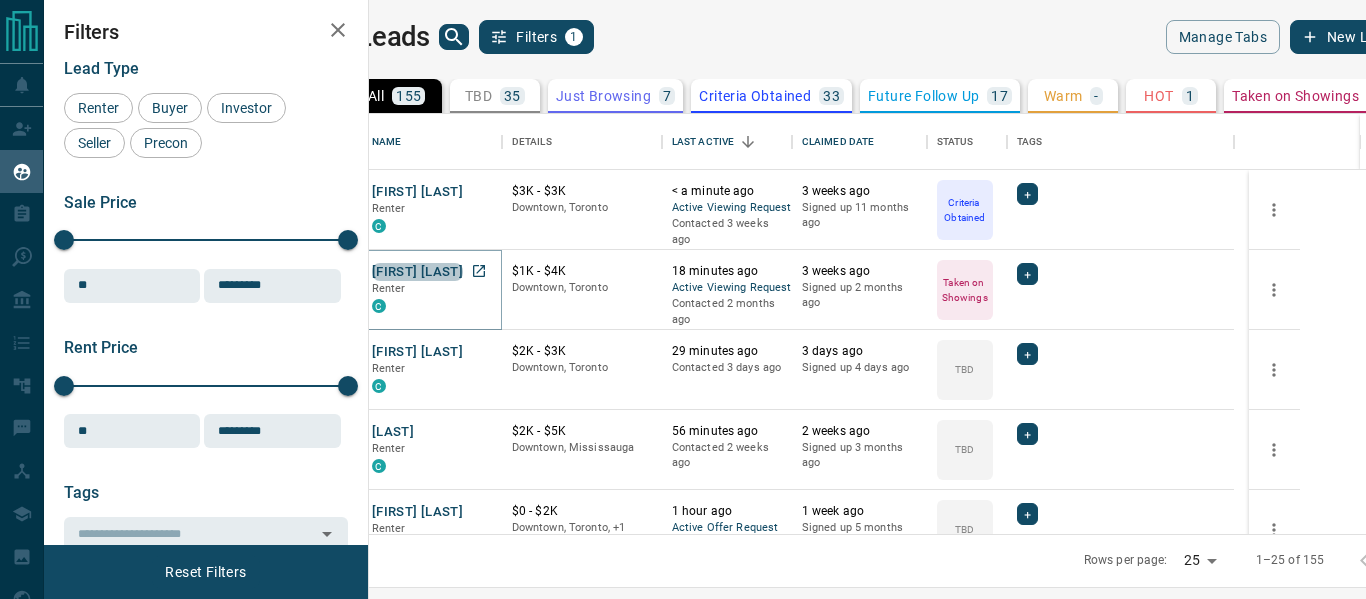 click on "[FIRST] [LAST]" at bounding box center [417, 272] 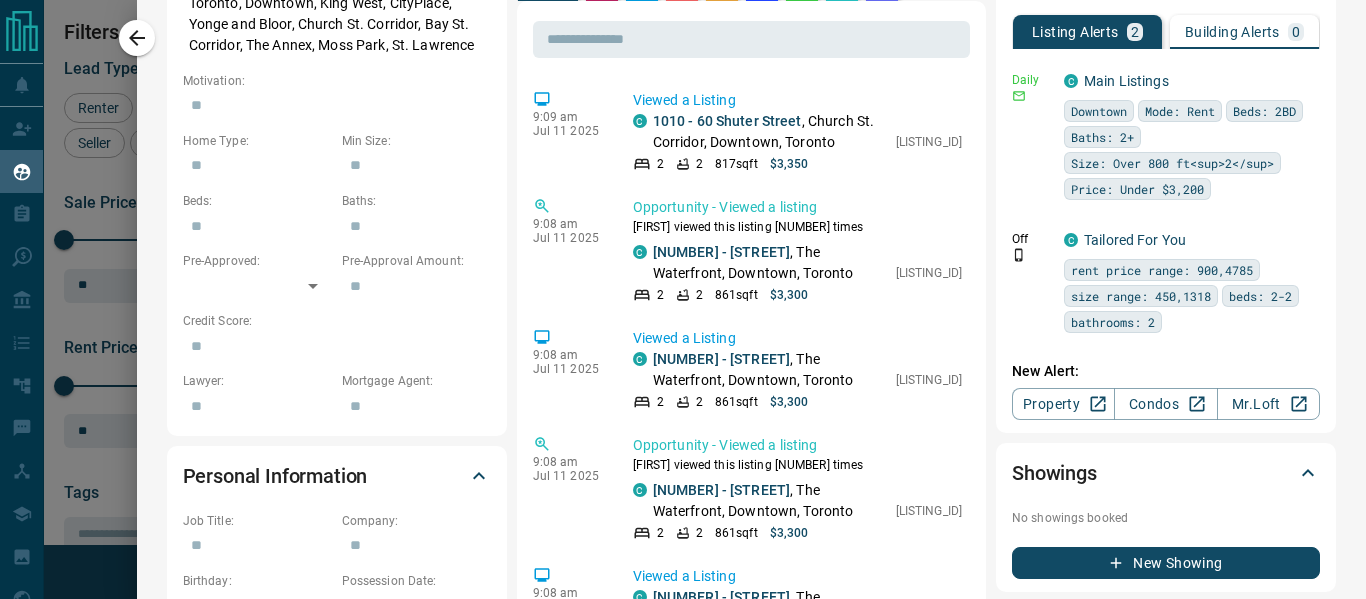 scroll, scrollTop: 0, scrollLeft: 0, axis: both 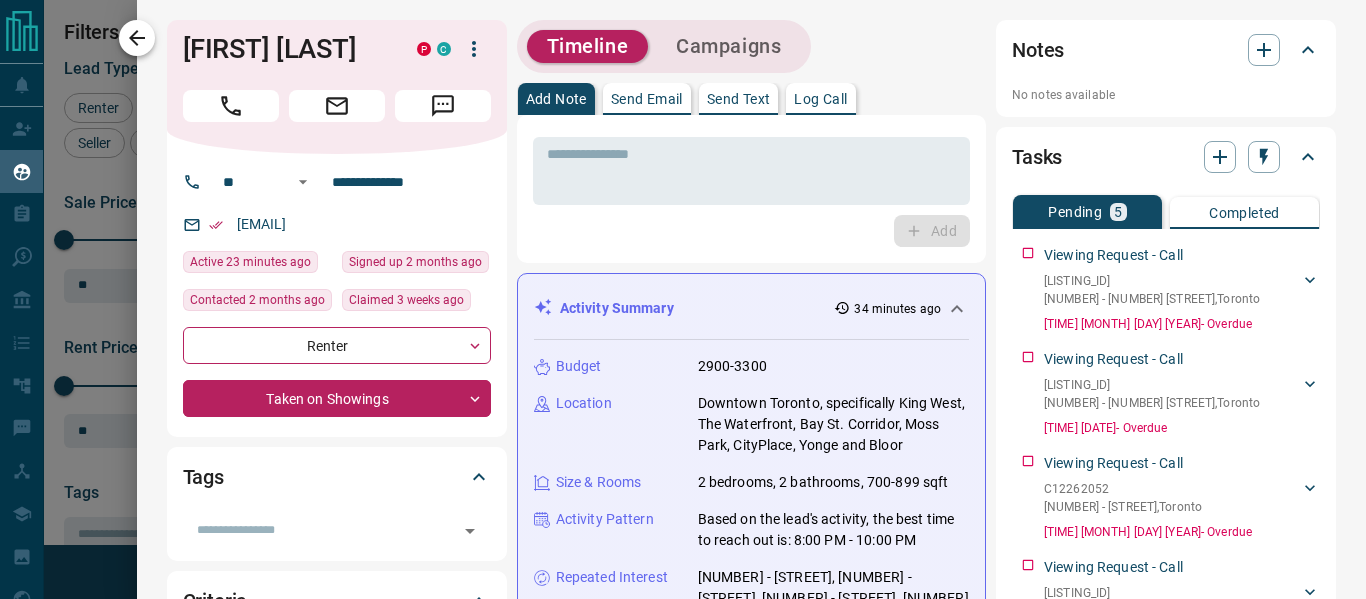 click at bounding box center (137, 38) 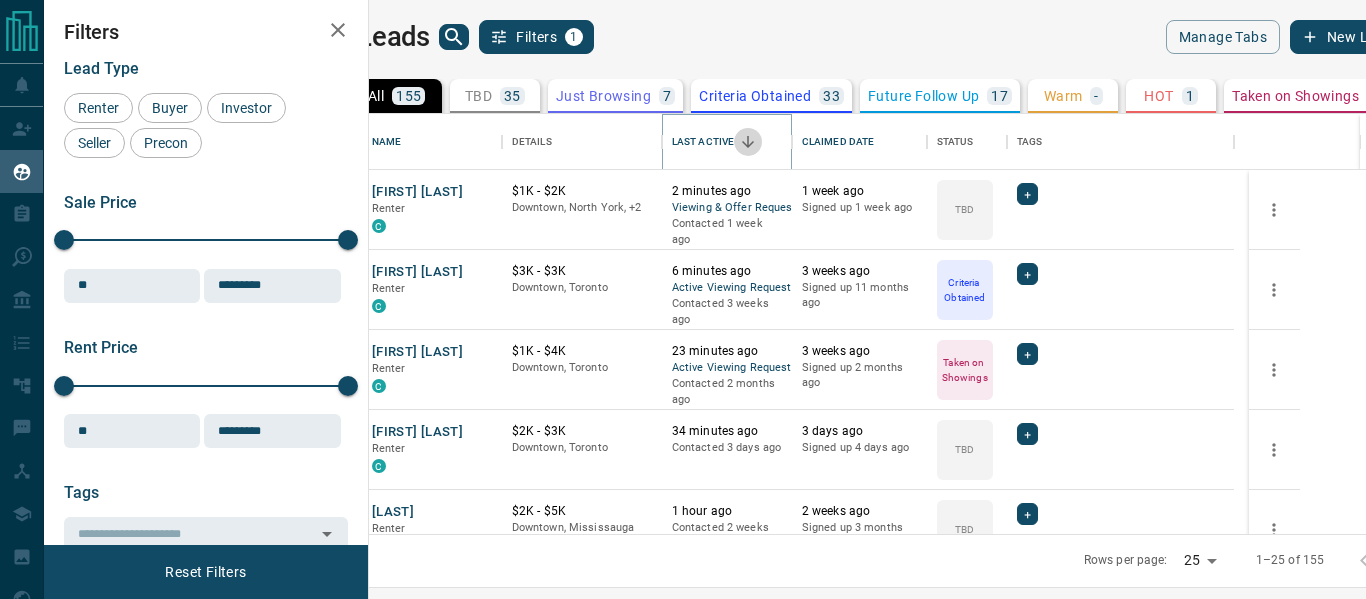click at bounding box center [748, 142] 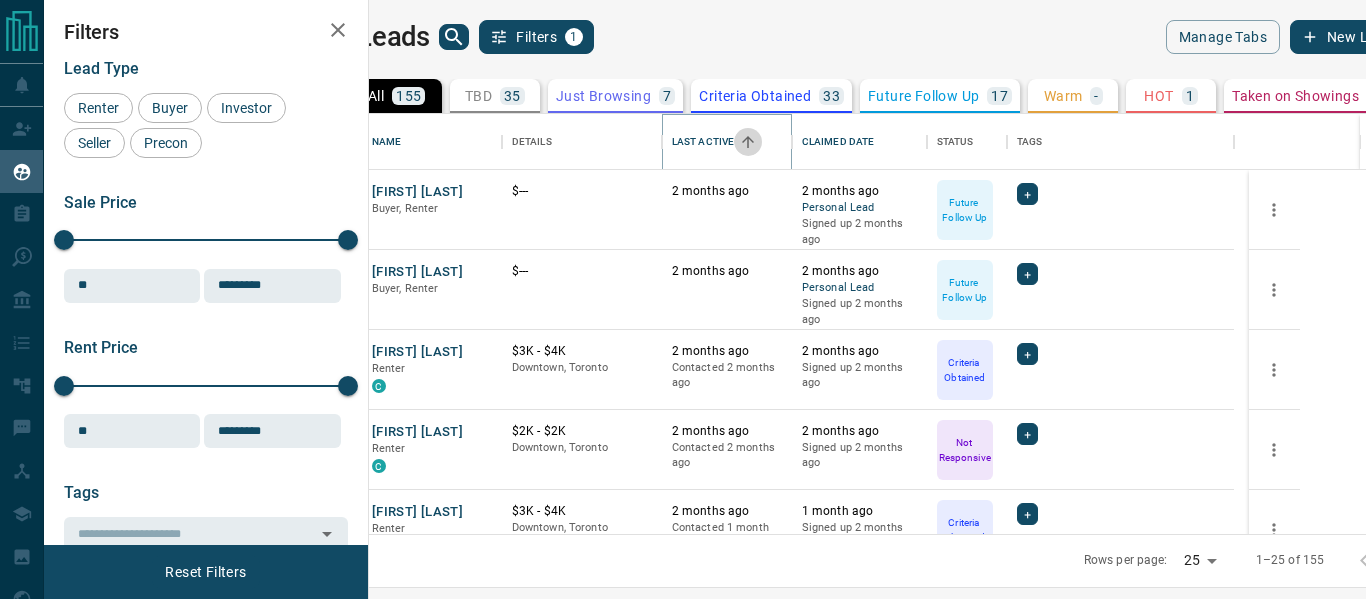 click at bounding box center (748, 142) 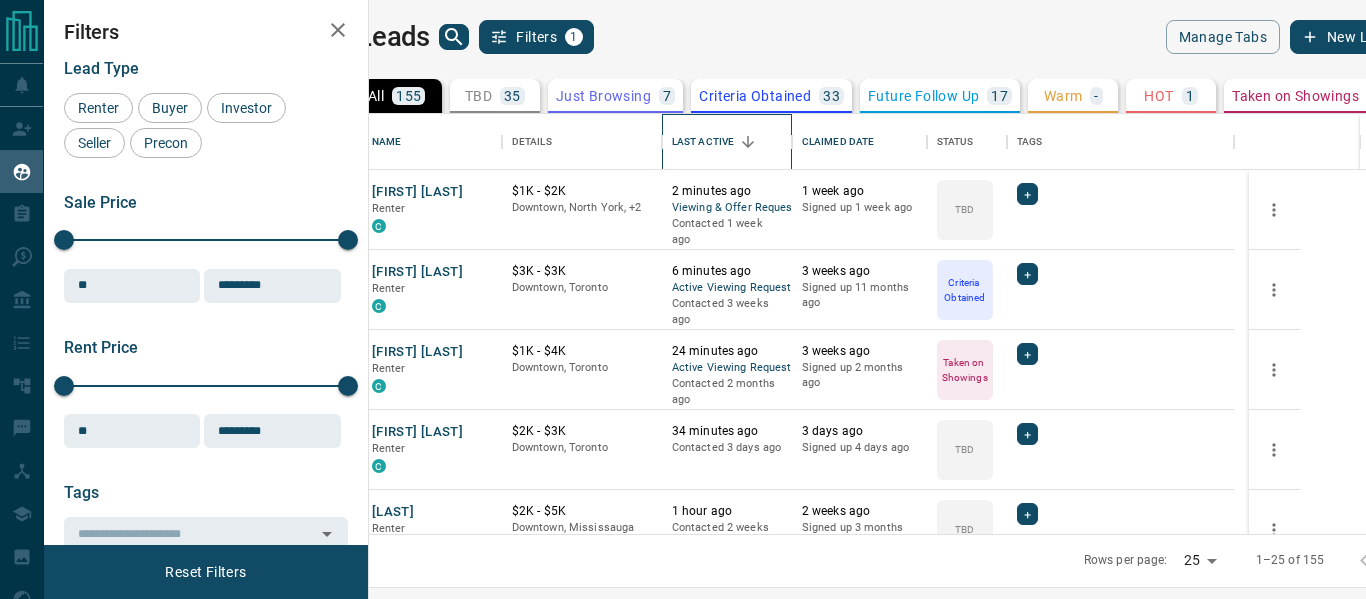 click on "Last Active" at bounding box center (703, 142) 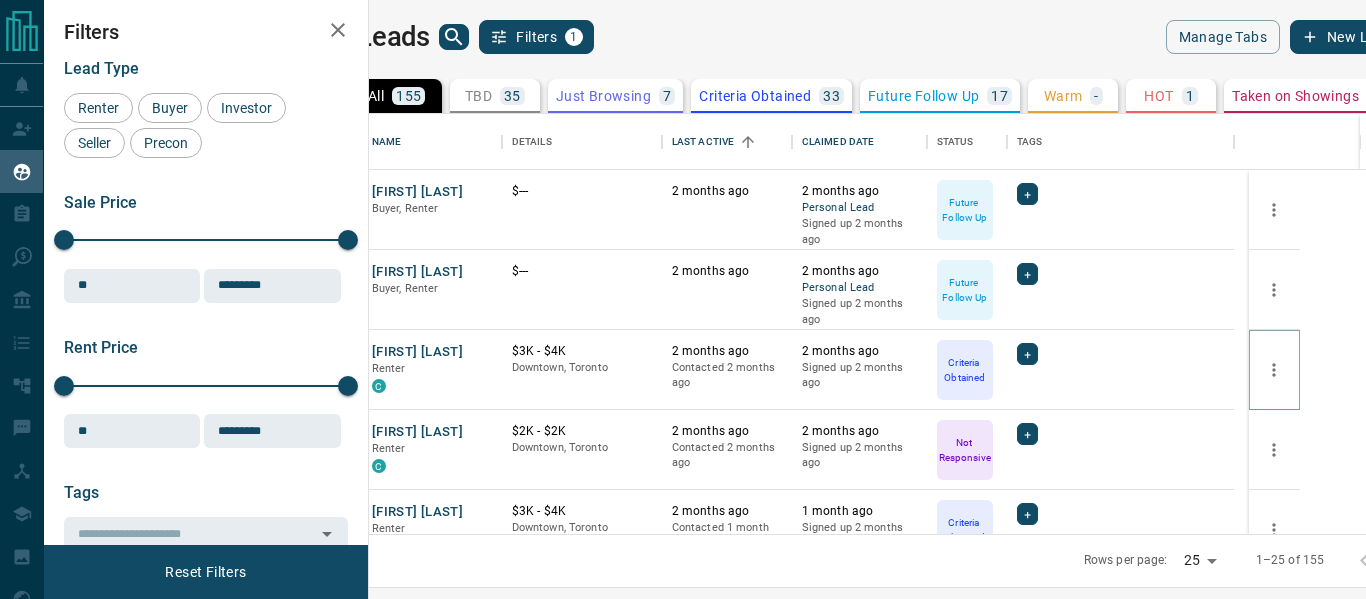 click 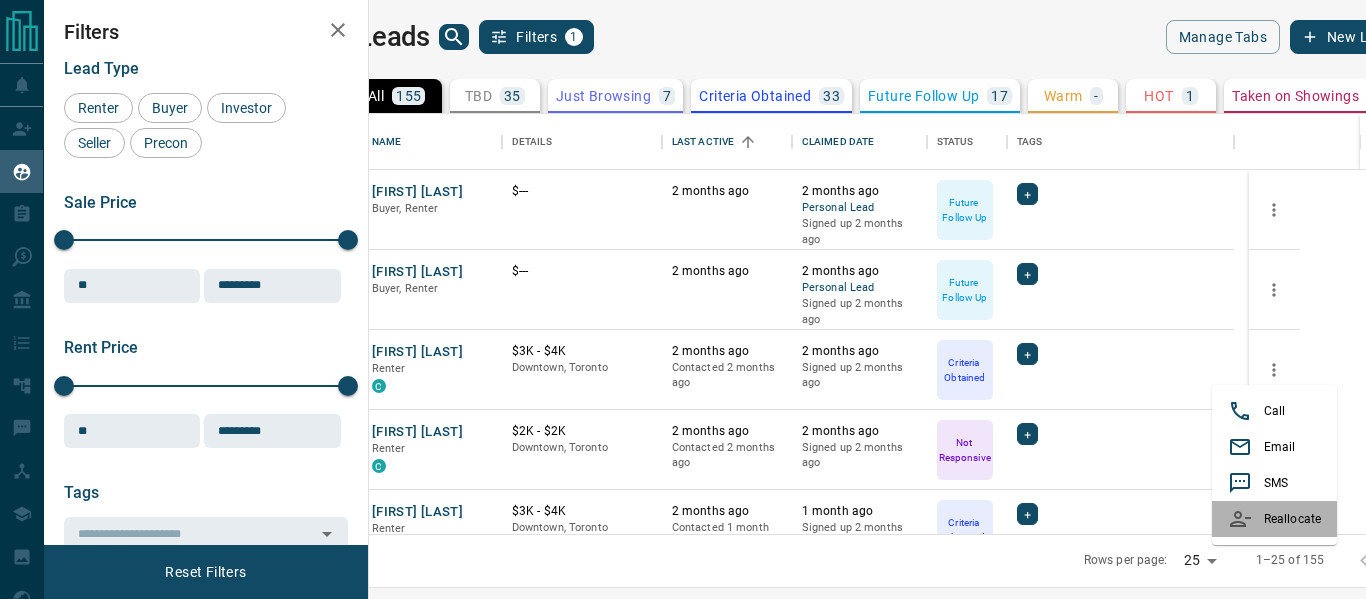 click on "Reallocate" at bounding box center [1274, 519] 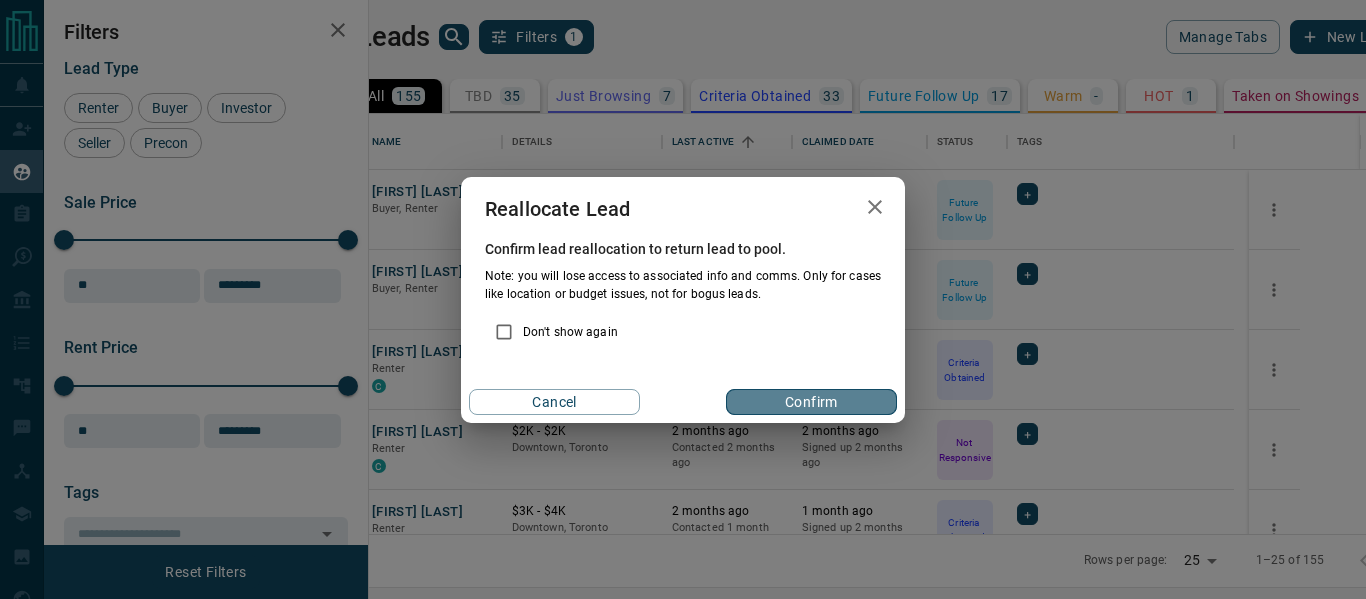 click on "Confirm" at bounding box center [811, 402] 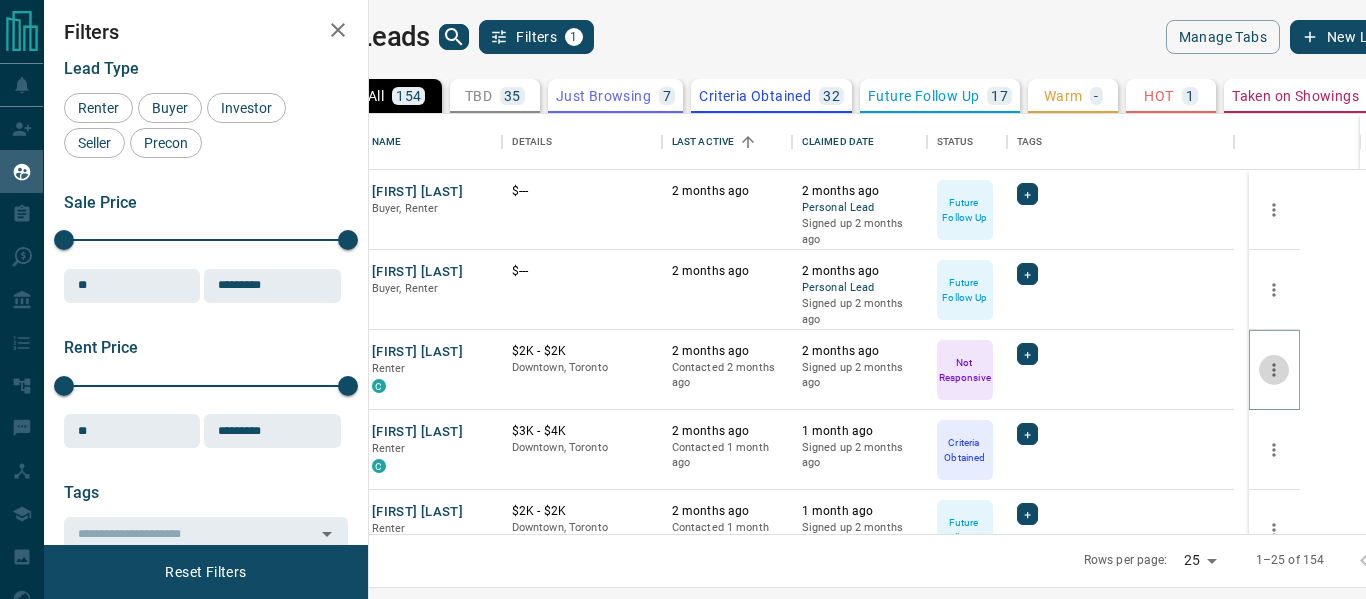 click 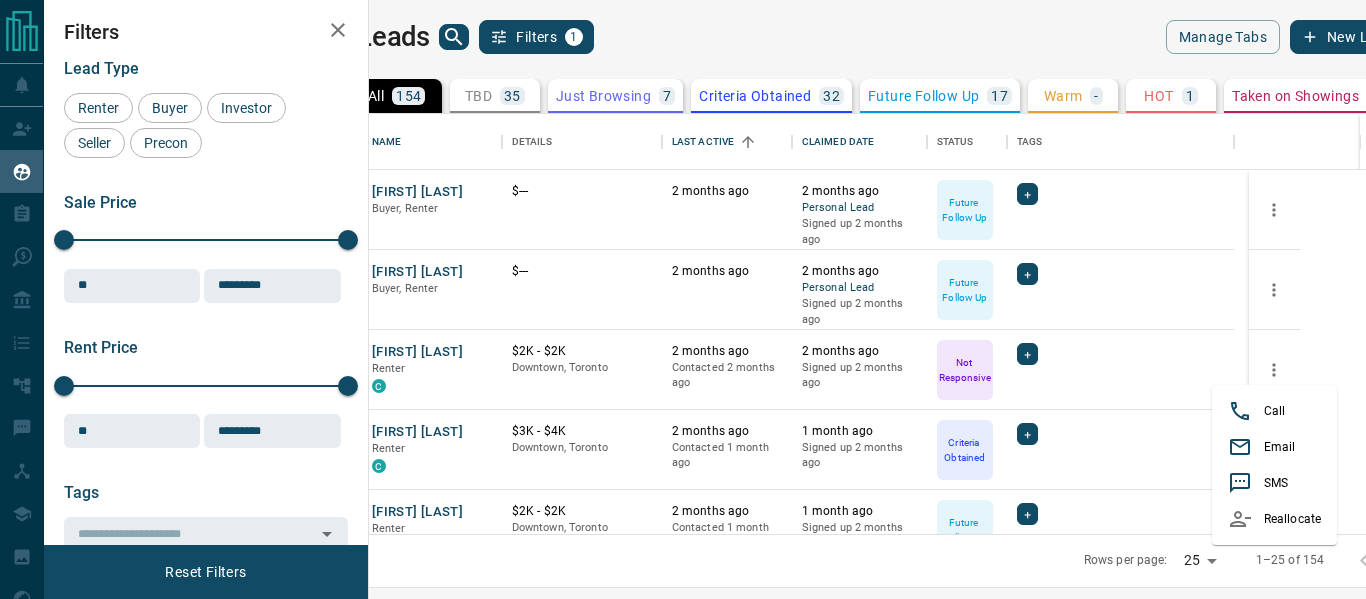 click at bounding box center (1246, 519) 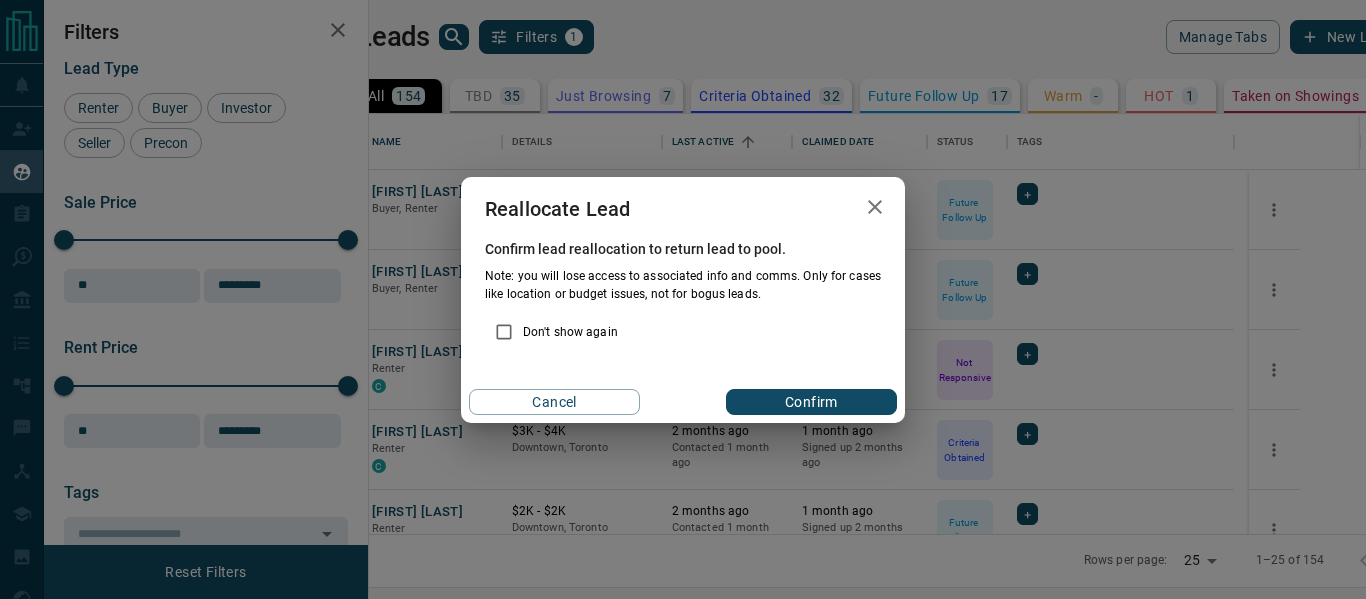click on "Confirm" at bounding box center (811, 402) 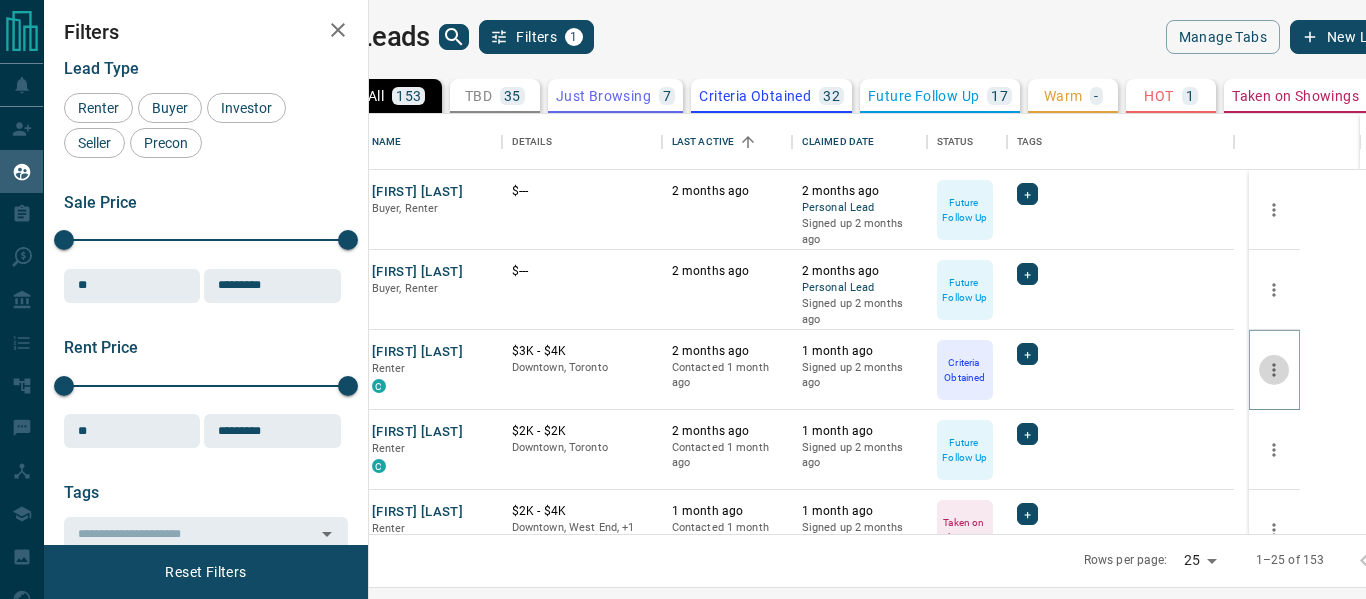 click 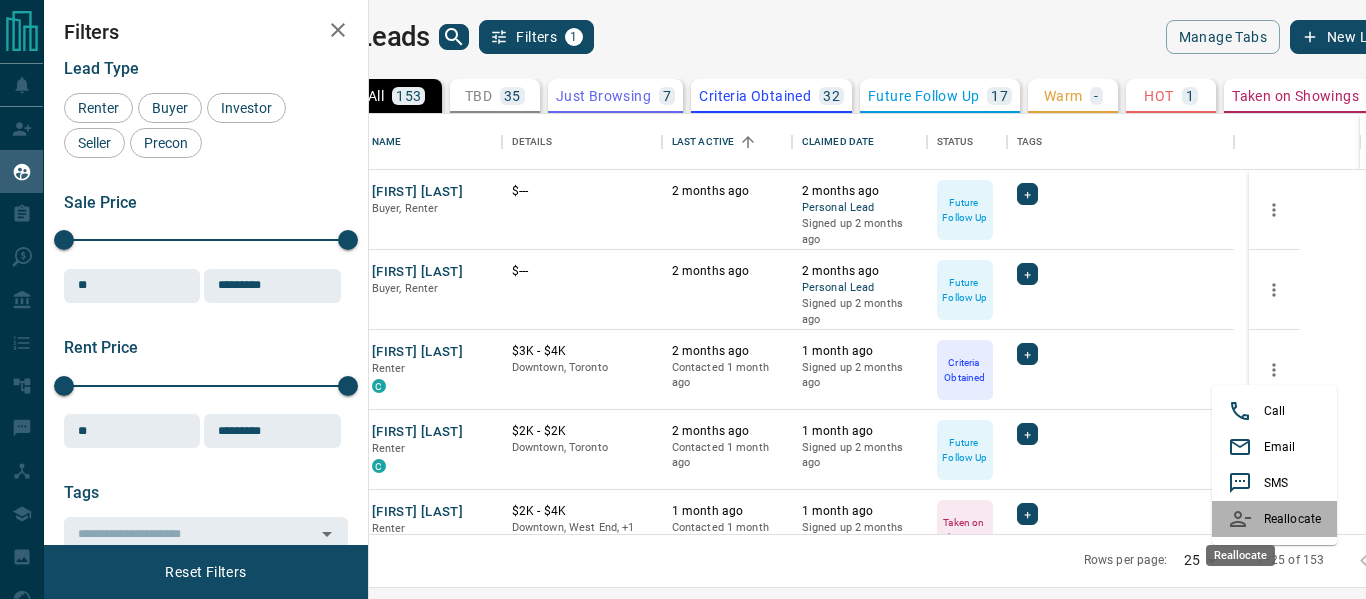 click 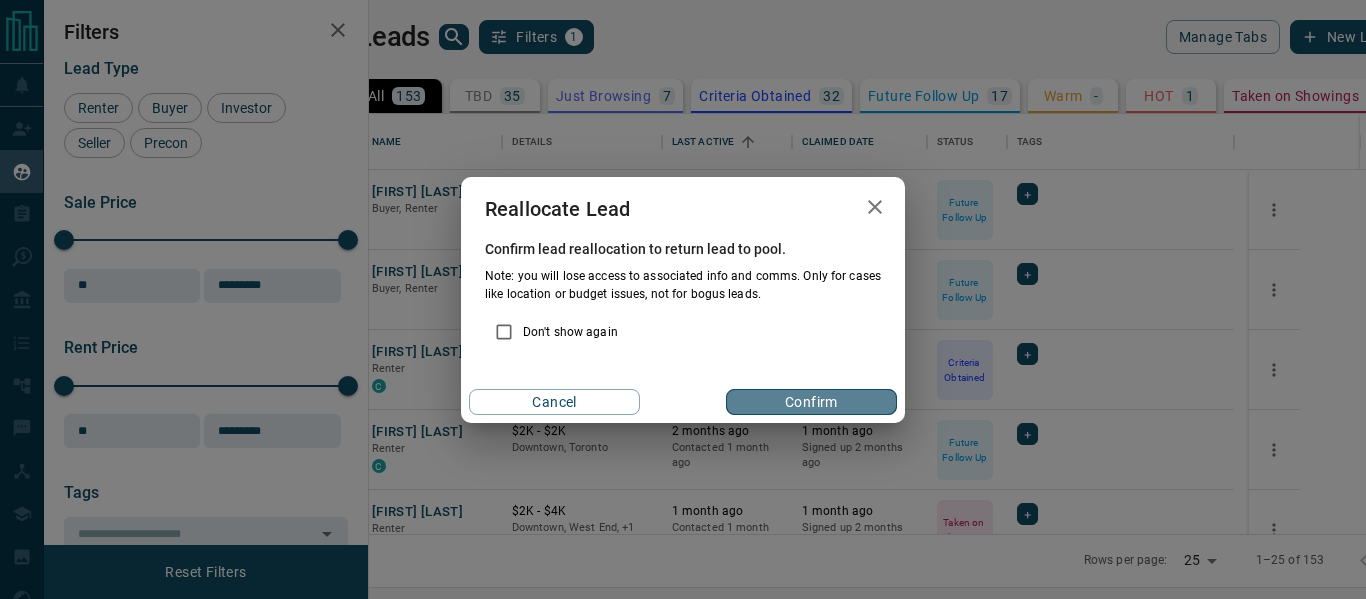 click on "Confirm" at bounding box center (811, 402) 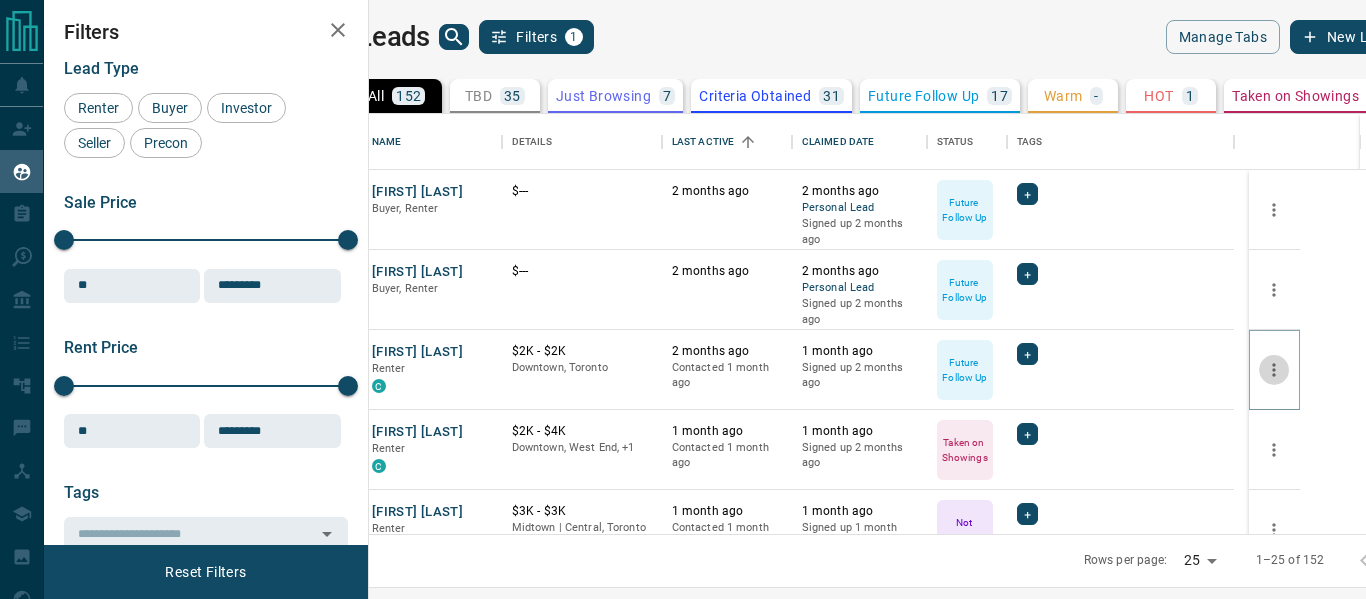click at bounding box center [1274, 370] 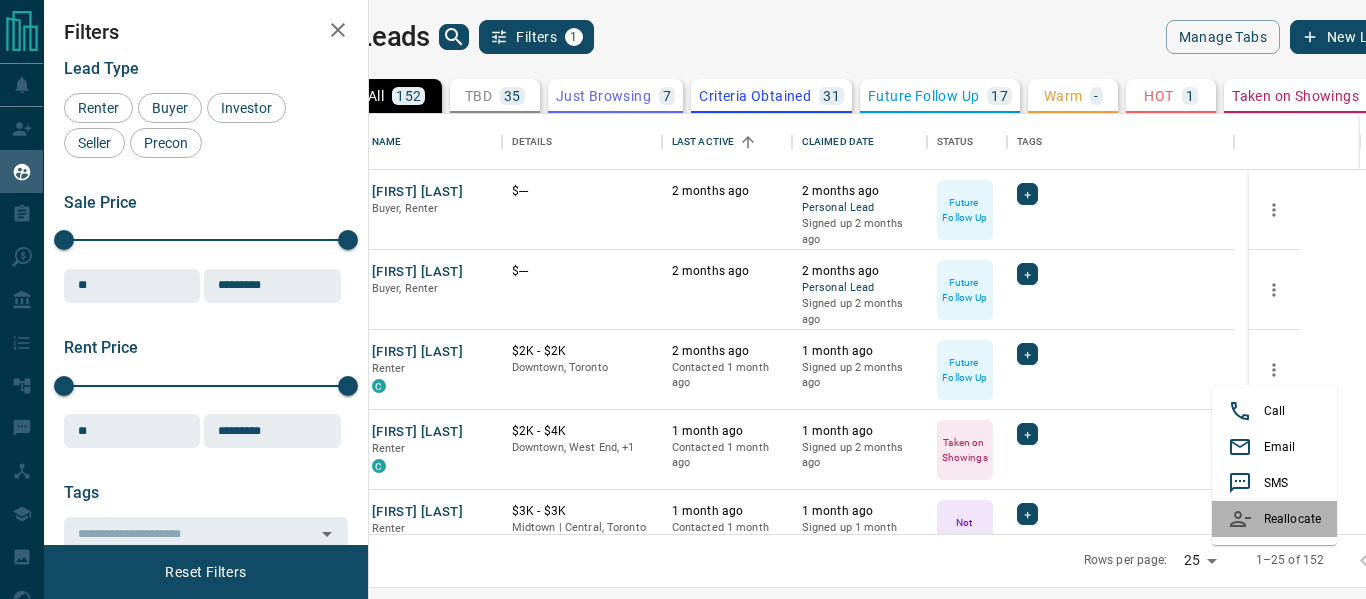 click at bounding box center [1246, 519] 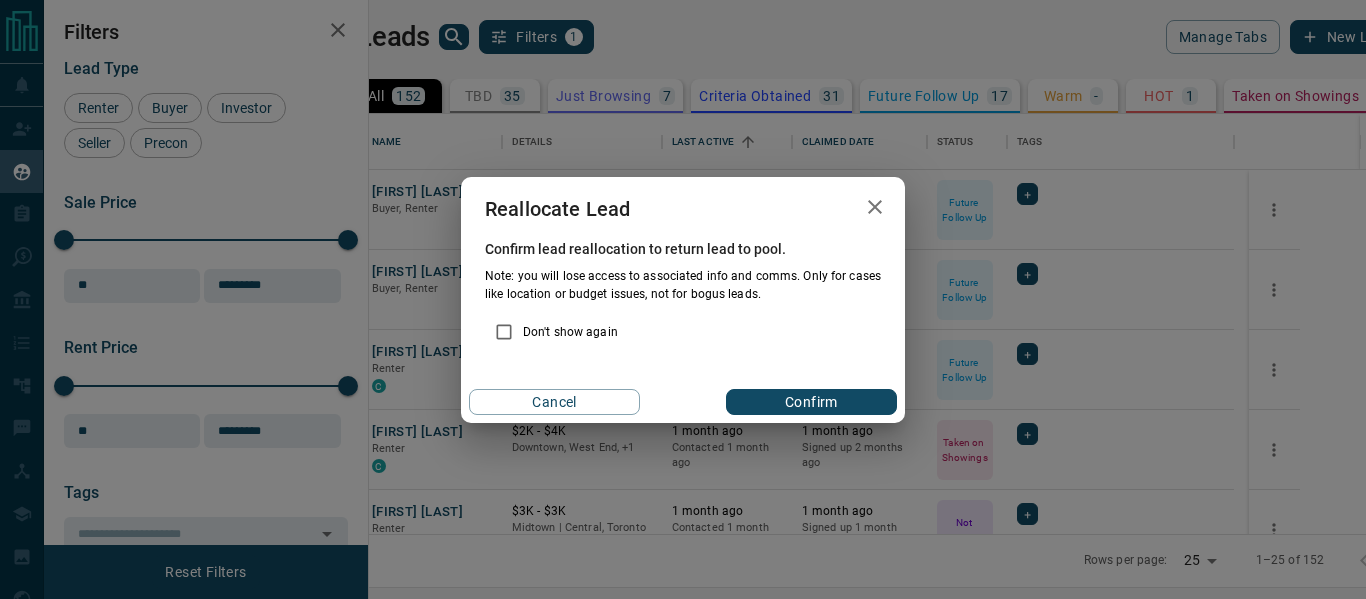 click on "Confirm" at bounding box center [811, 402] 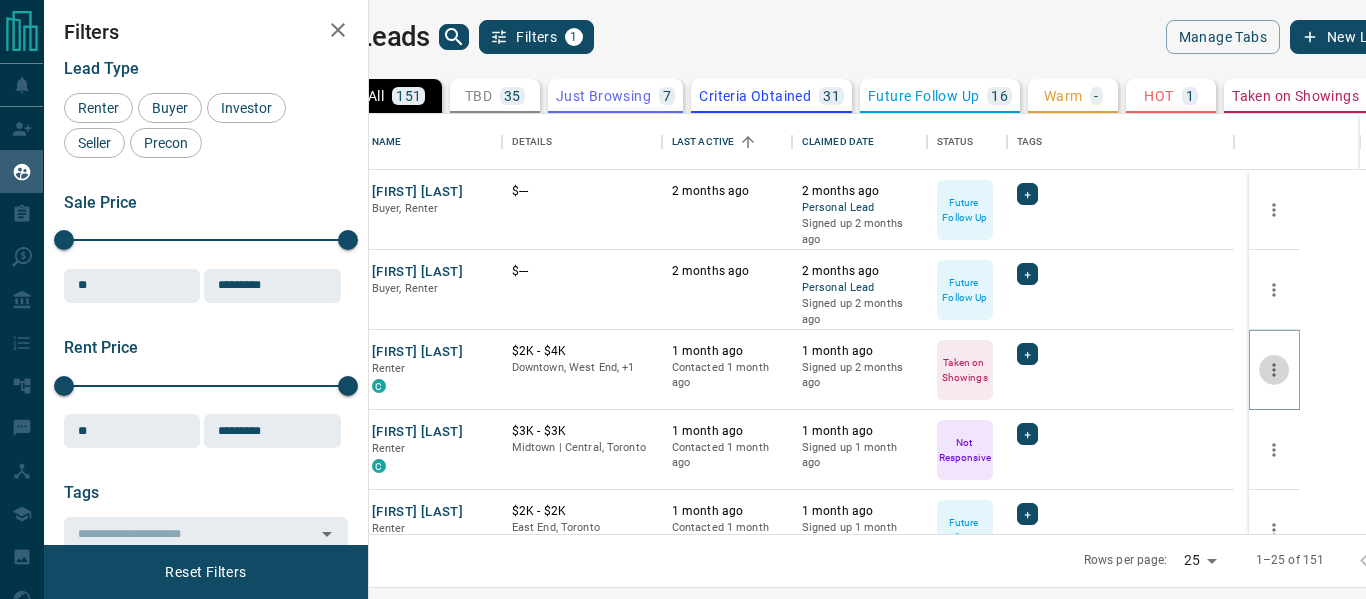 click 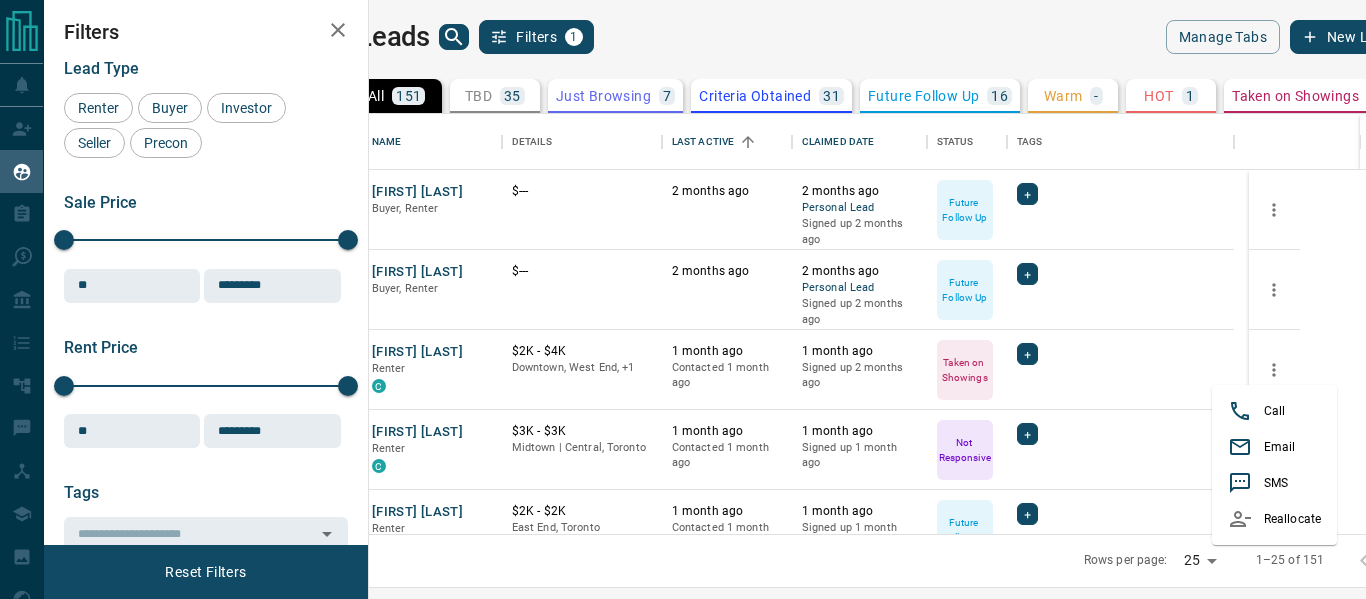 click at bounding box center [1246, 519] 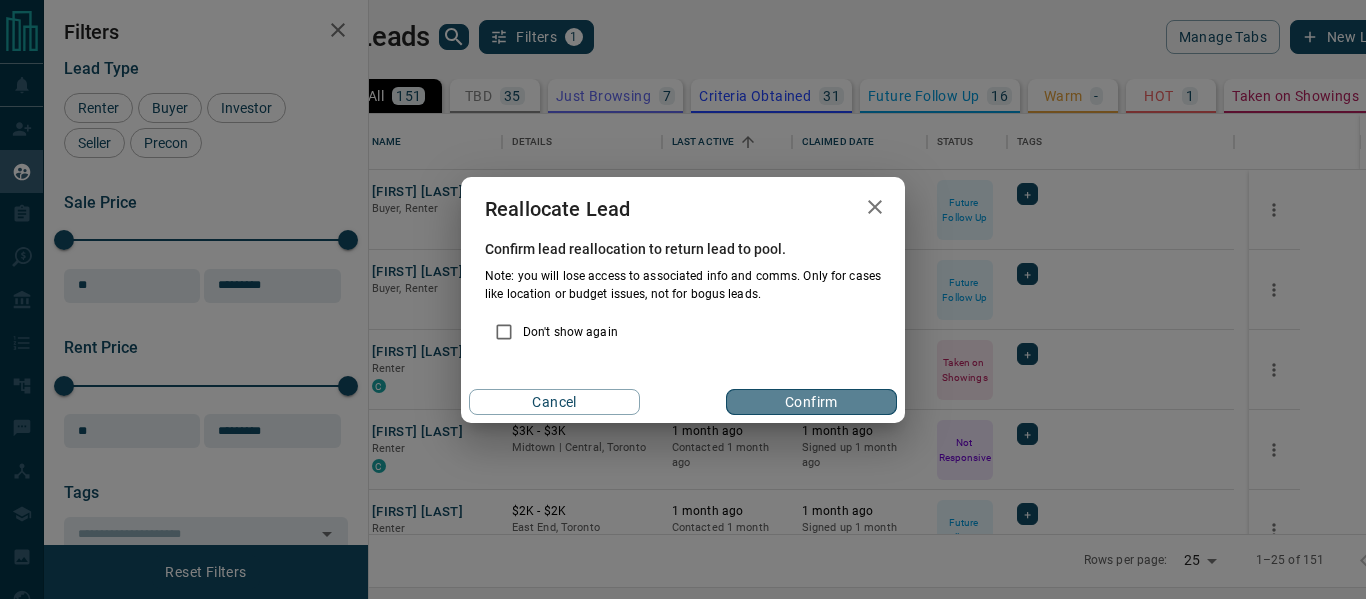 click on "Confirm" at bounding box center (811, 402) 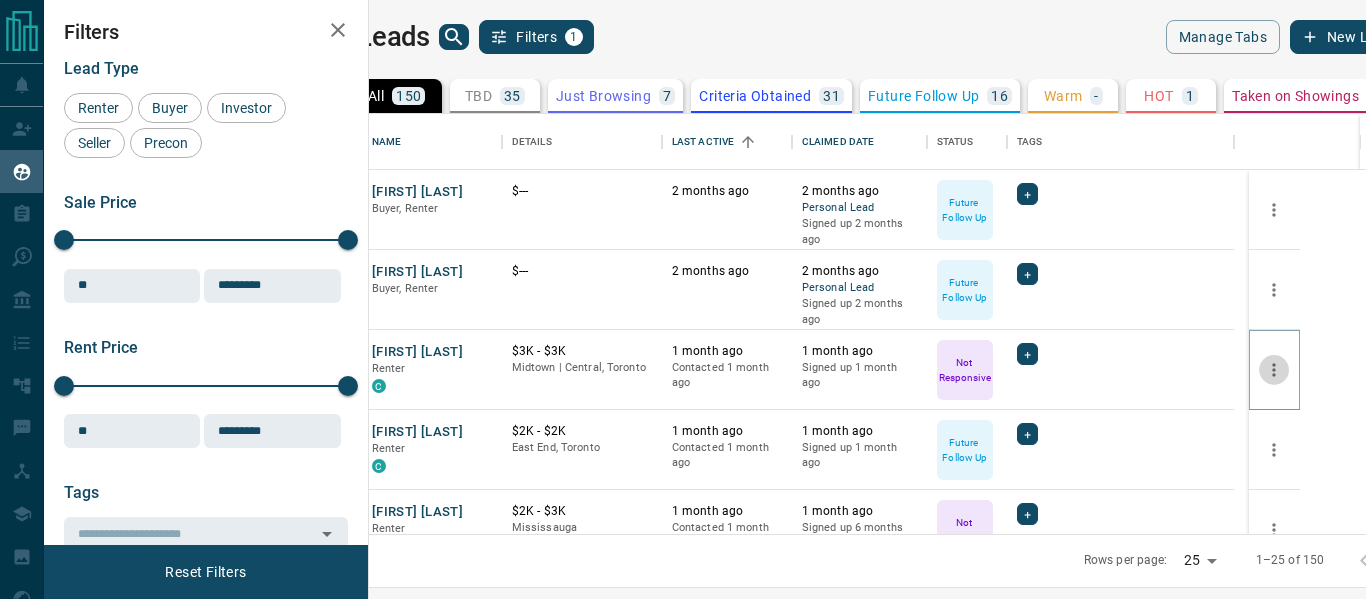 click 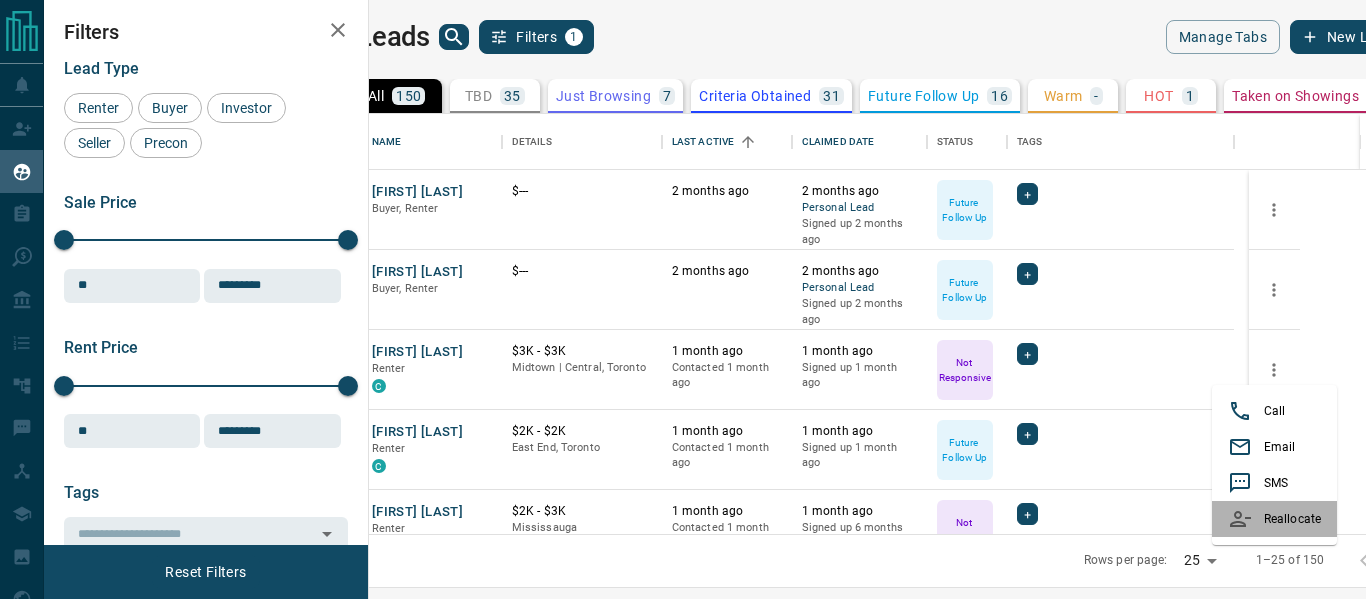 click on "Reallocate" at bounding box center [1274, 519] 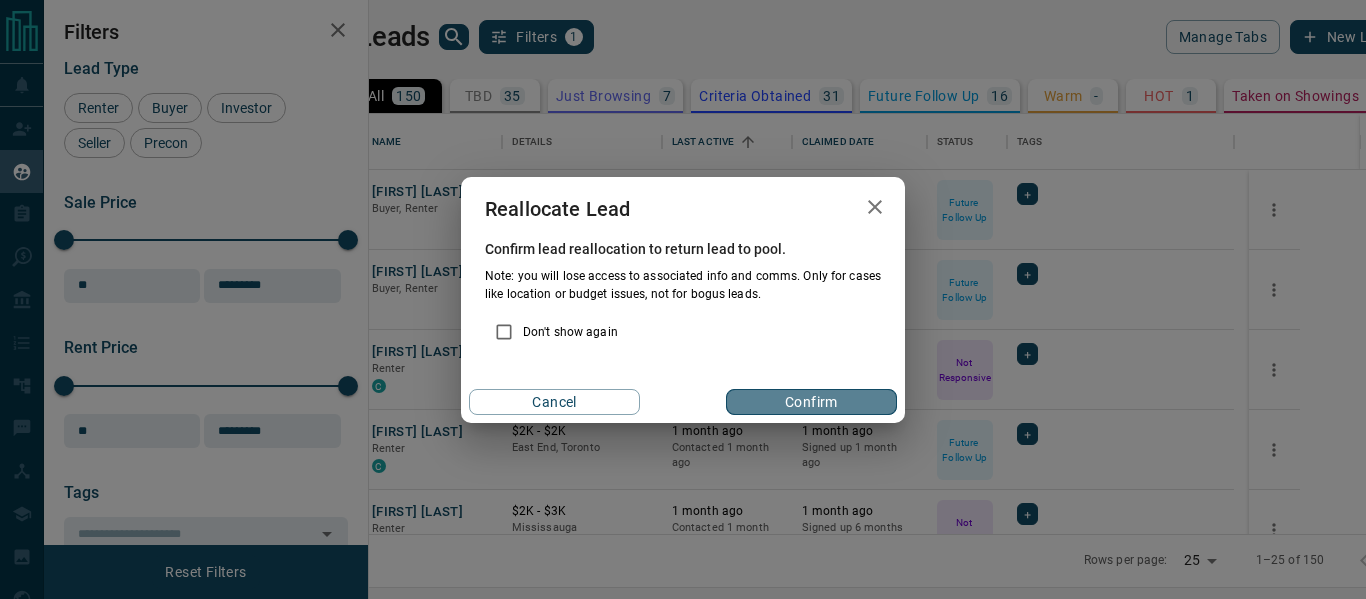 click on "Confirm" at bounding box center (811, 402) 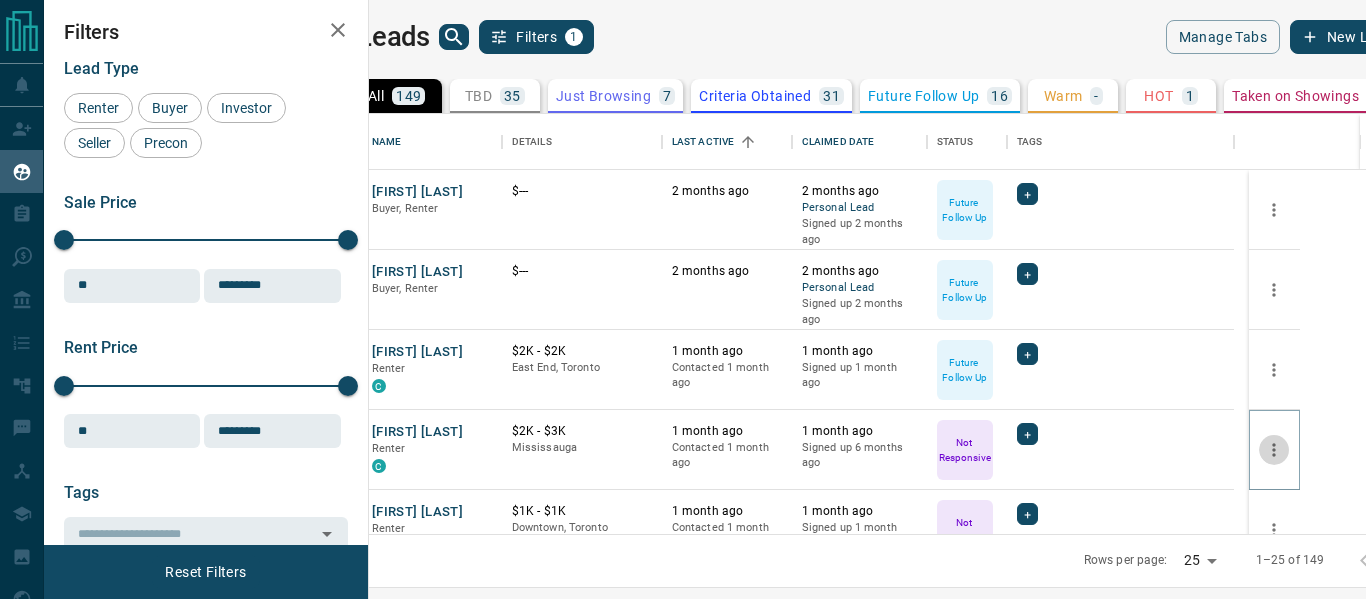 click 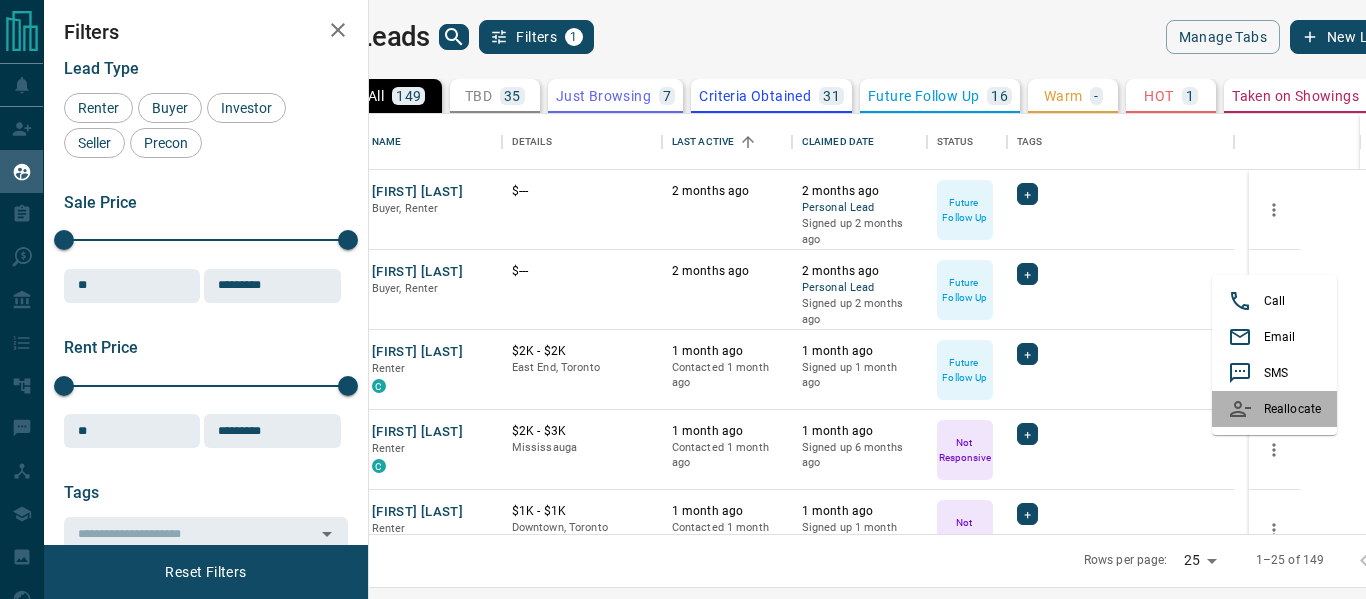click on "Reallocate" at bounding box center [1274, 409] 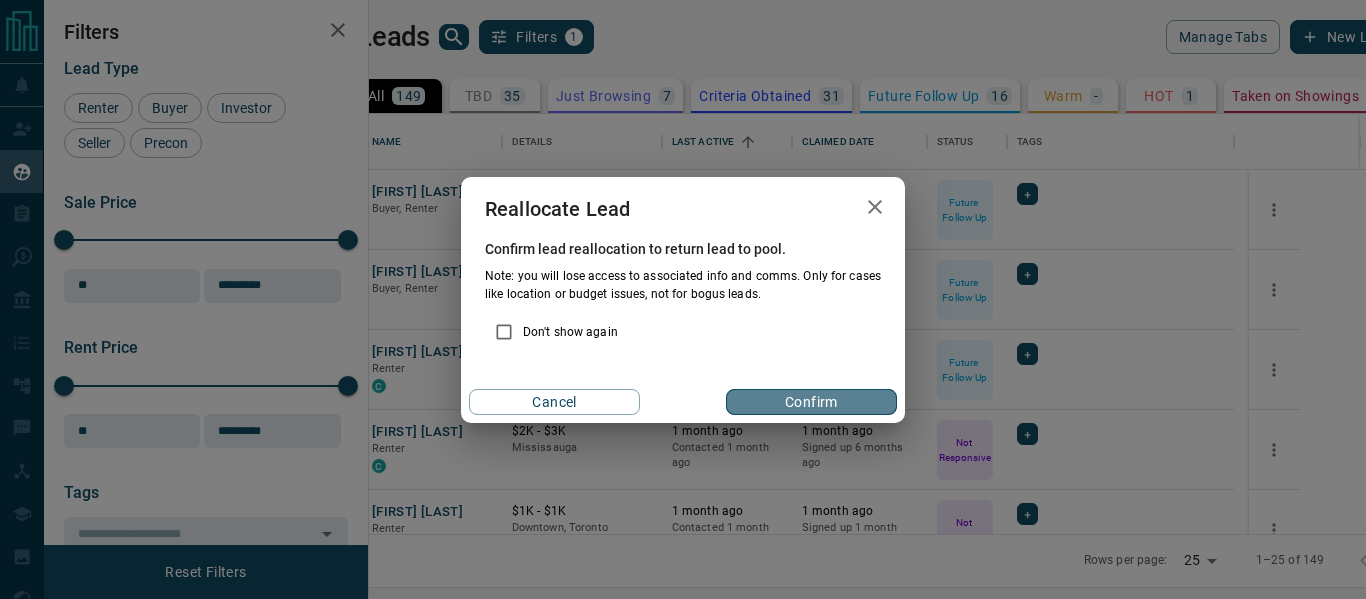 click on "Confirm" at bounding box center [811, 402] 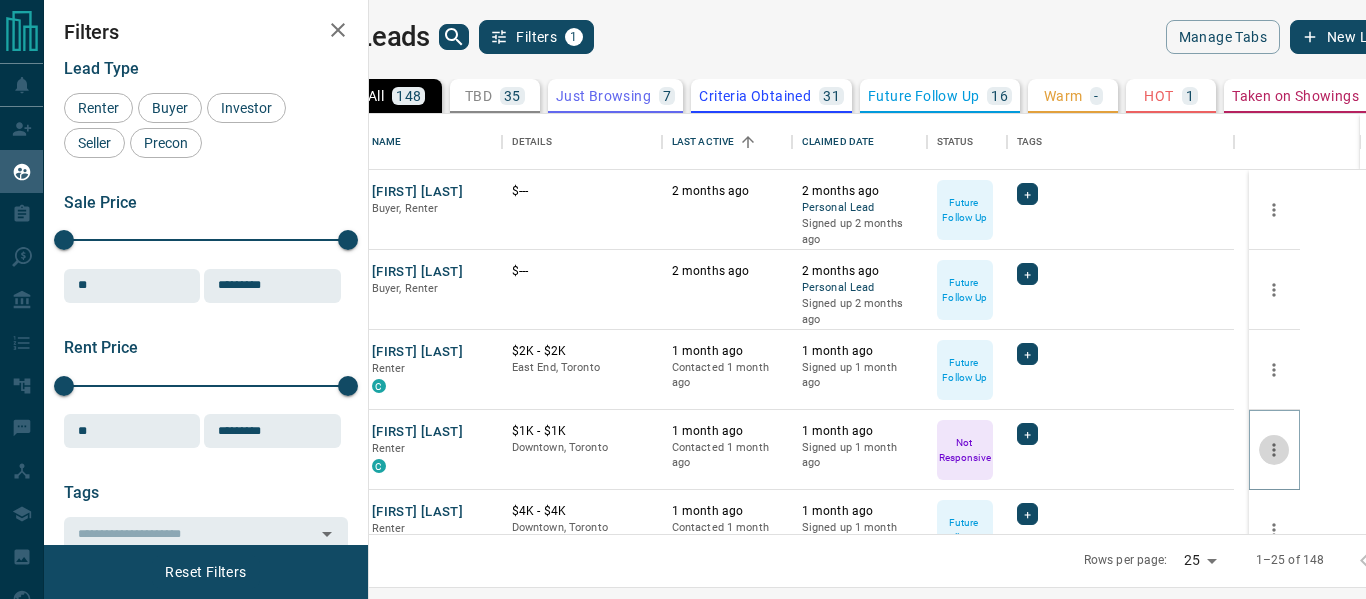 click 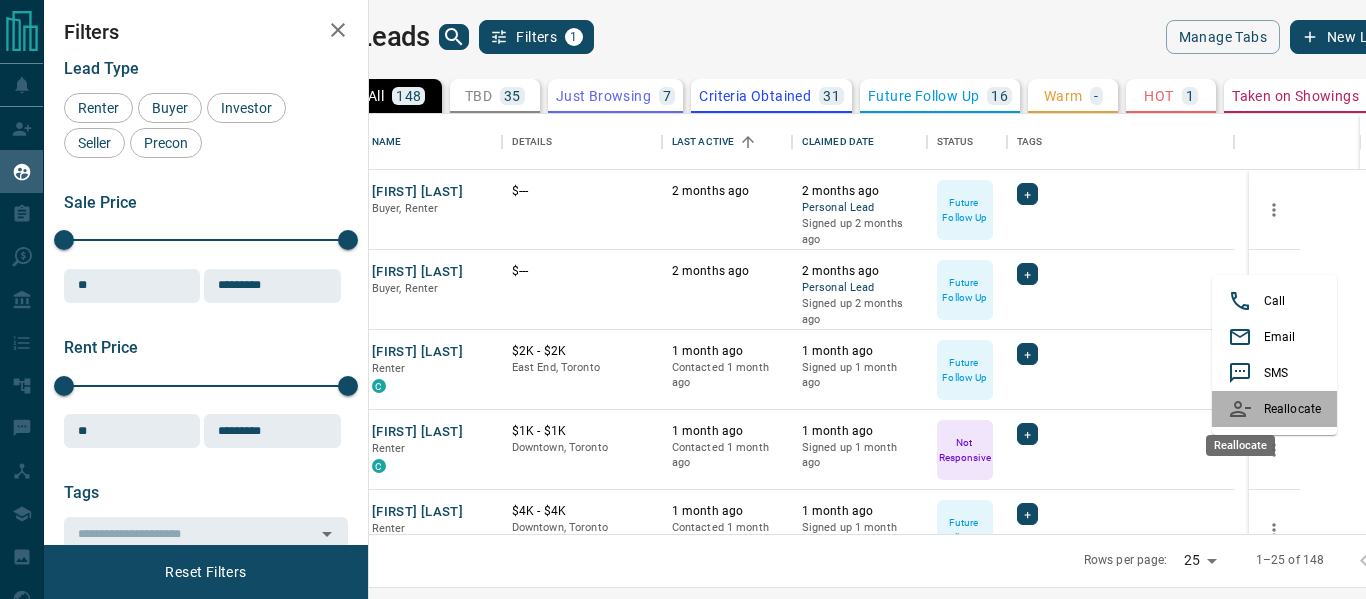 click 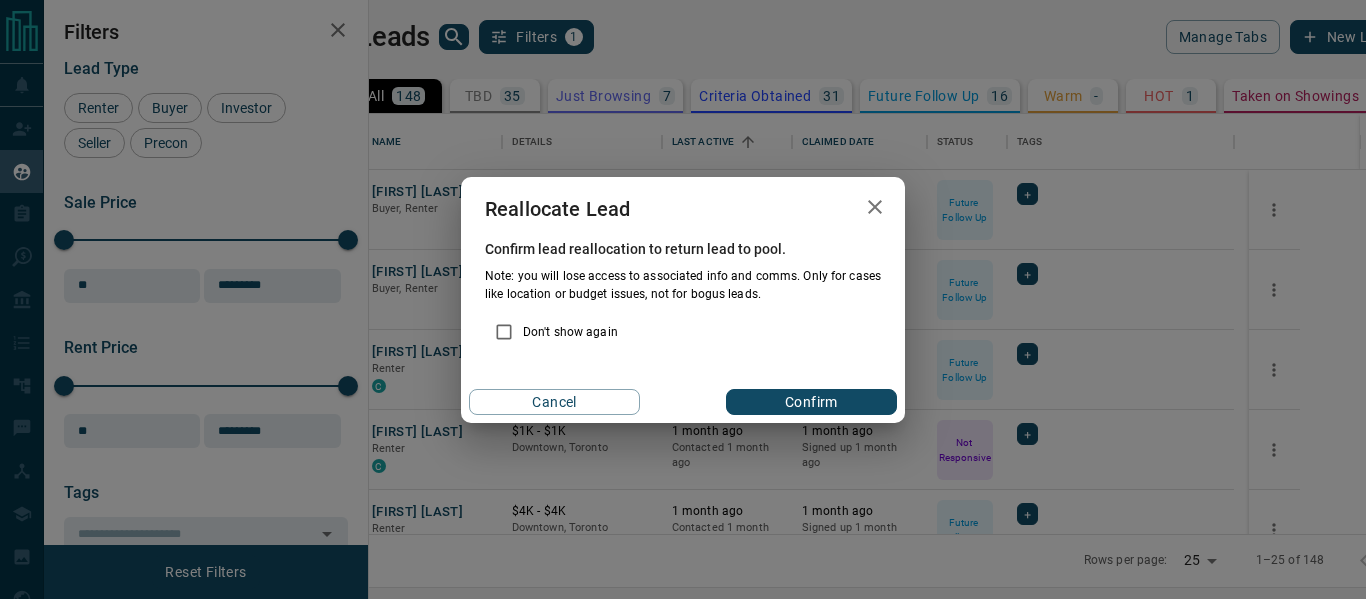 click on "Confirm" at bounding box center [811, 402] 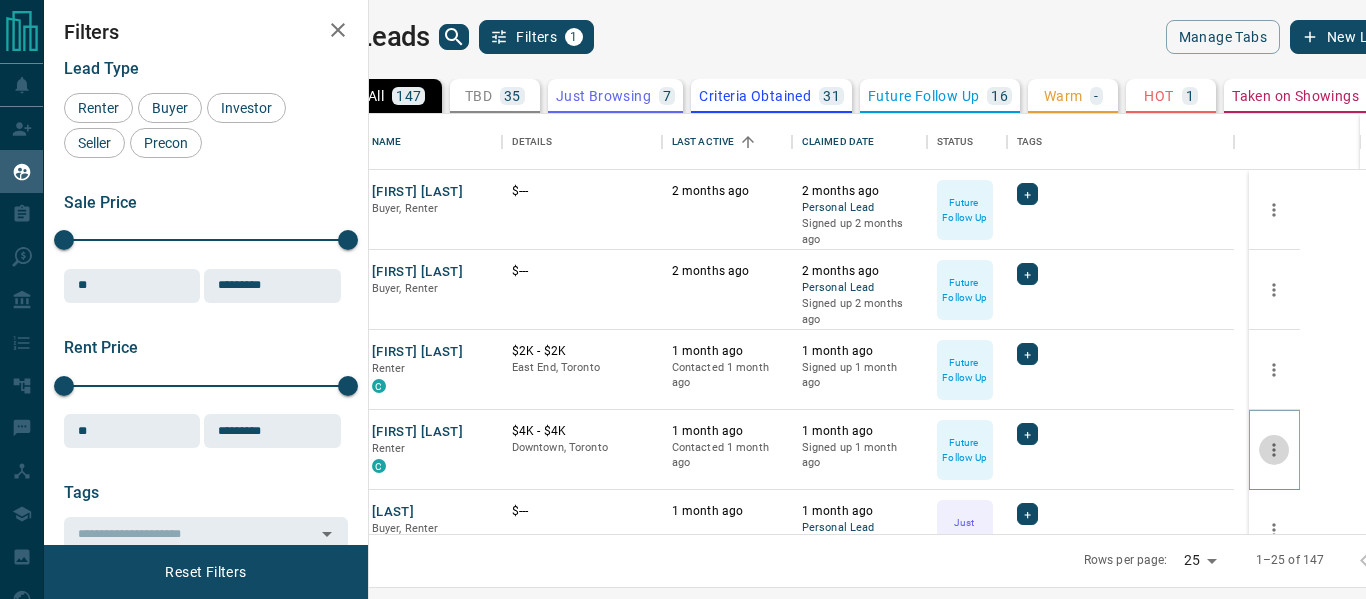 click at bounding box center (1274, 450) 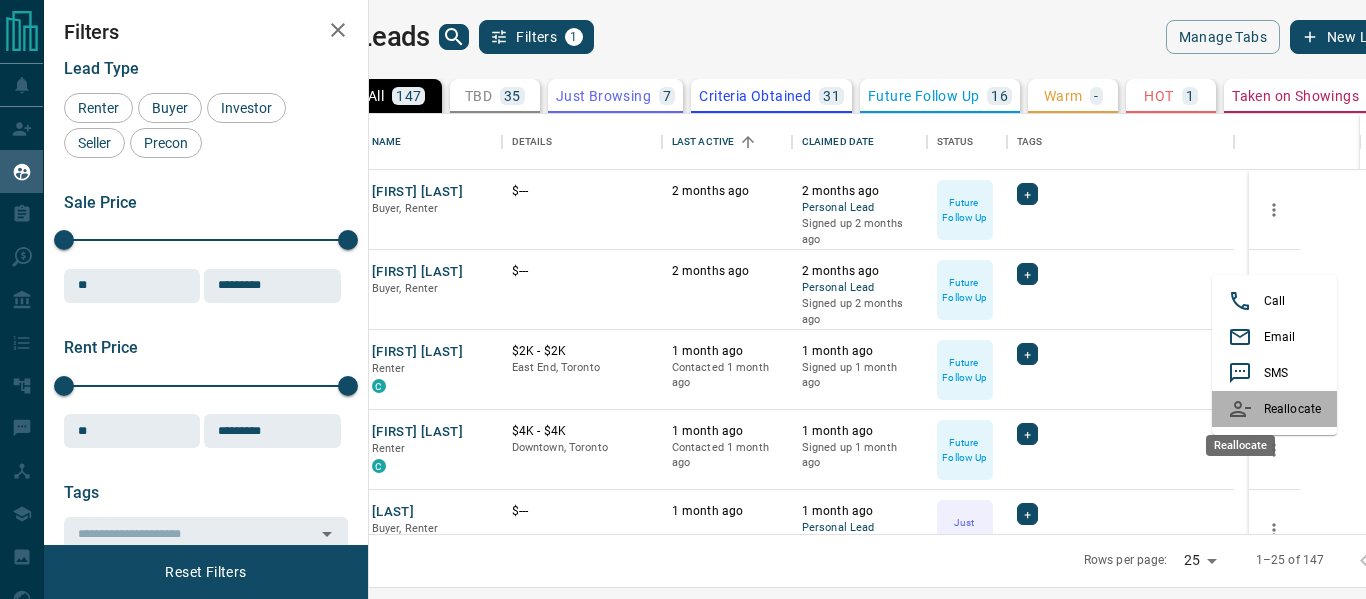 click 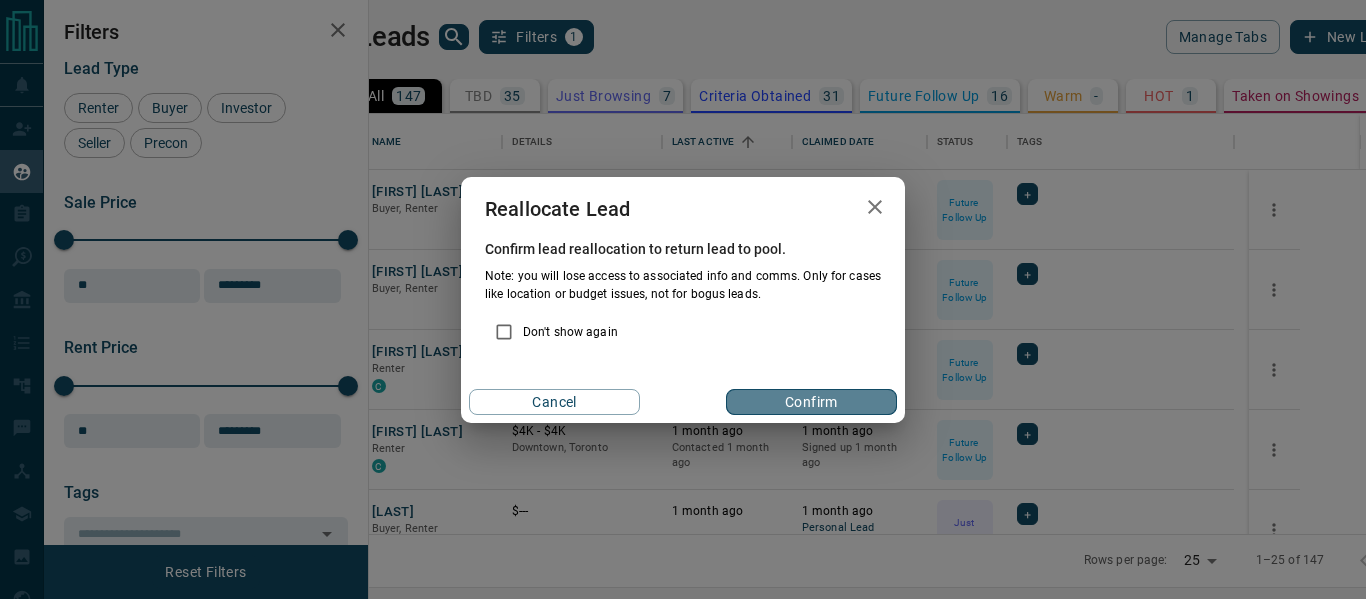 click on "Confirm" at bounding box center [811, 402] 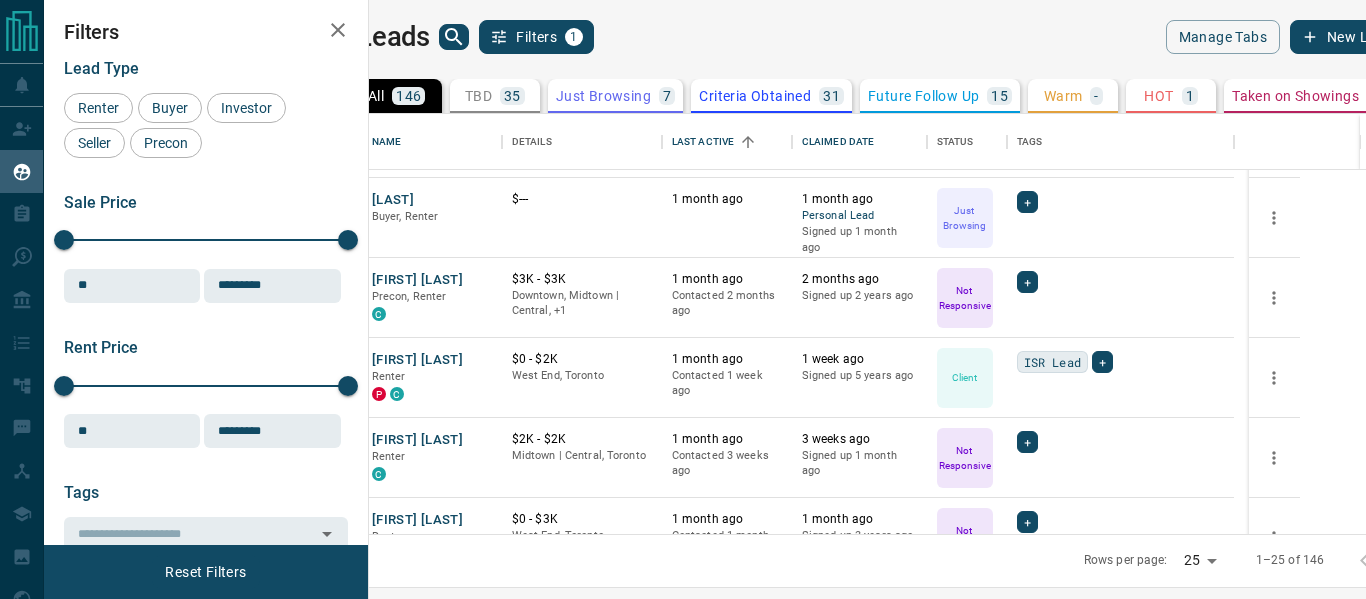 scroll, scrollTop: 275, scrollLeft: 0, axis: vertical 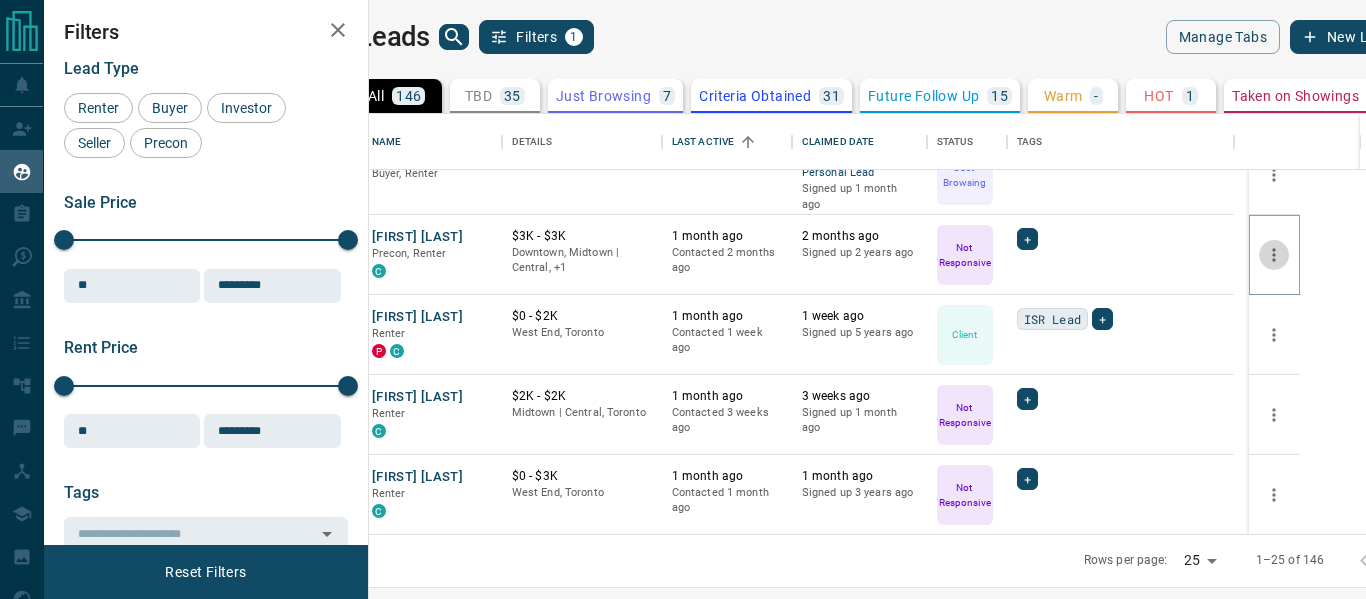 click 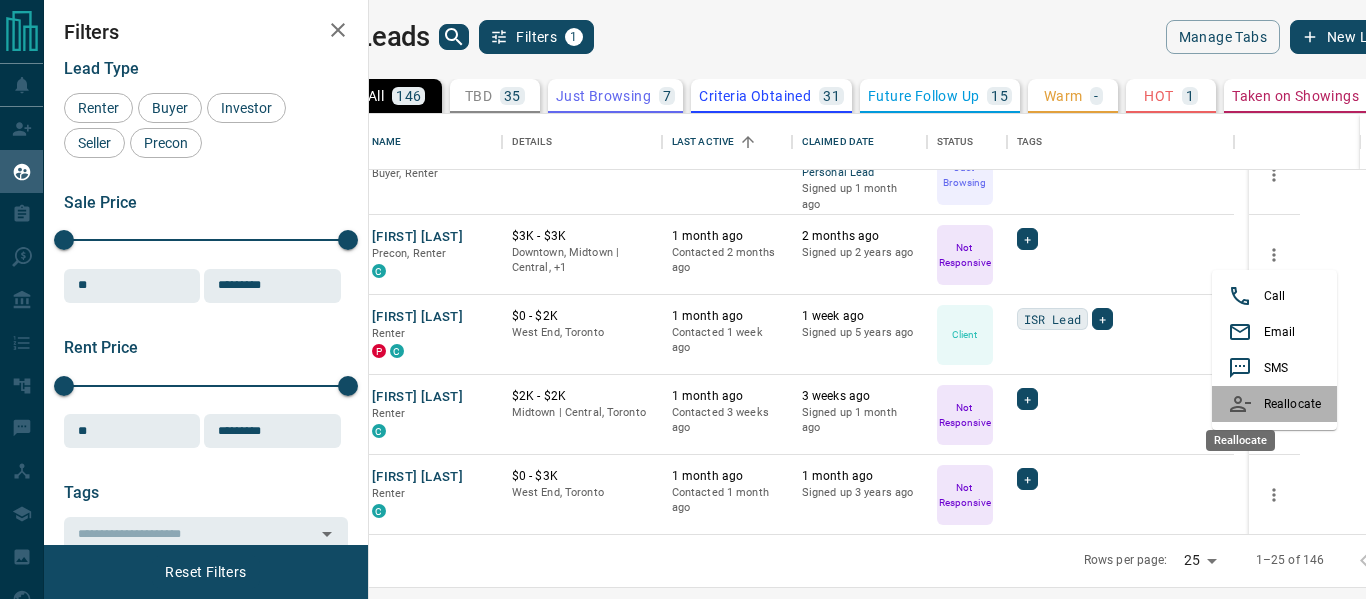 click 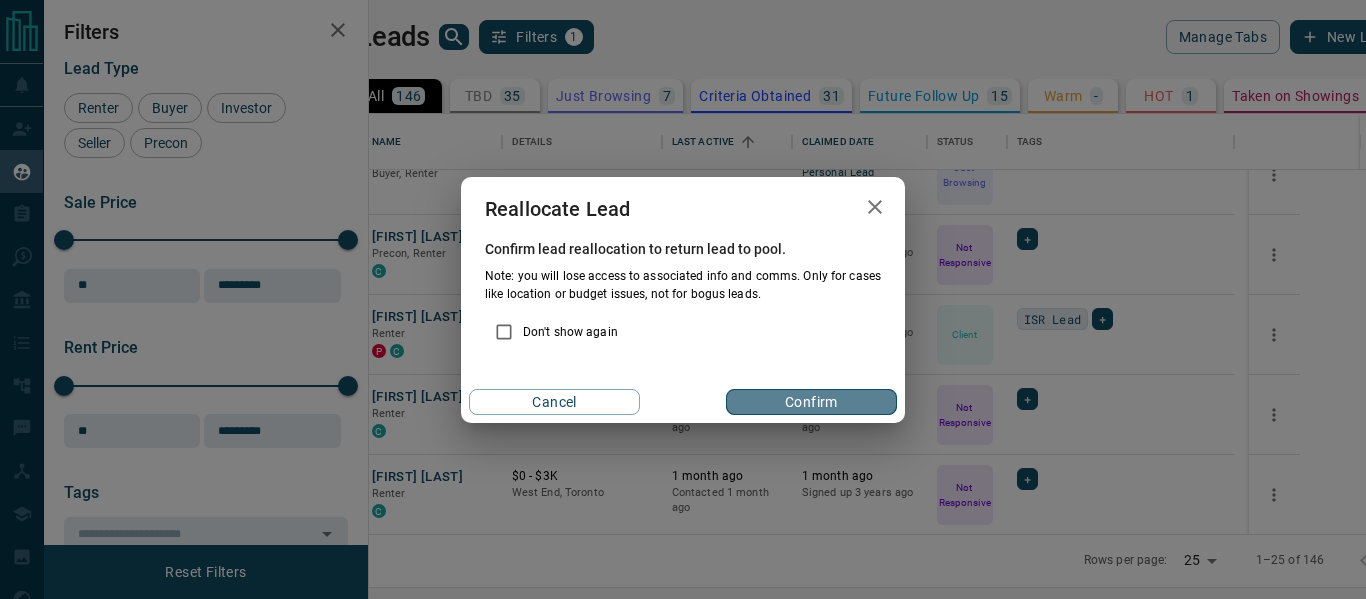 click on "Confirm" at bounding box center [811, 402] 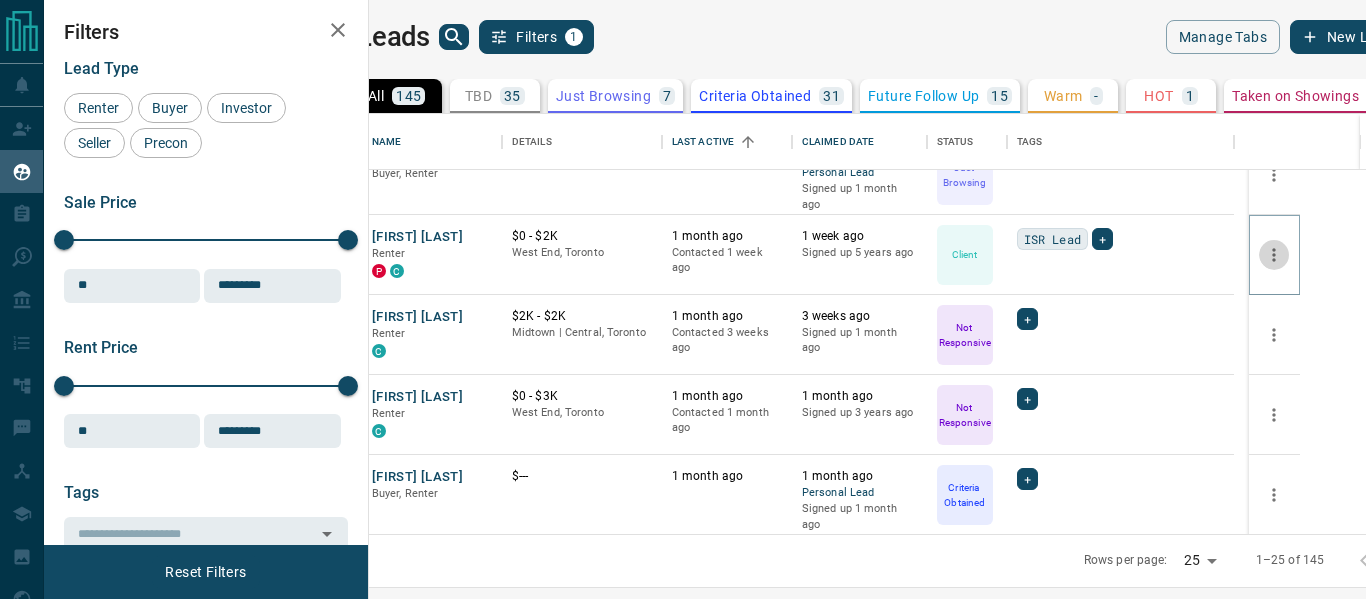 click 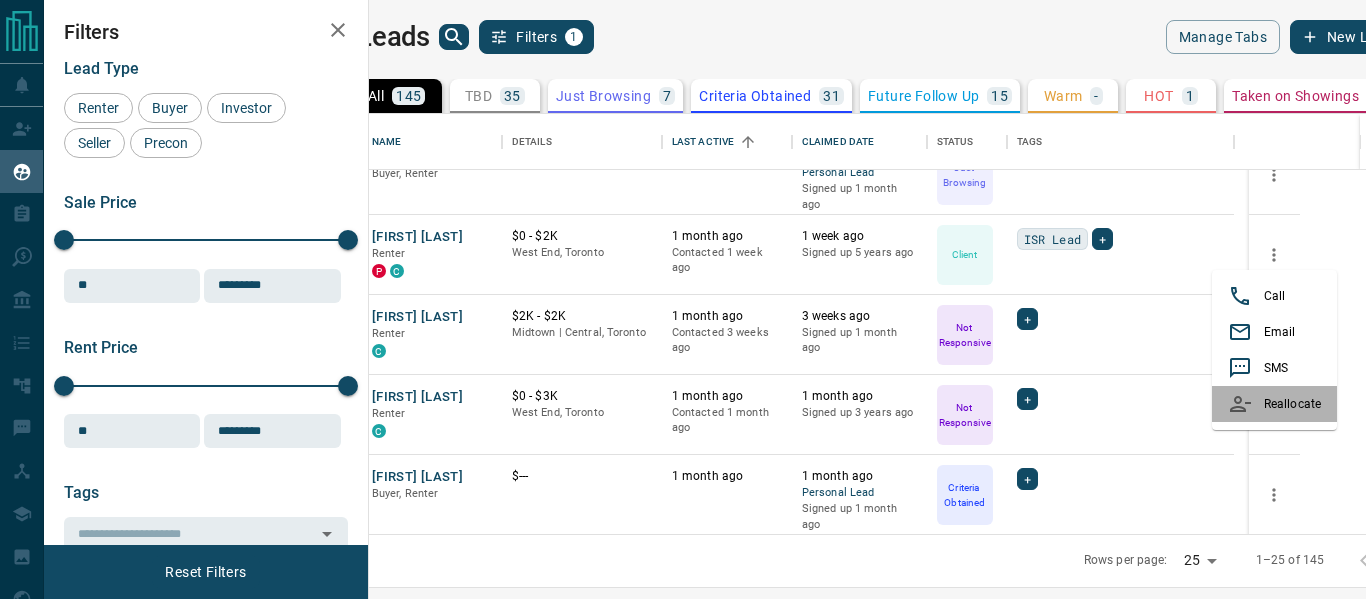 click on "Reallocate" at bounding box center (1274, 404) 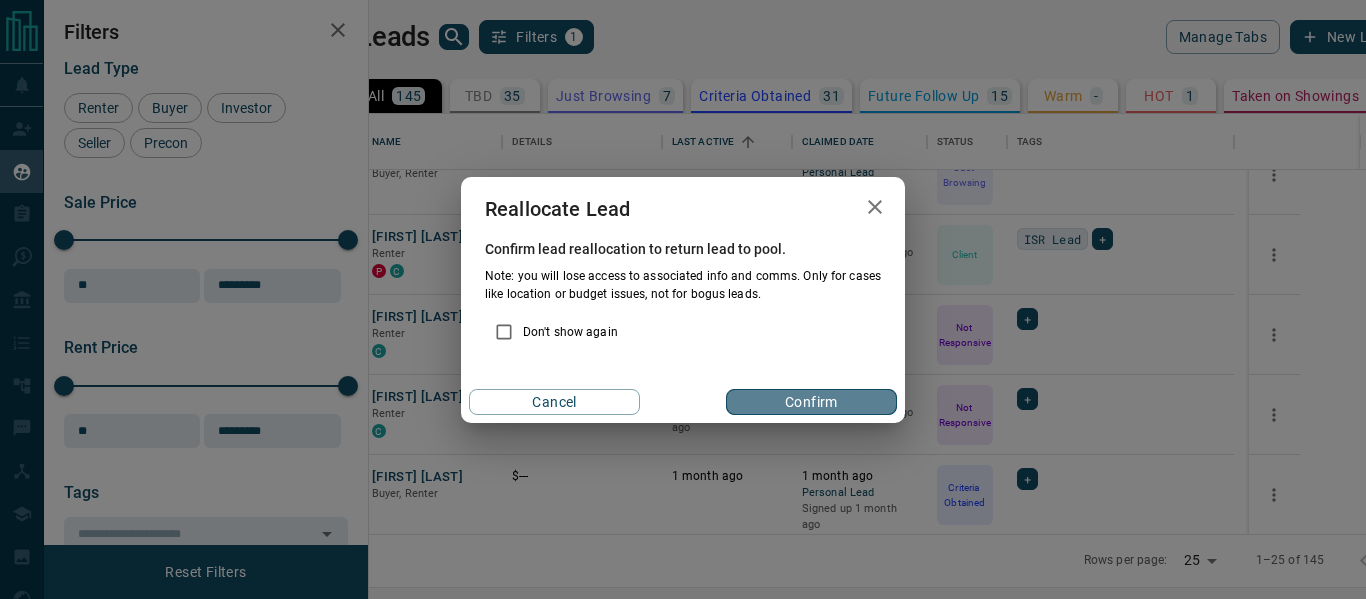 click on "Confirm" at bounding box center (811, 402) 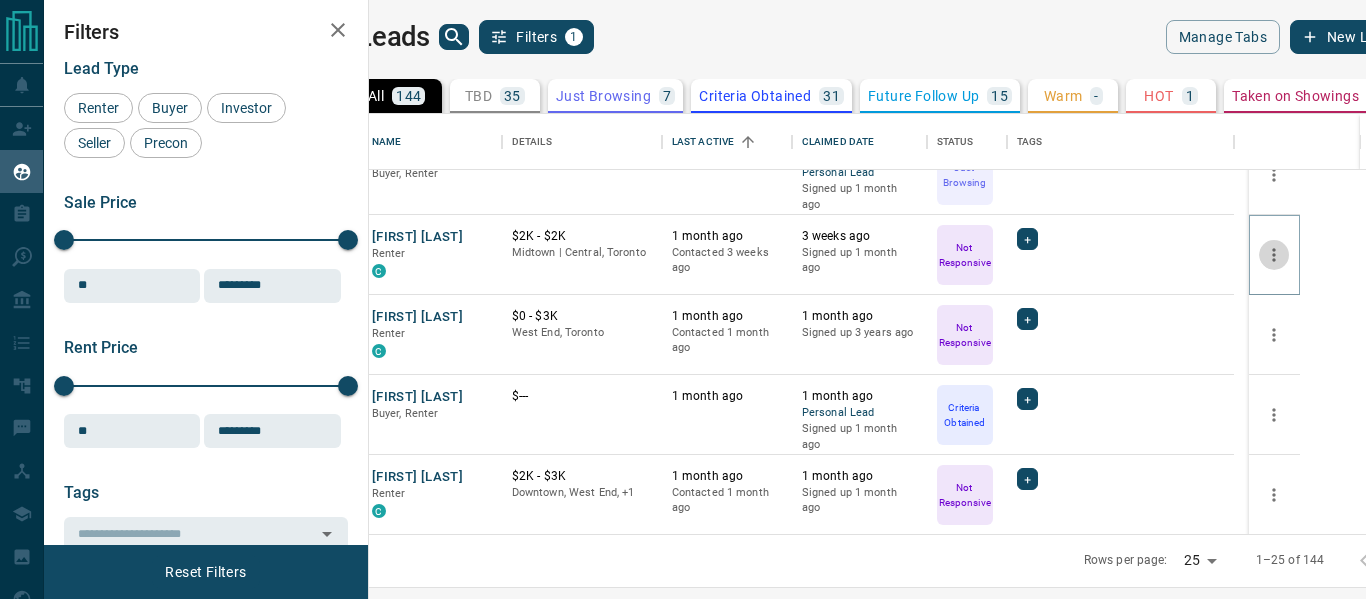 click 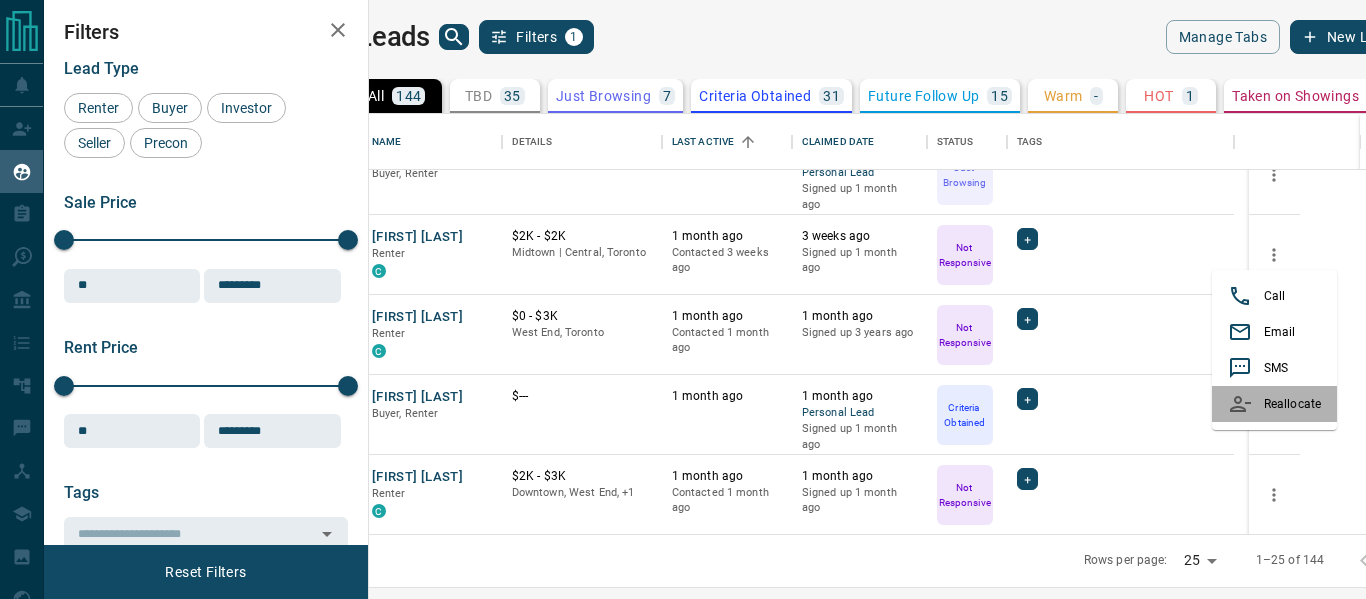 click at bounding box center [1246, 404] 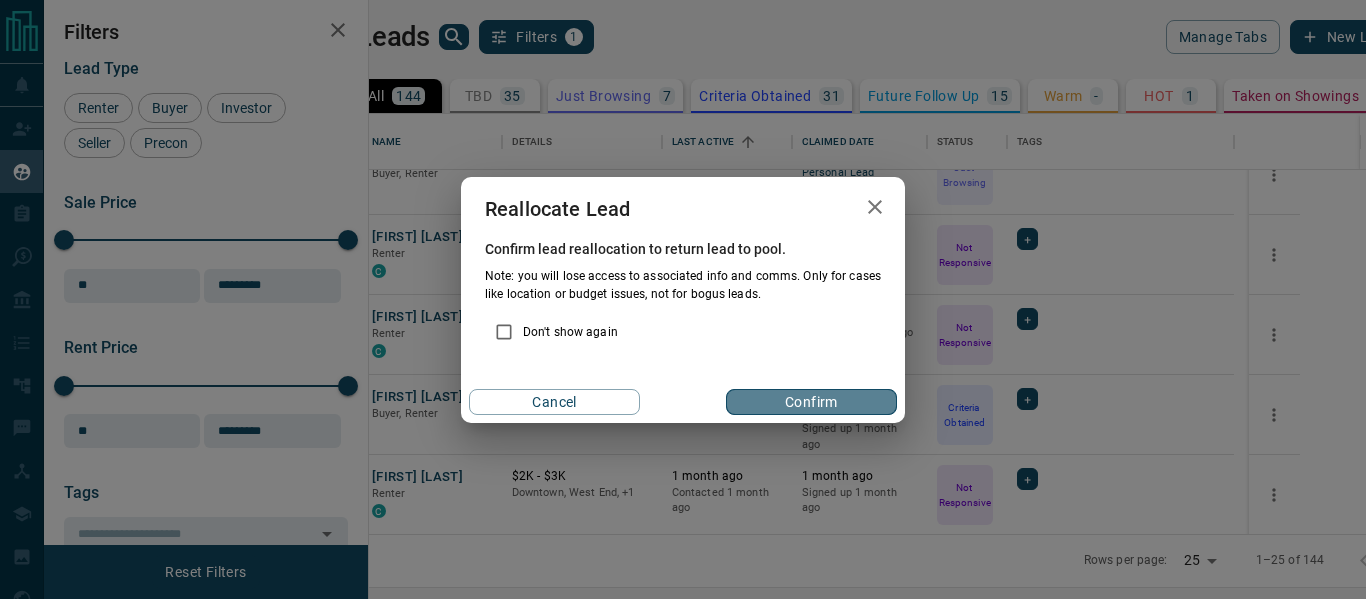 click on "Confirm" at bounding box center [811, 402] 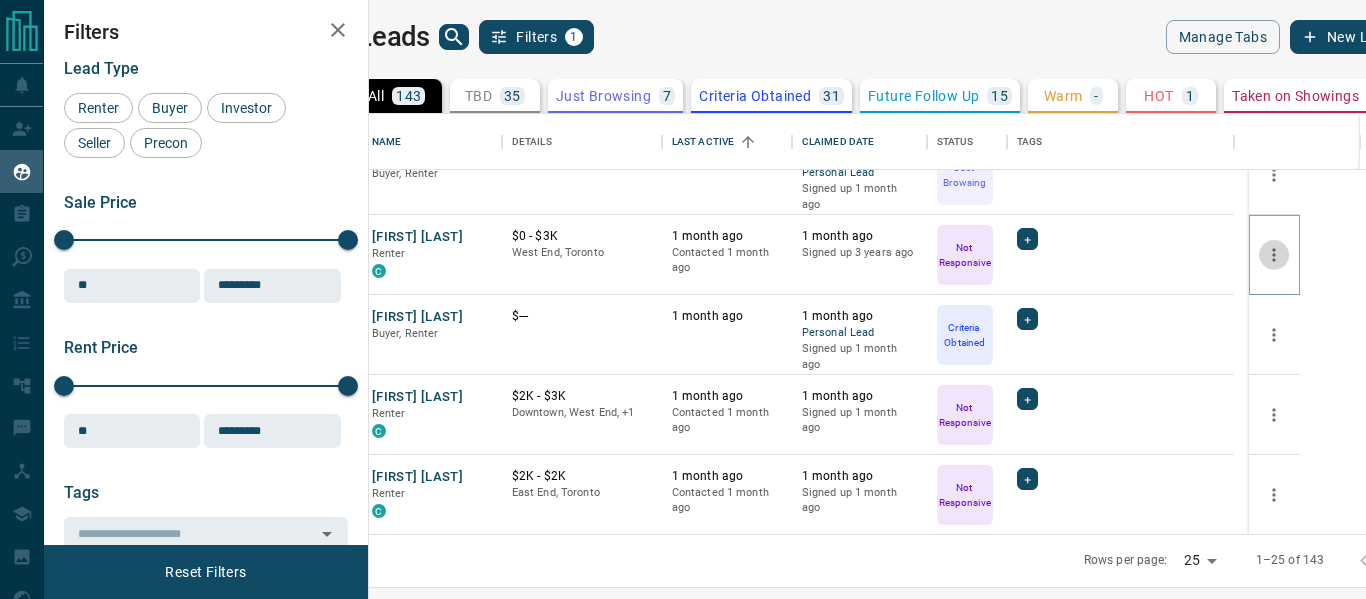 click 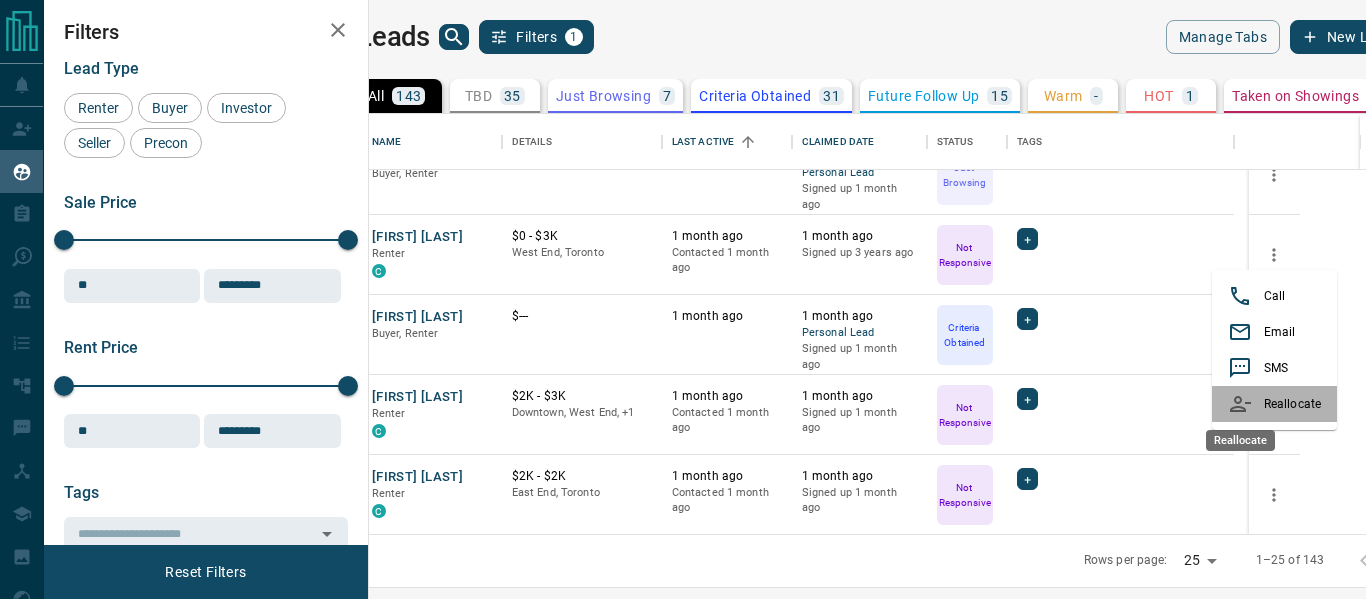 click 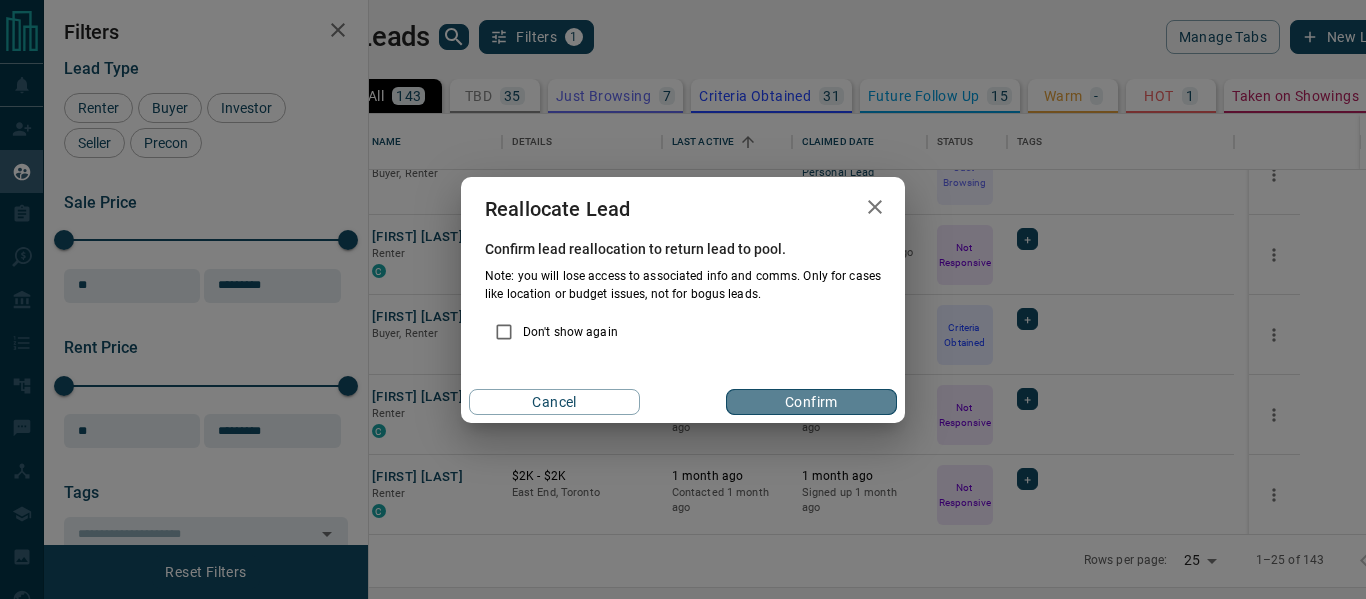 click on "Confirm" at bounding box center [811, 402] 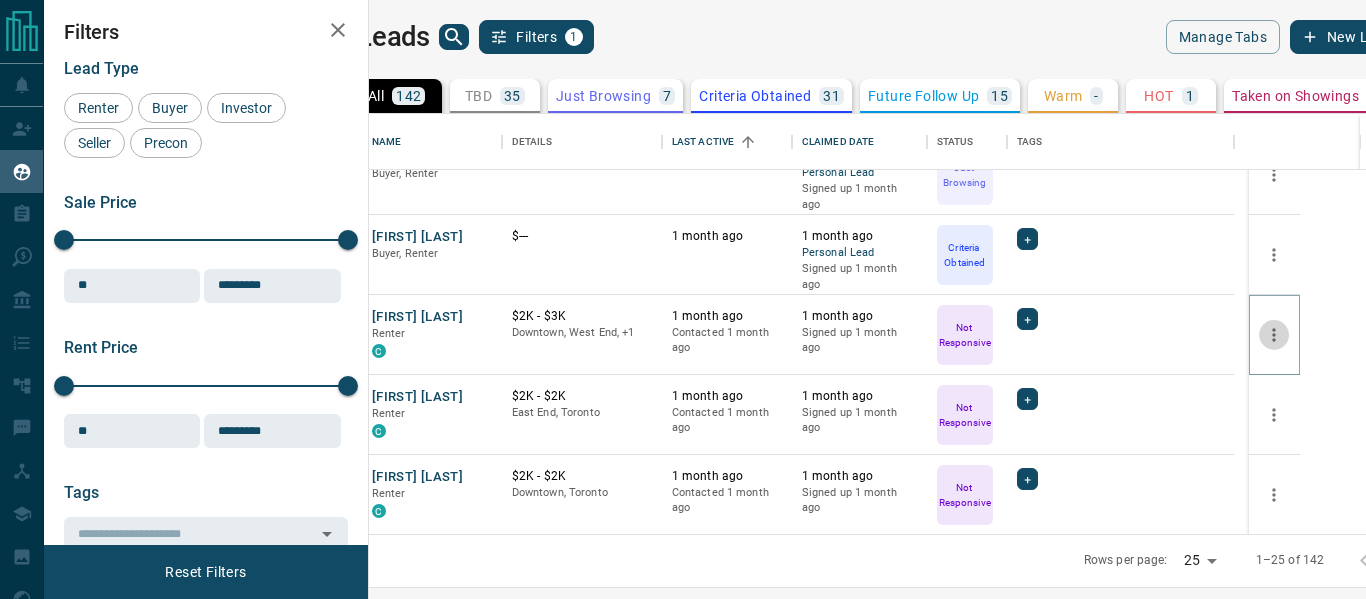 click 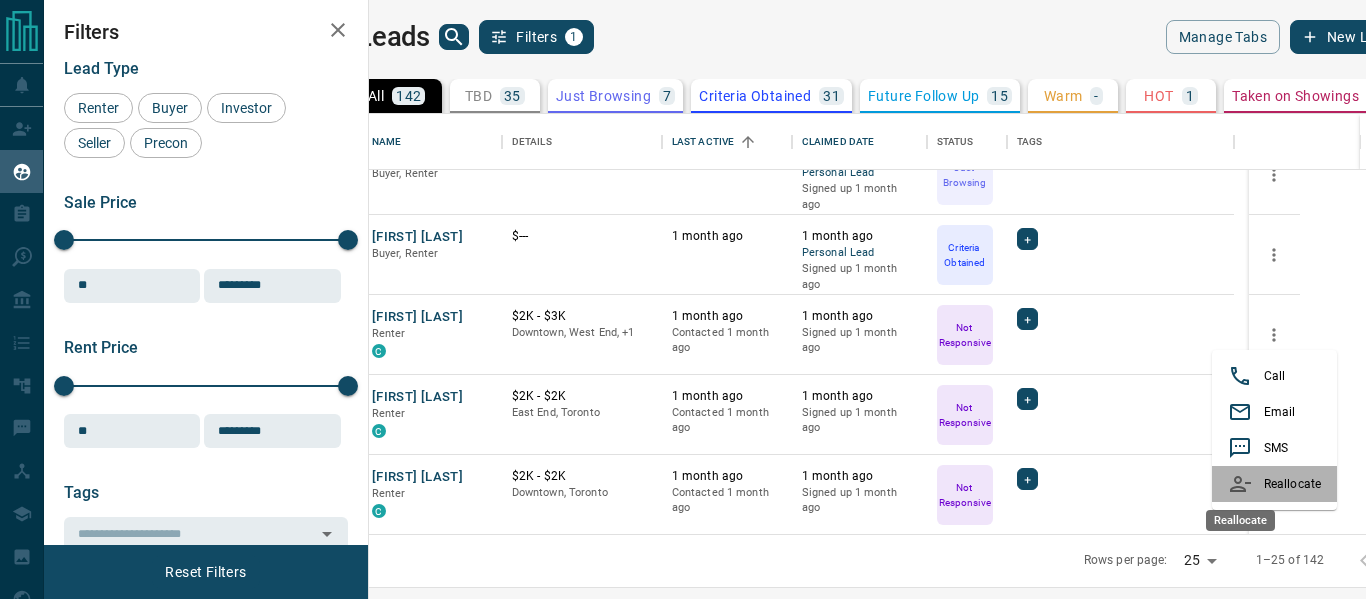 click 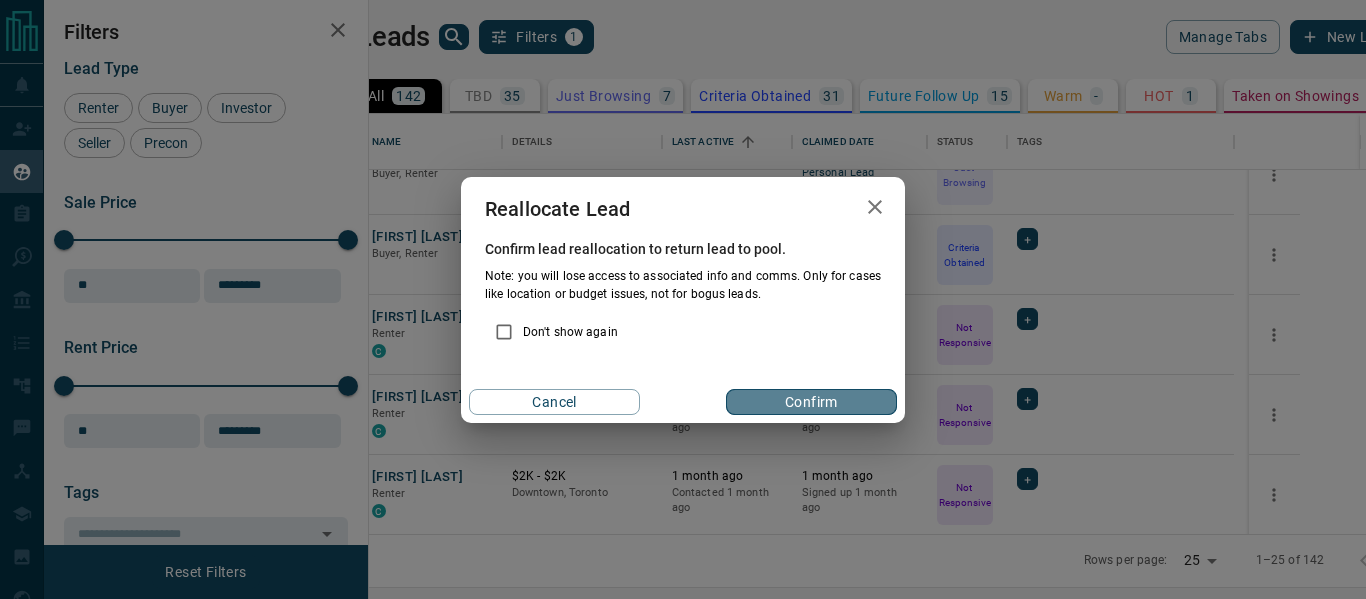 click on "Confirm" at bounding box center (811, 402) 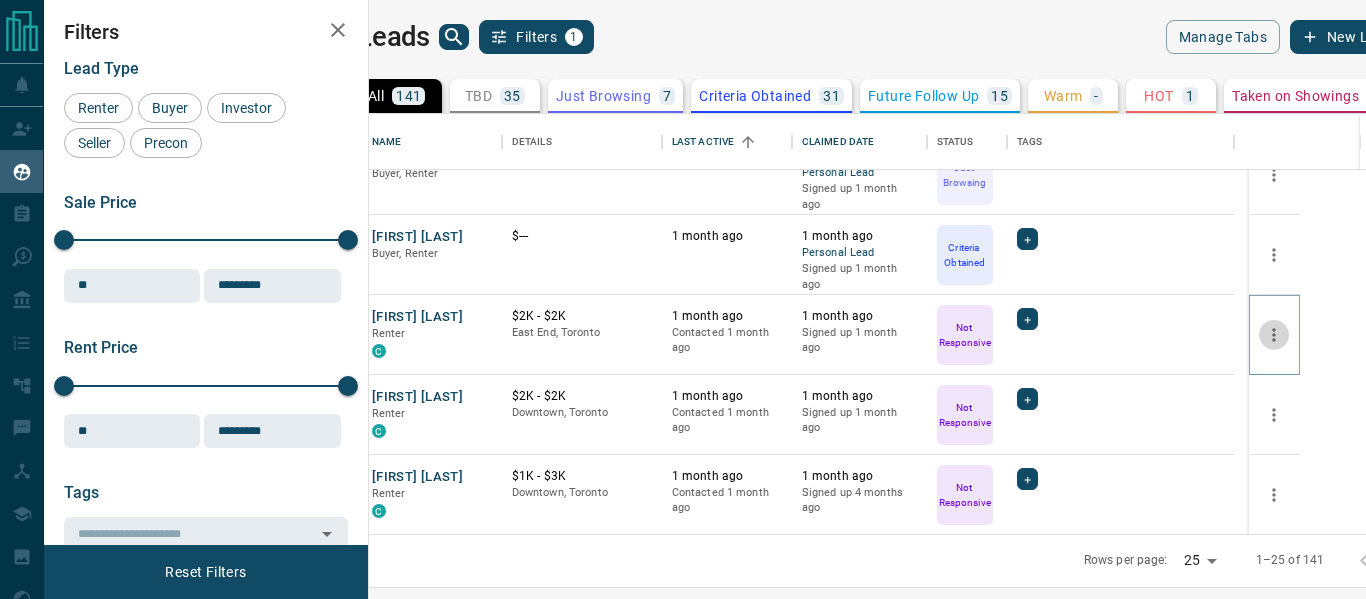 click at bounding box center [1274, 335] 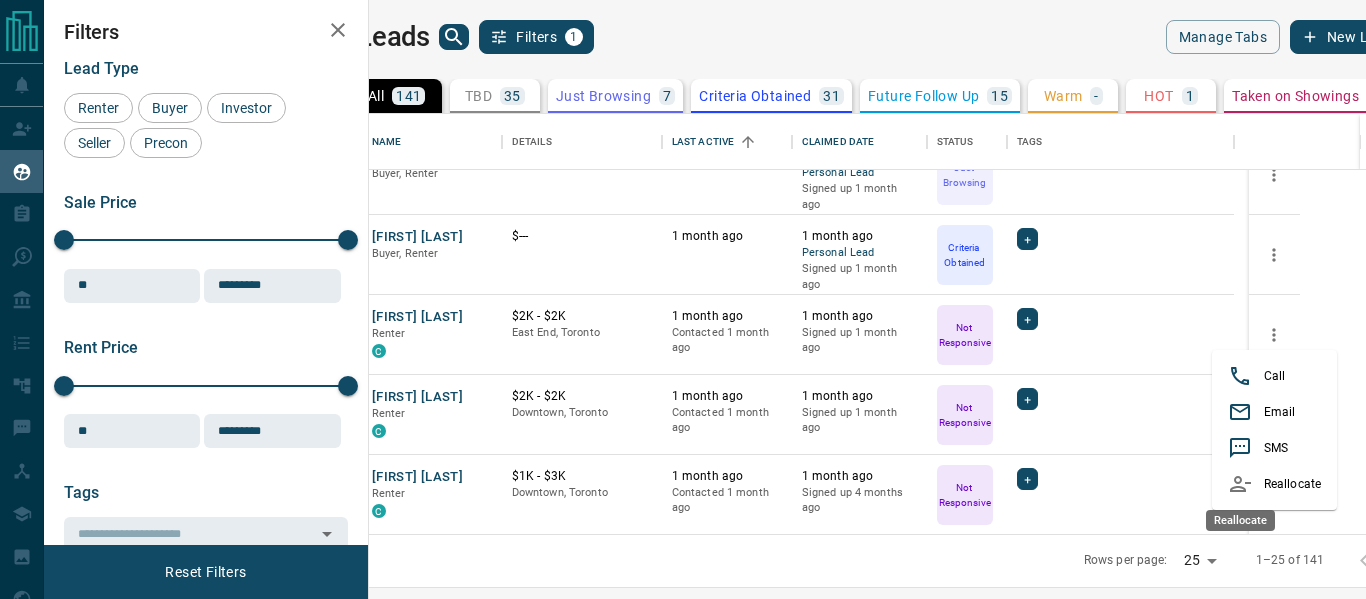 click 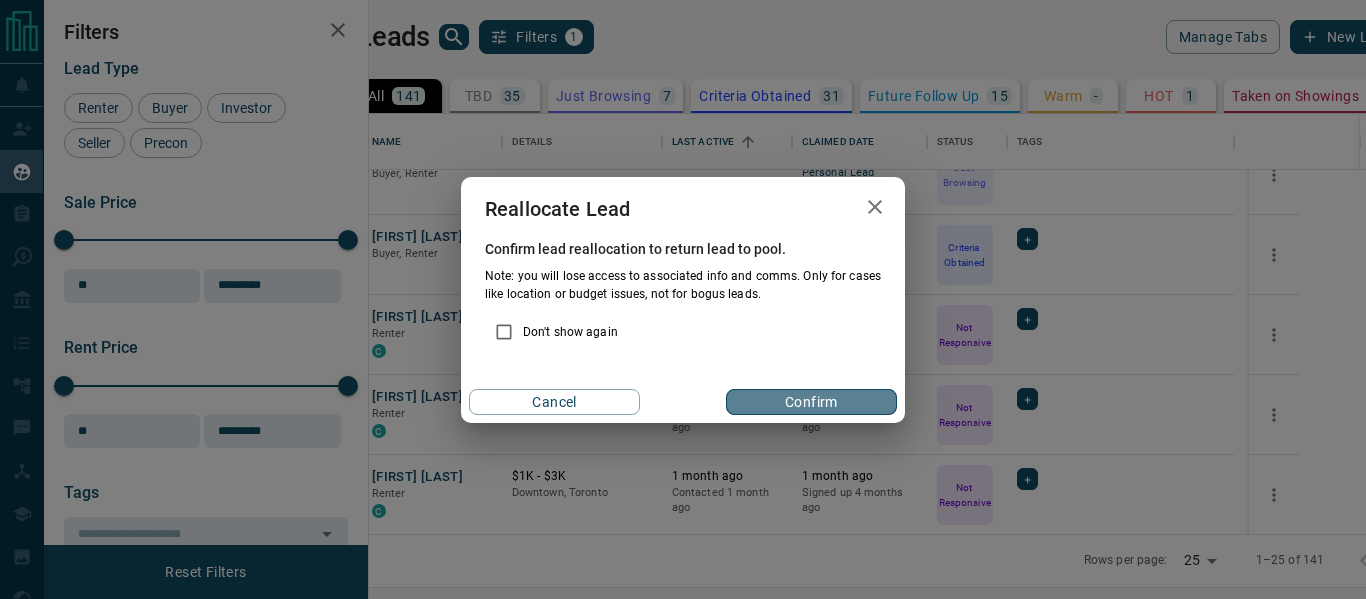 click on "Confirm" at bounding box center (811, 402) 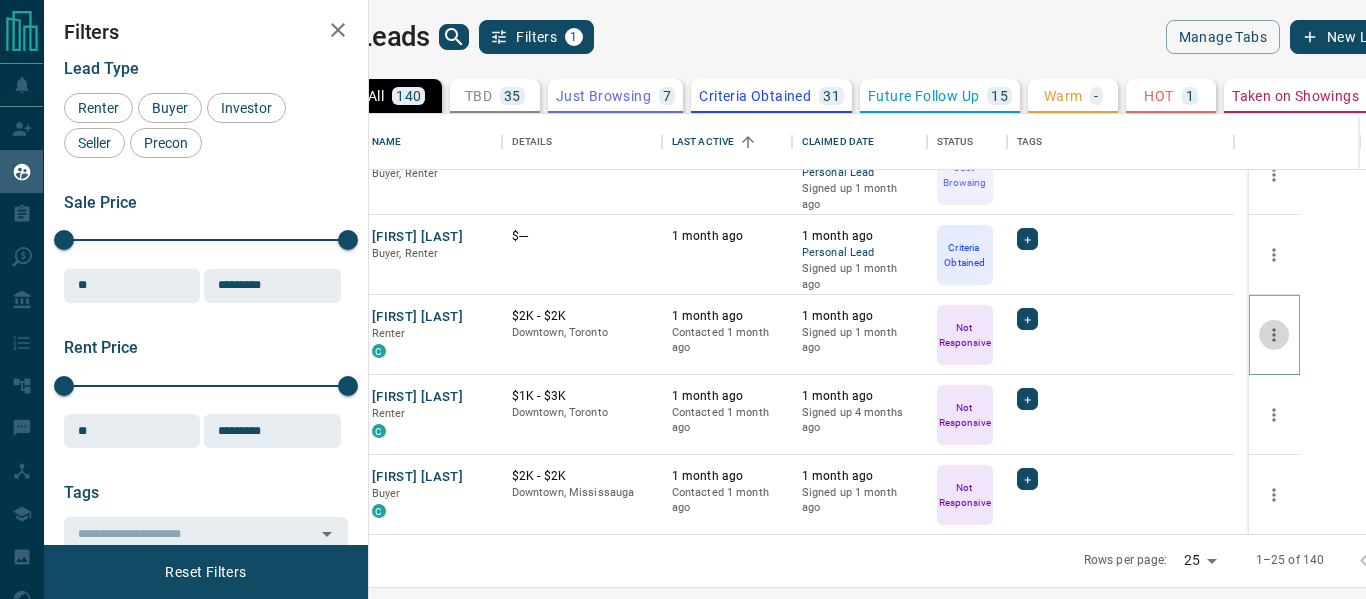 click 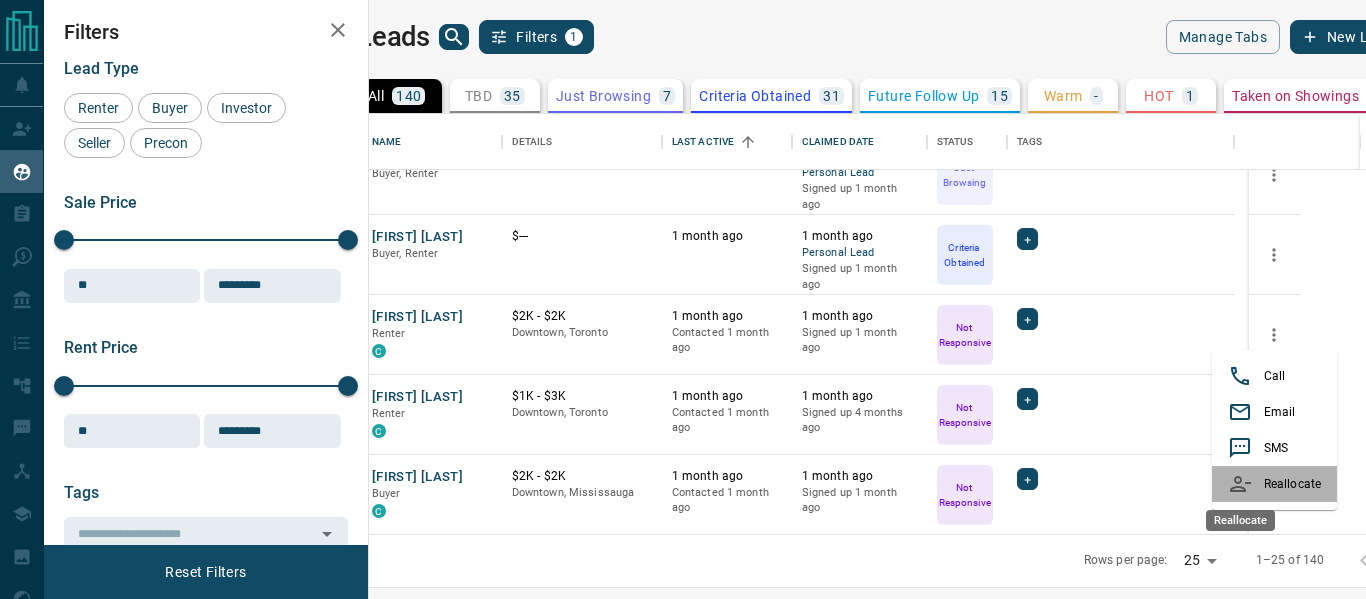 click 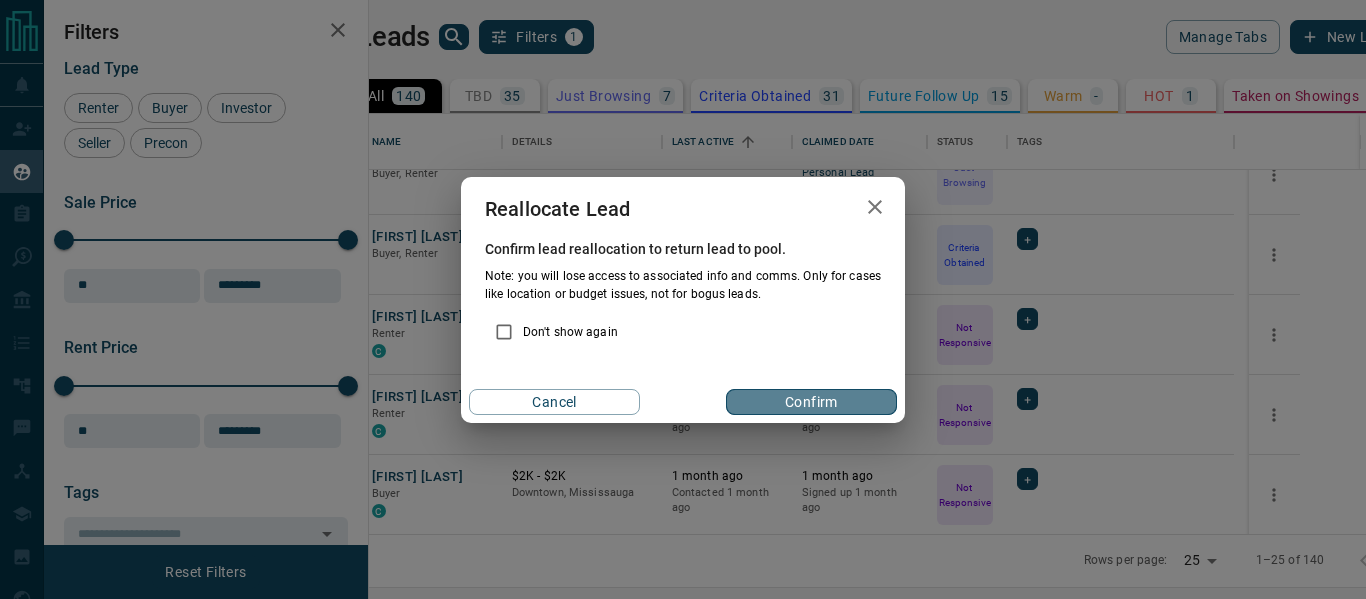 click on "Confirm" at bounding box center (811, 402) 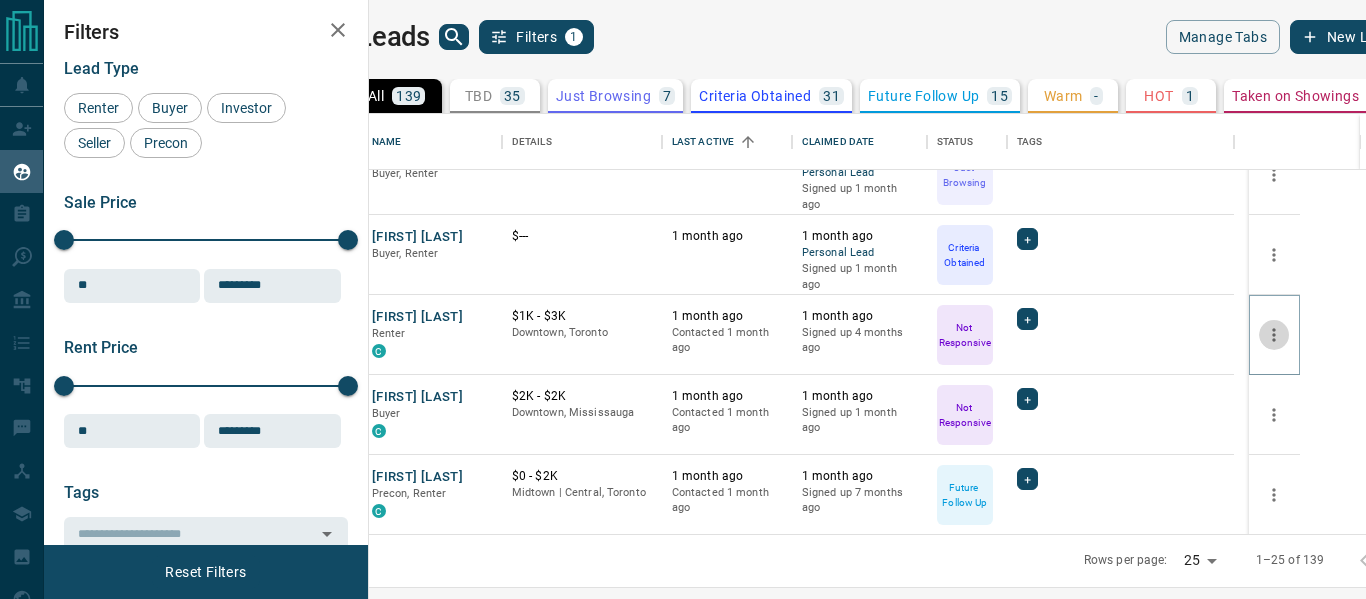 click 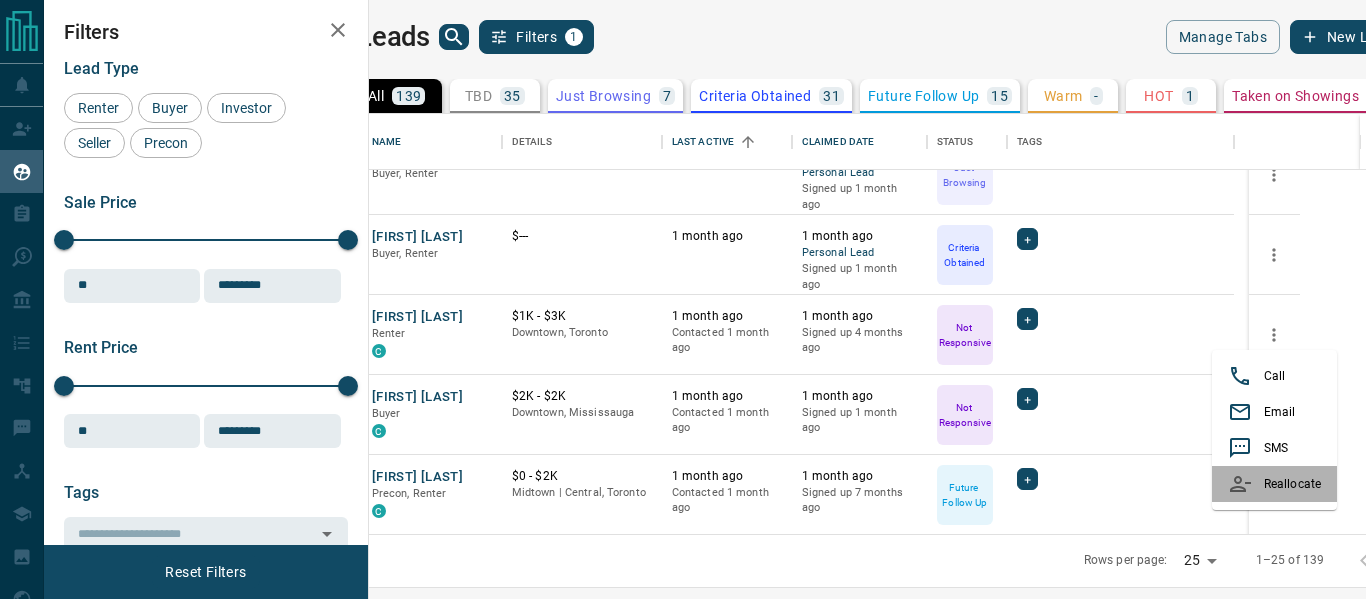 click on "Reallocate" at bounding box center [1274, 484] 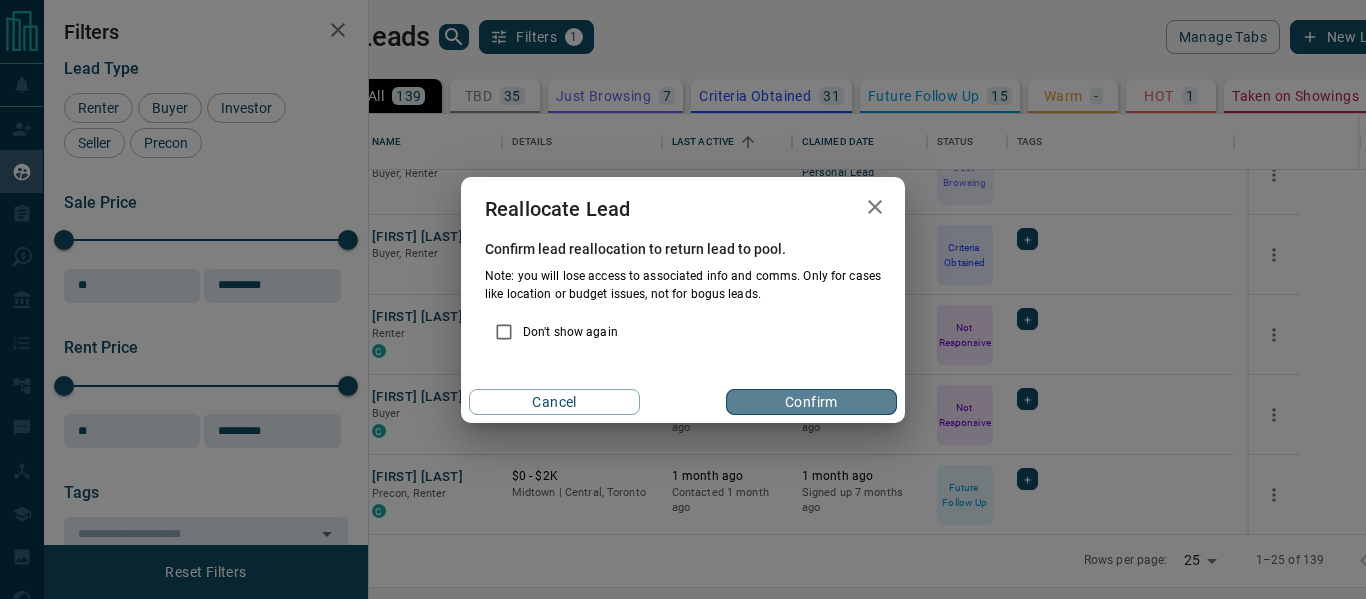 click on "Confirm" at bounding box center (811, 402) 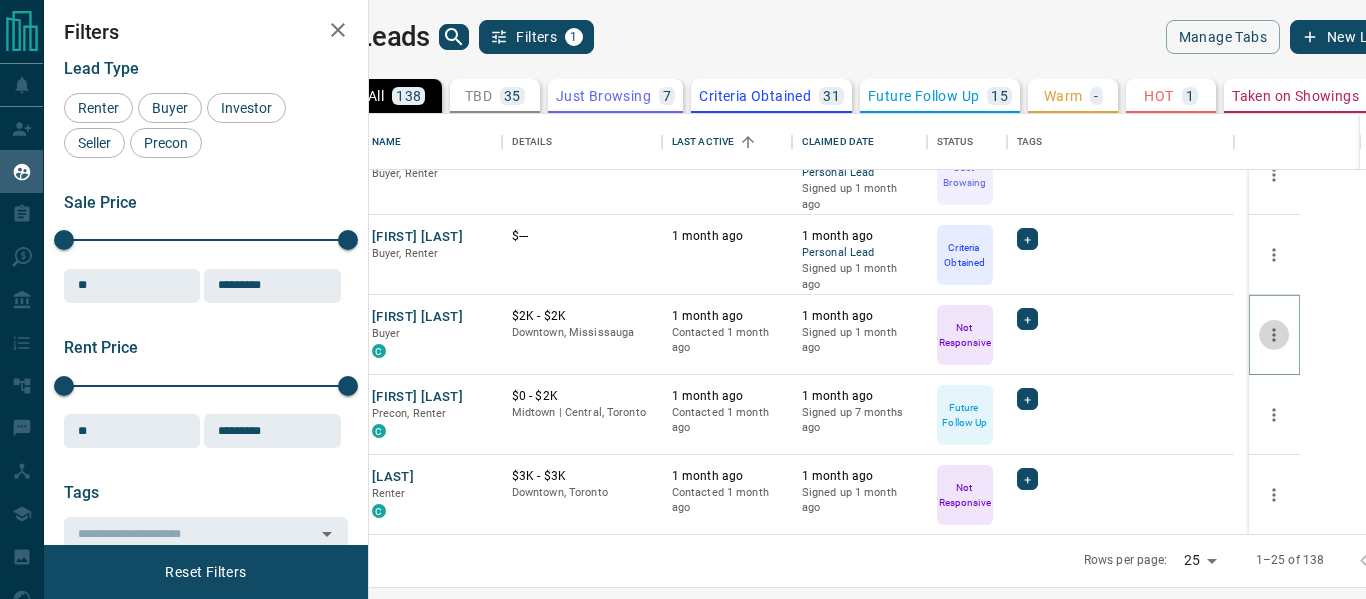 click 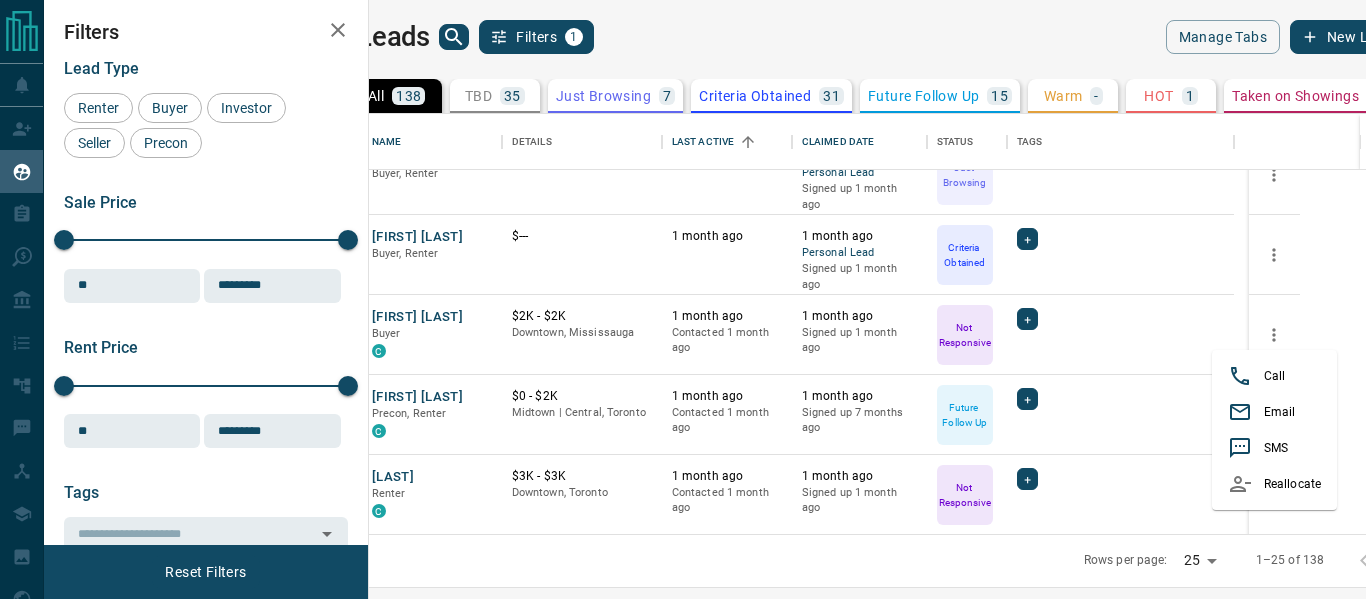 click at bounding box center (1246, 484) 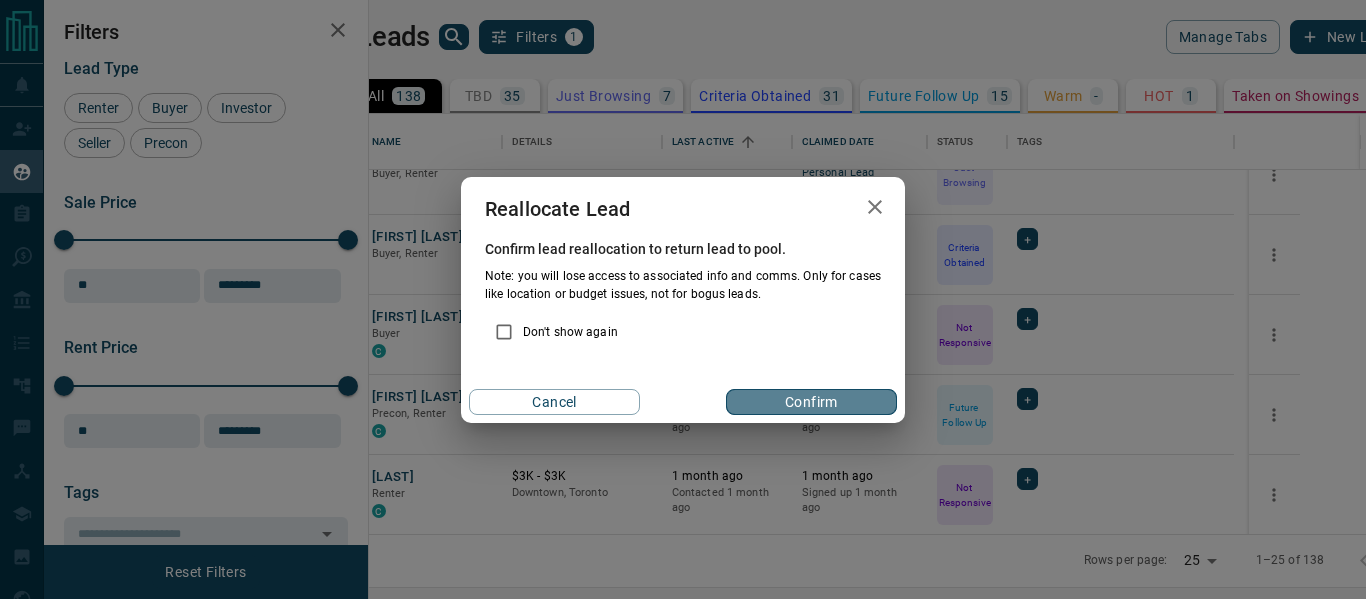 click on "Confirm" at bounding box center (811, 402) 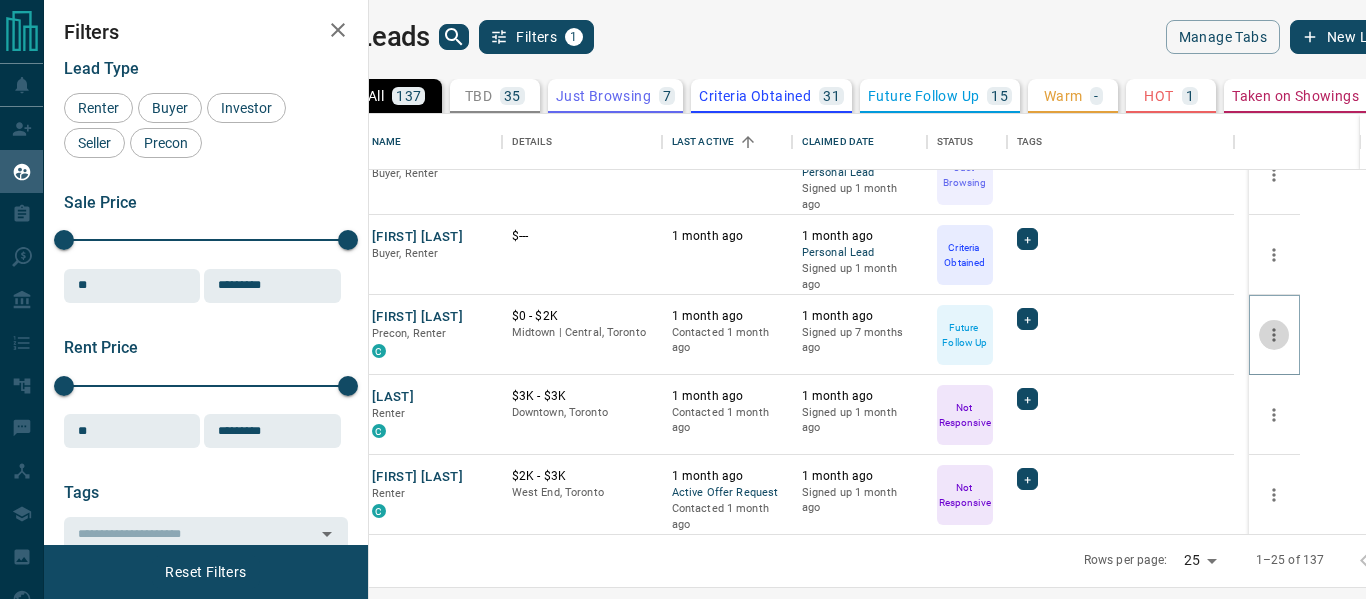 click 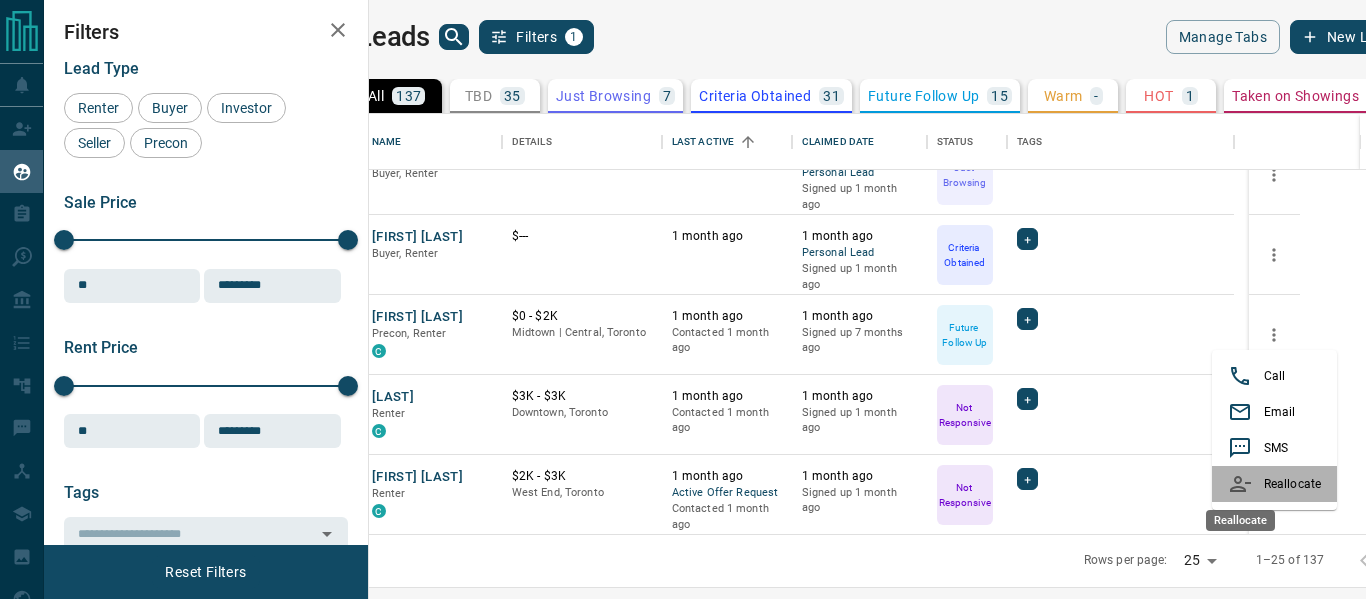 click 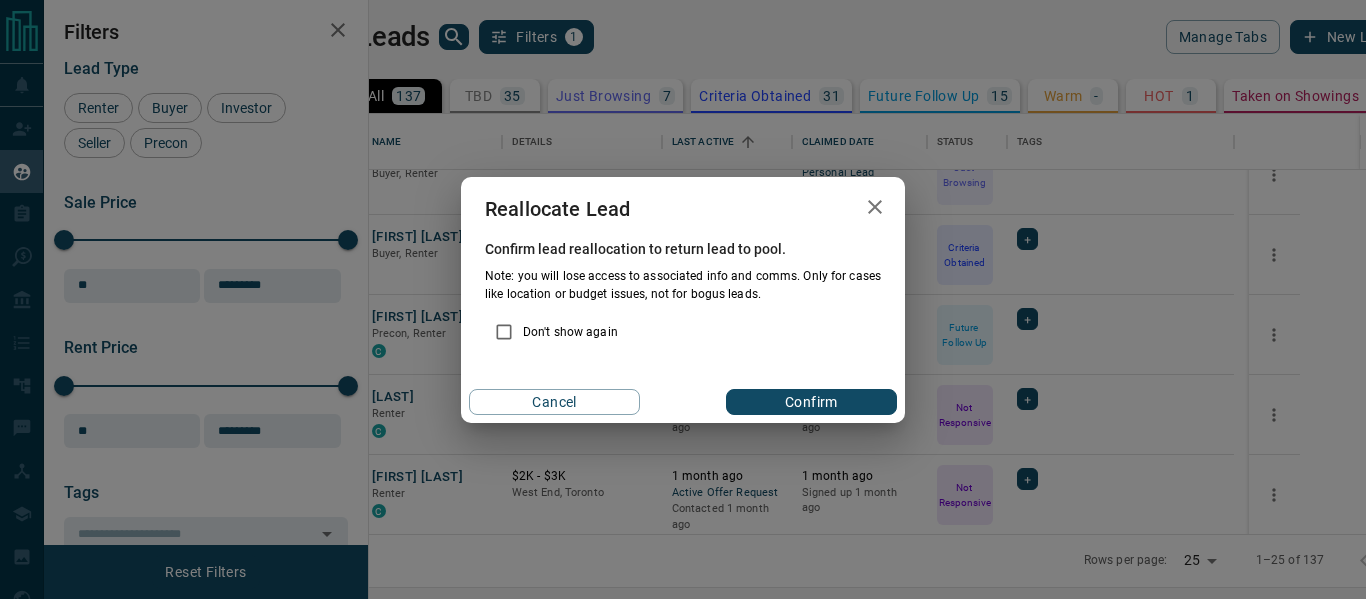 click on "Cancel Confirm" at bounding box center (683, 402) 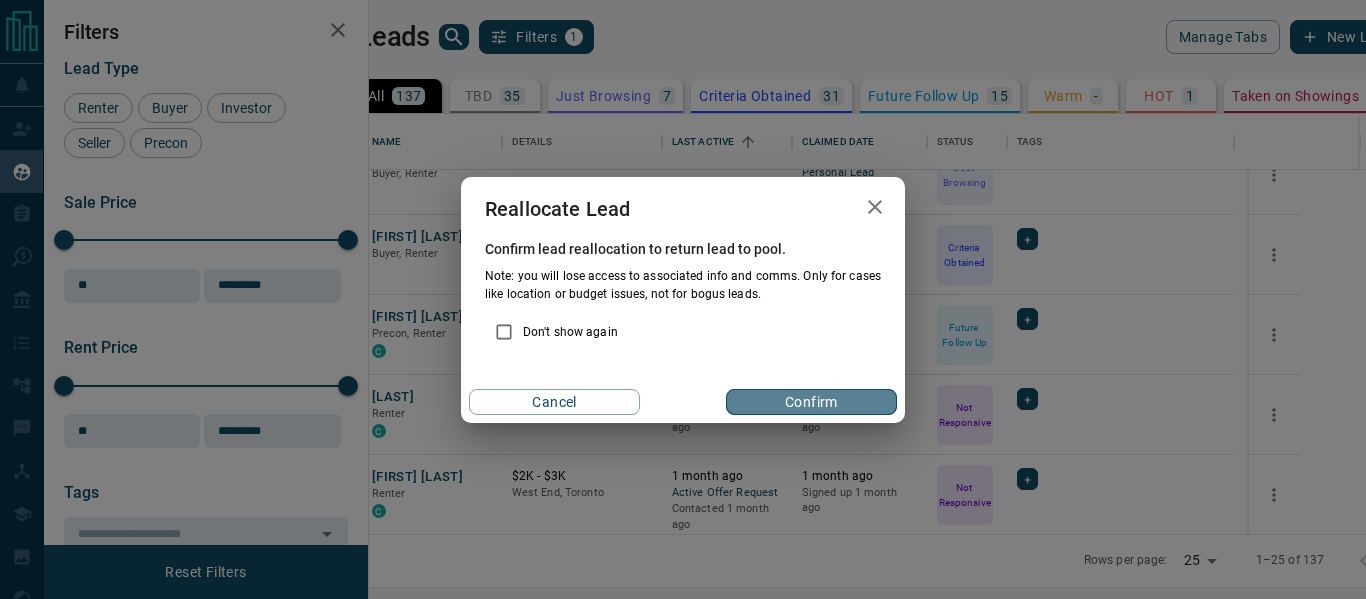 click on "Confirm" at bounding box center (811, 402) 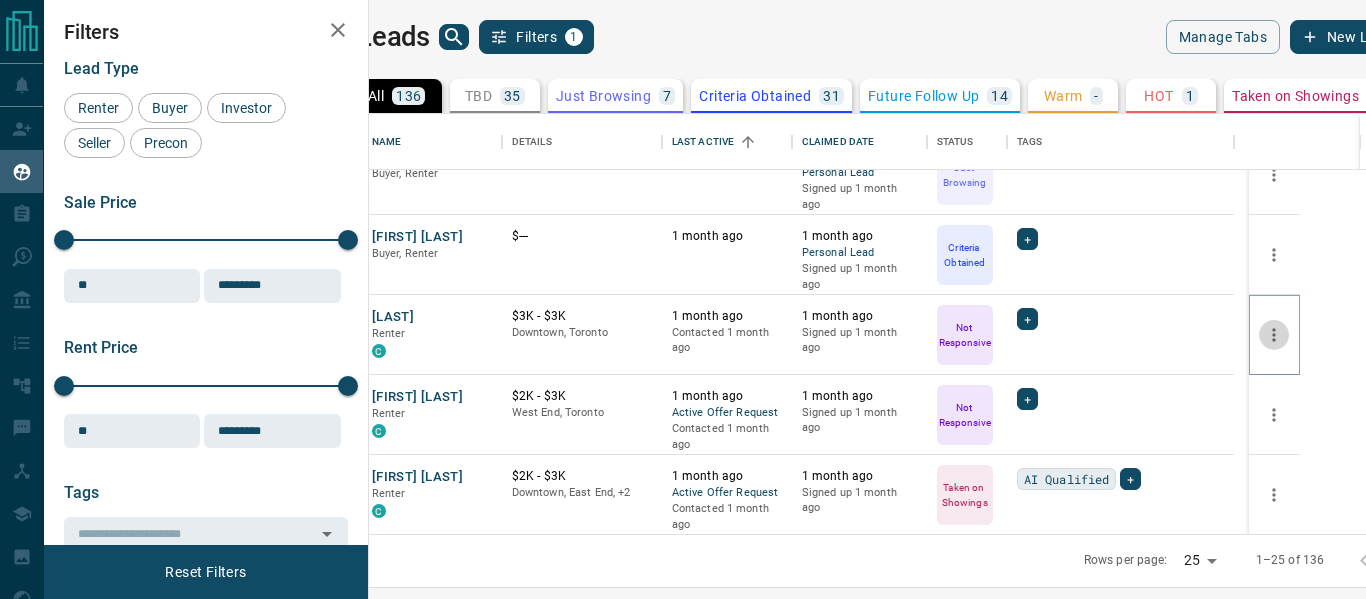 click 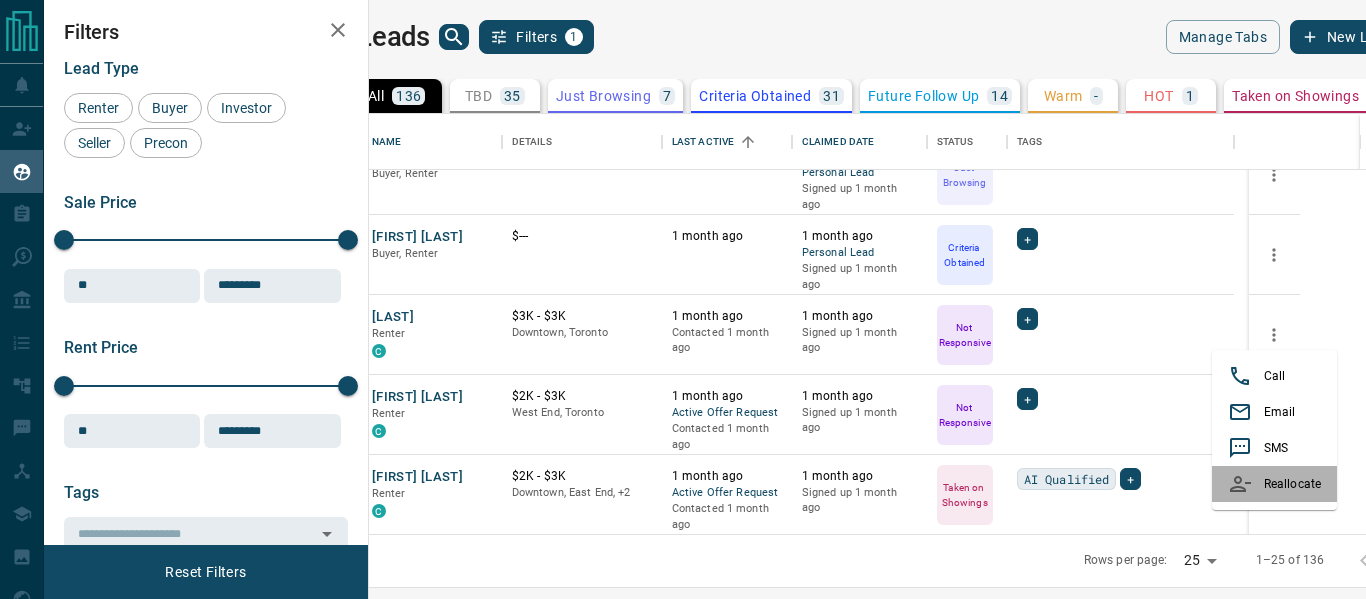 click at bounding box center [1246, 484] 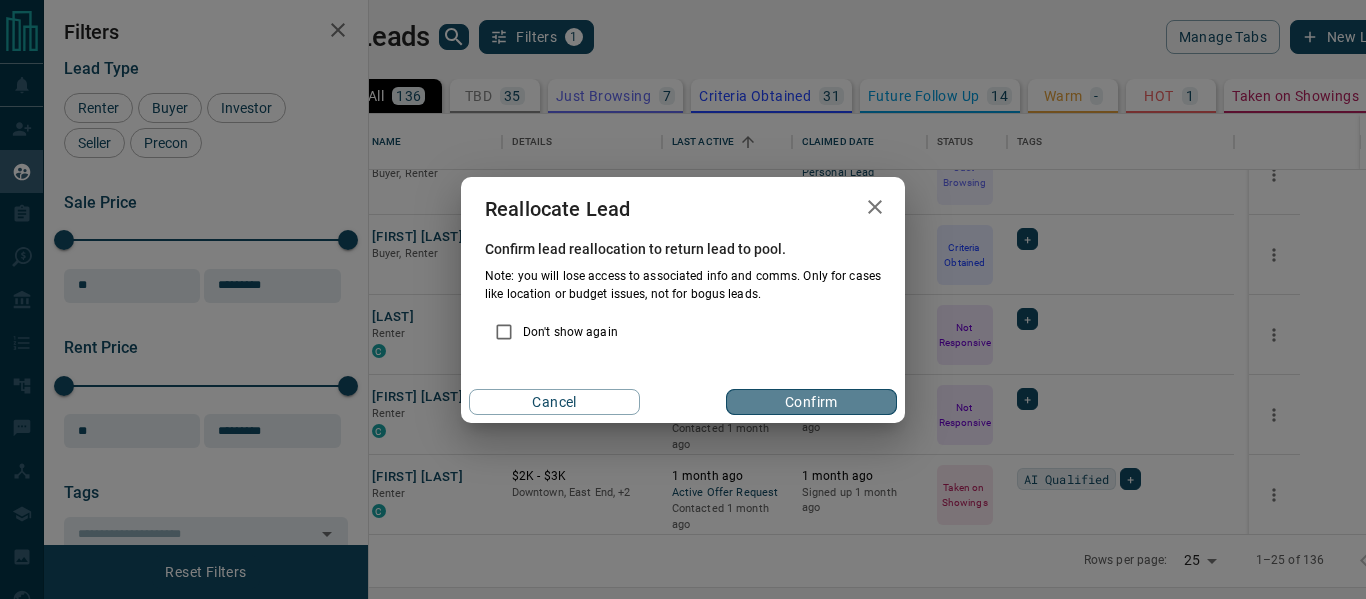 click on "Confirm" at bounding box center (811, 402) 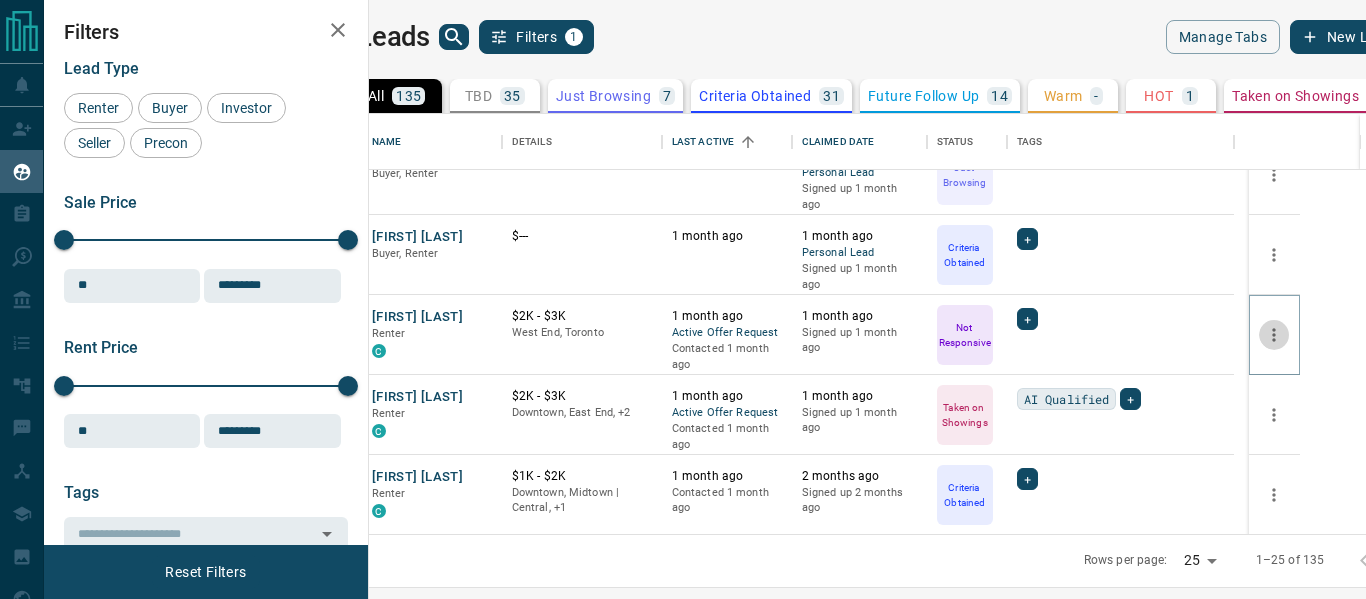 click at bounding box center [1274, 335] 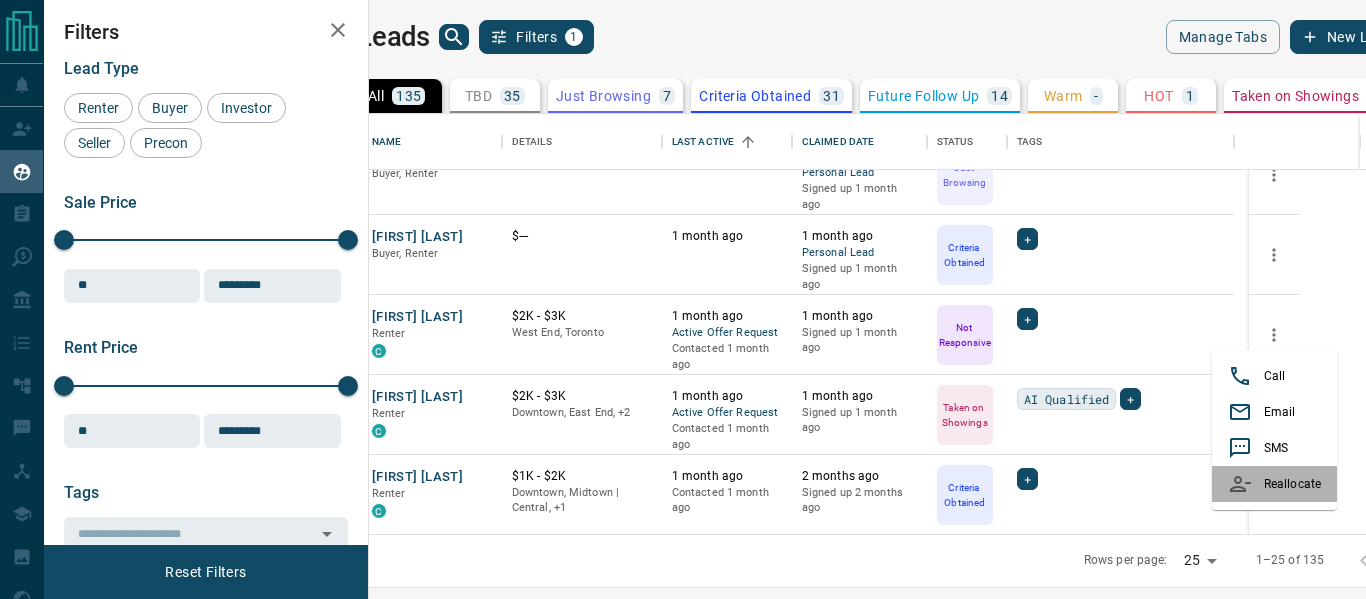 click on "Reallocate" at bounding box center [1274, 484] 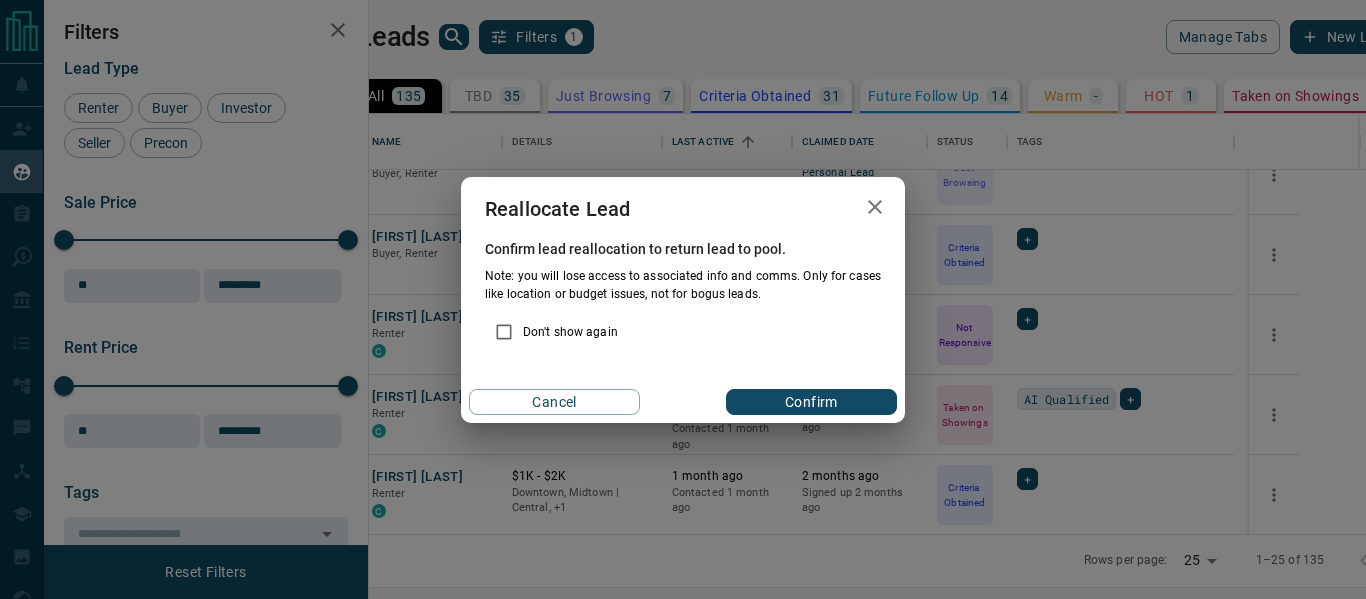 click on "Confirm" at bounding box center (811, 402) 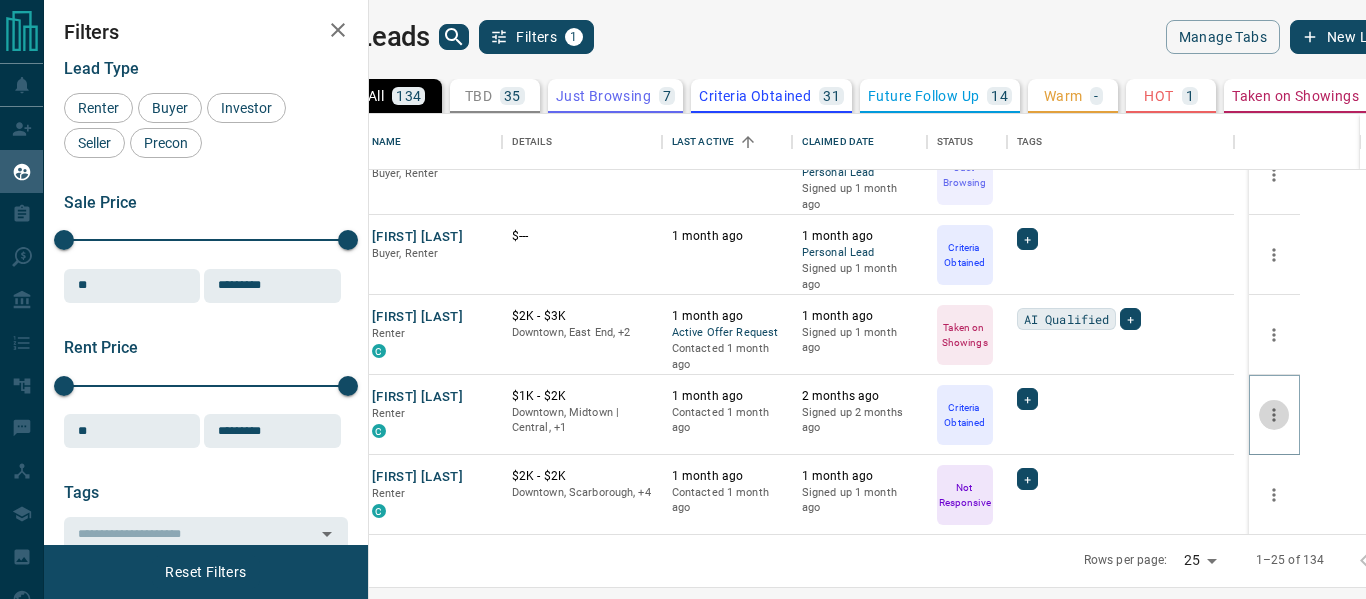 click 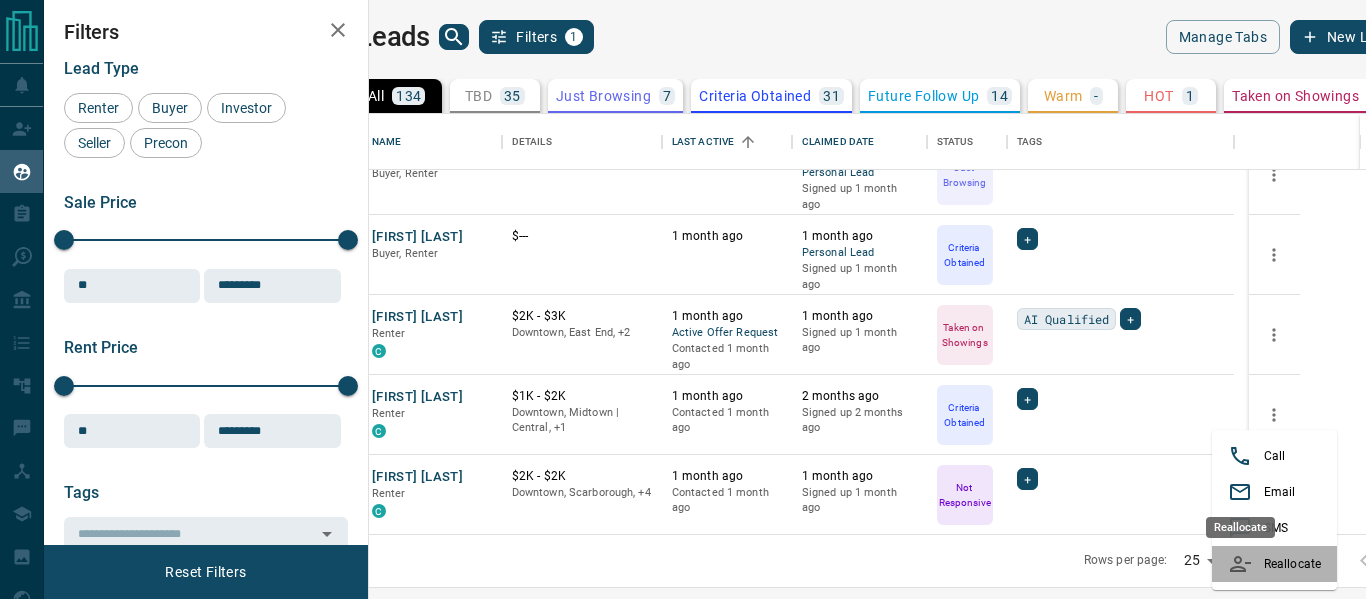 click 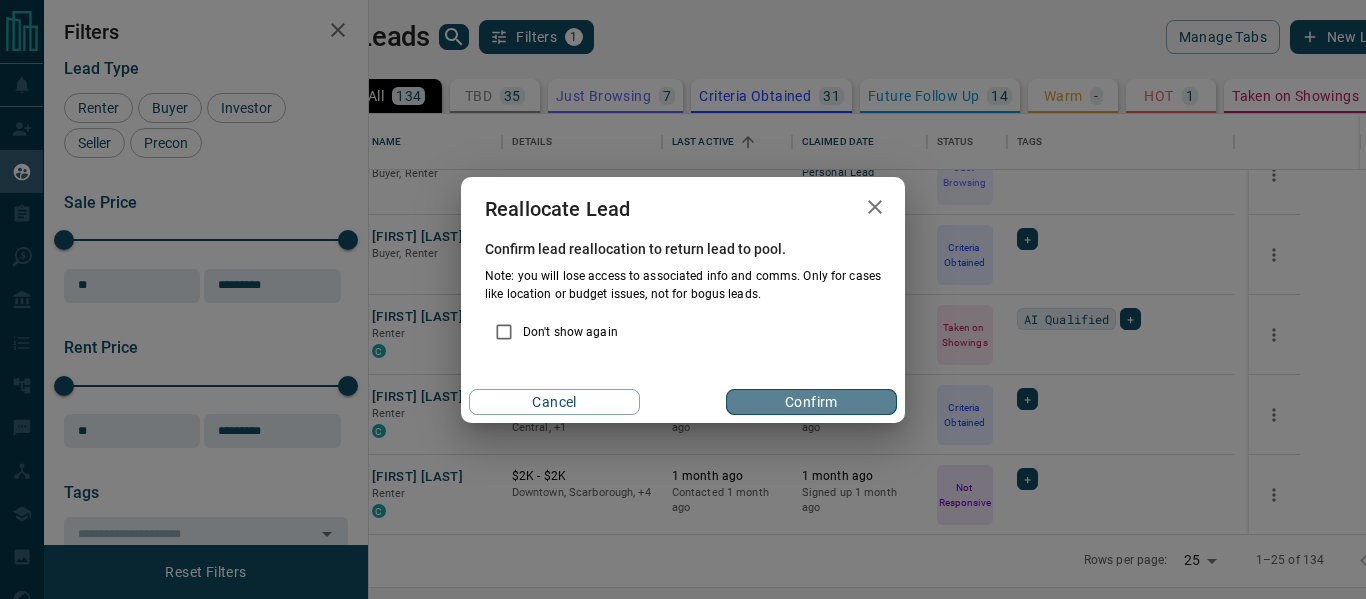 click on "Confirm" at bounding box center [811, 402] 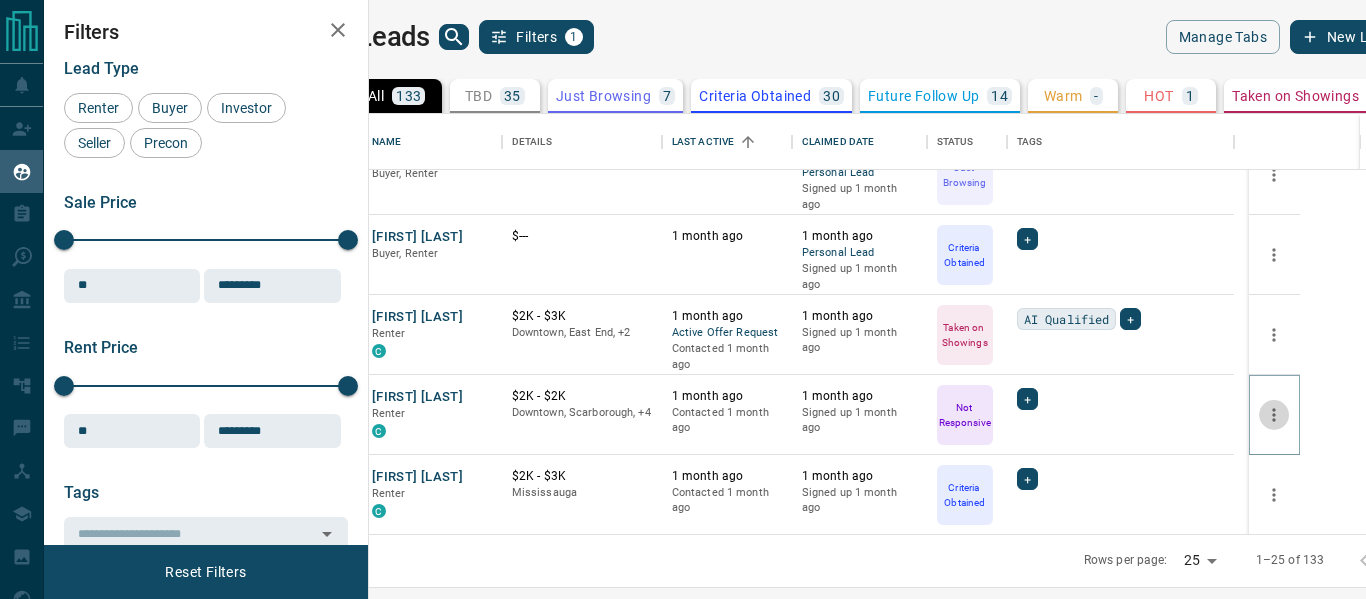 click 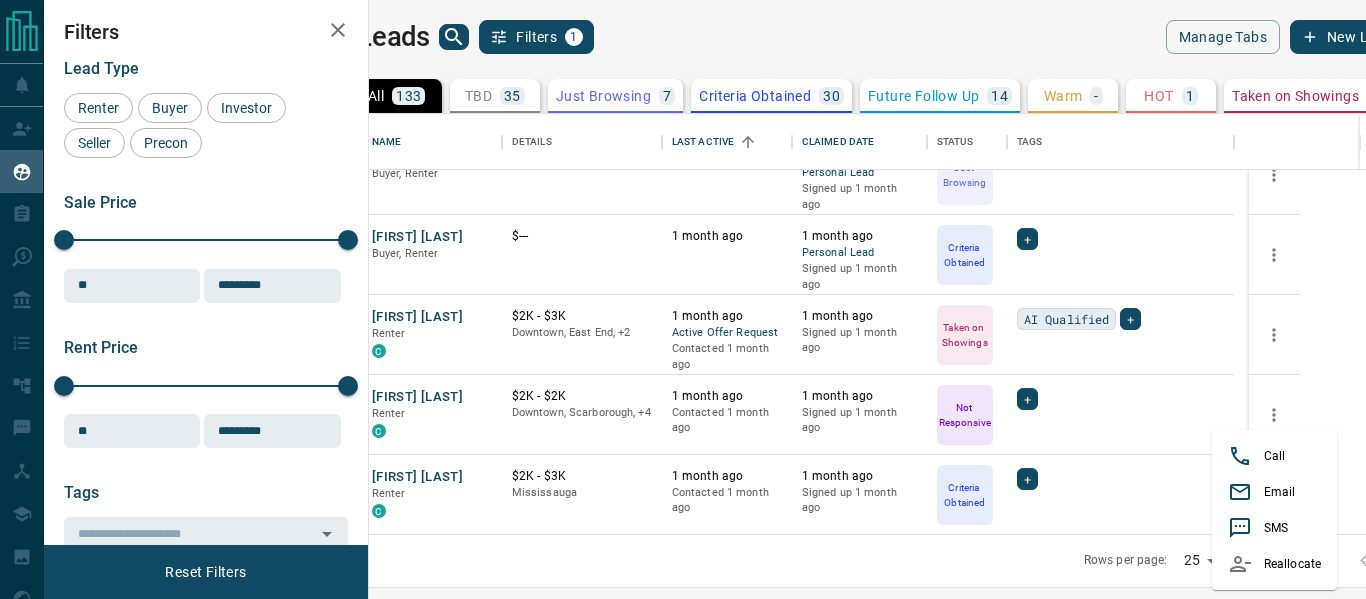 click on "Reallocate" at bounding box center [1274, 564] 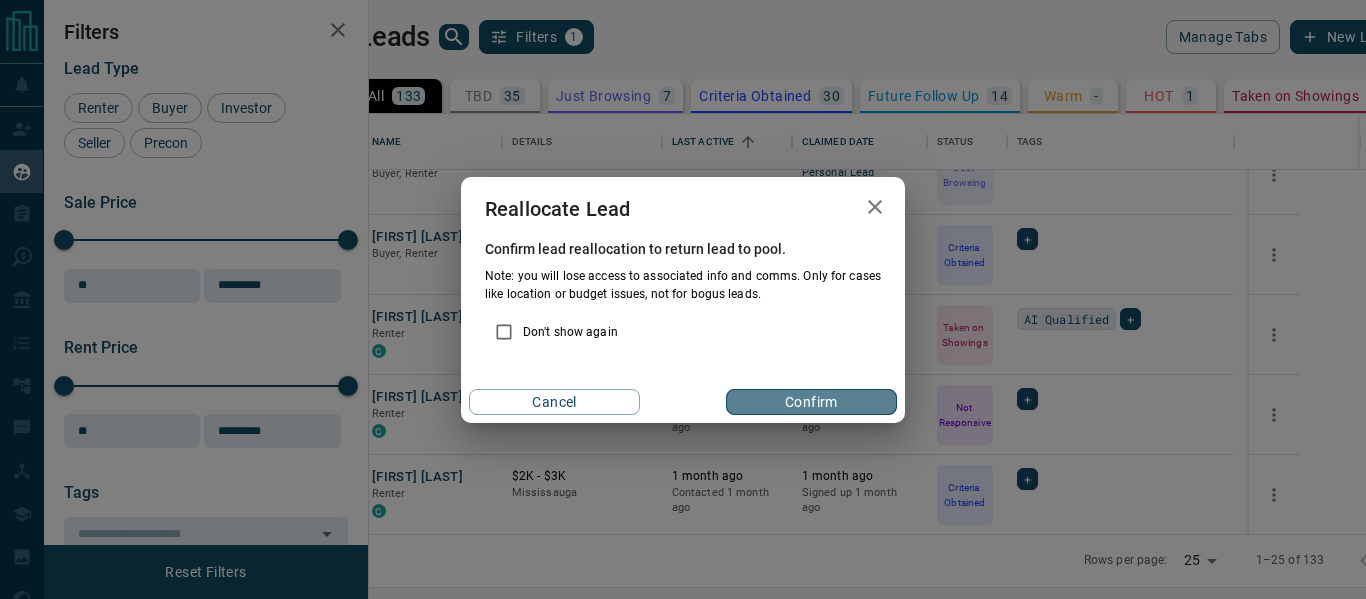 click on "Confirm" at bounding box center [811, 402] 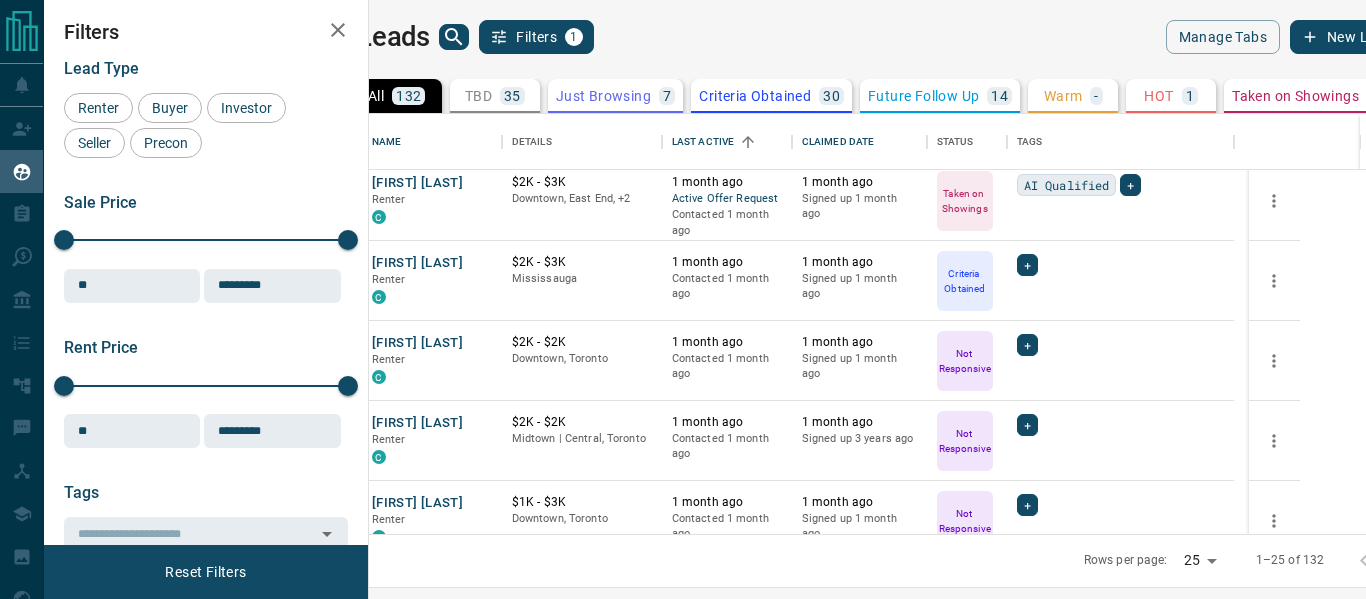scroll, scrollTop: 458, scrollLeft: 0, axis: vertical 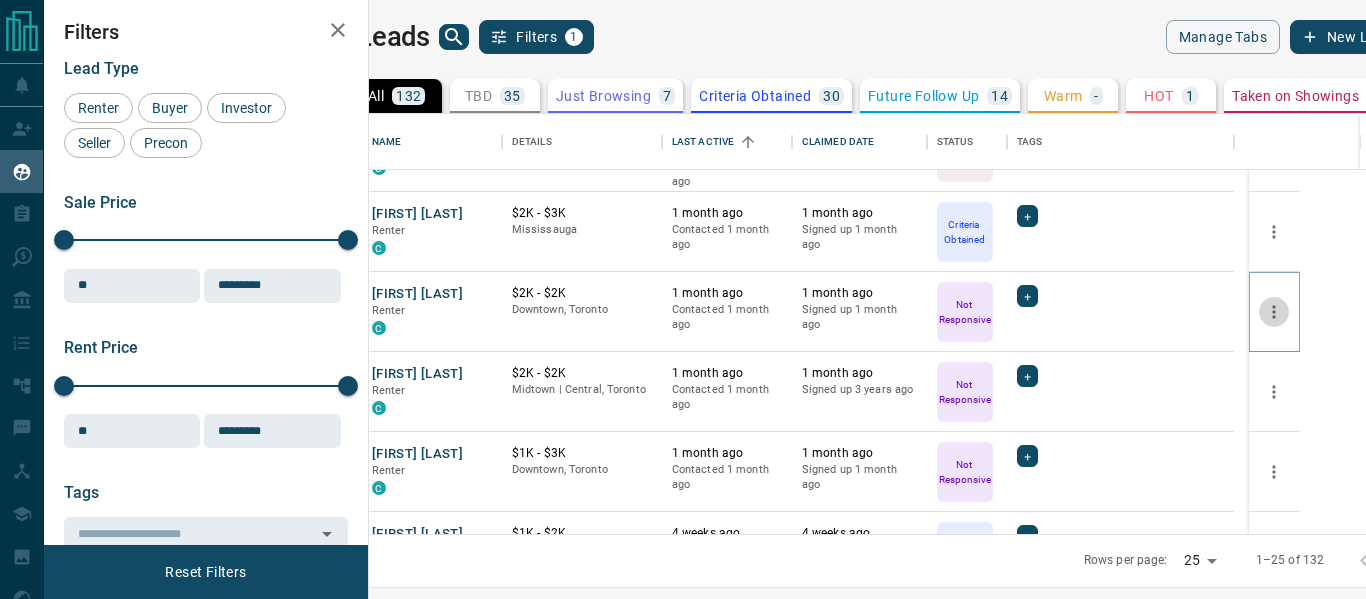 click at bounding box center [1274, 312] 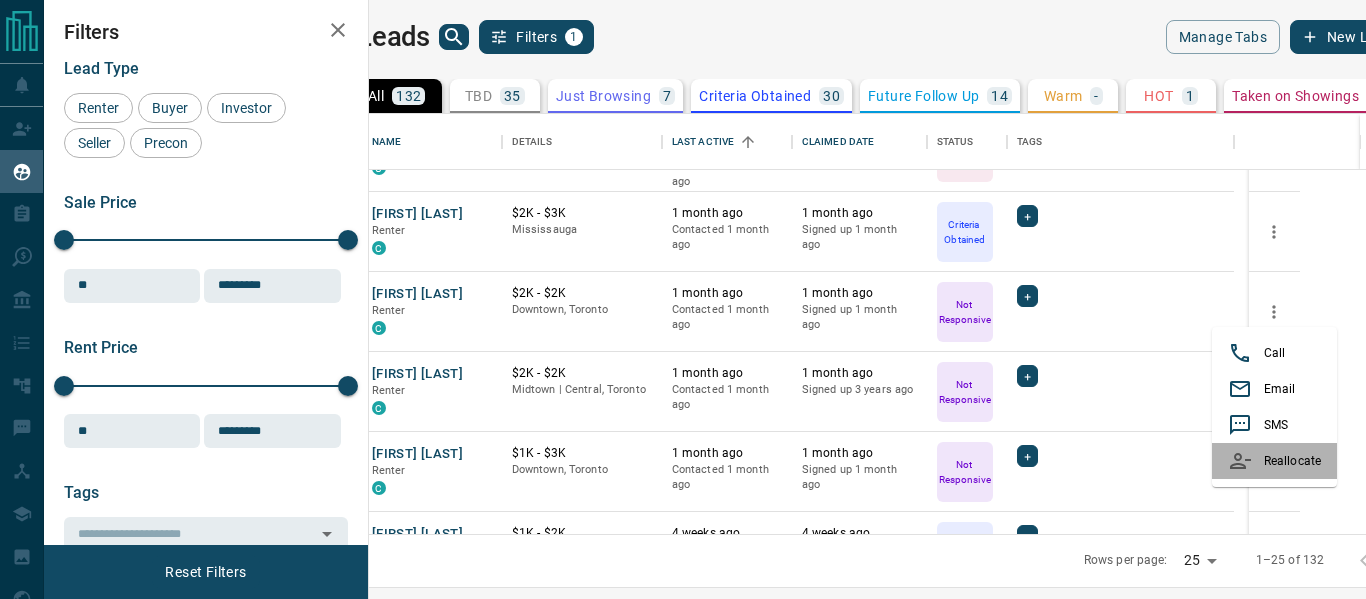 click on "Reallocate" at bounding box center [1274, 461] 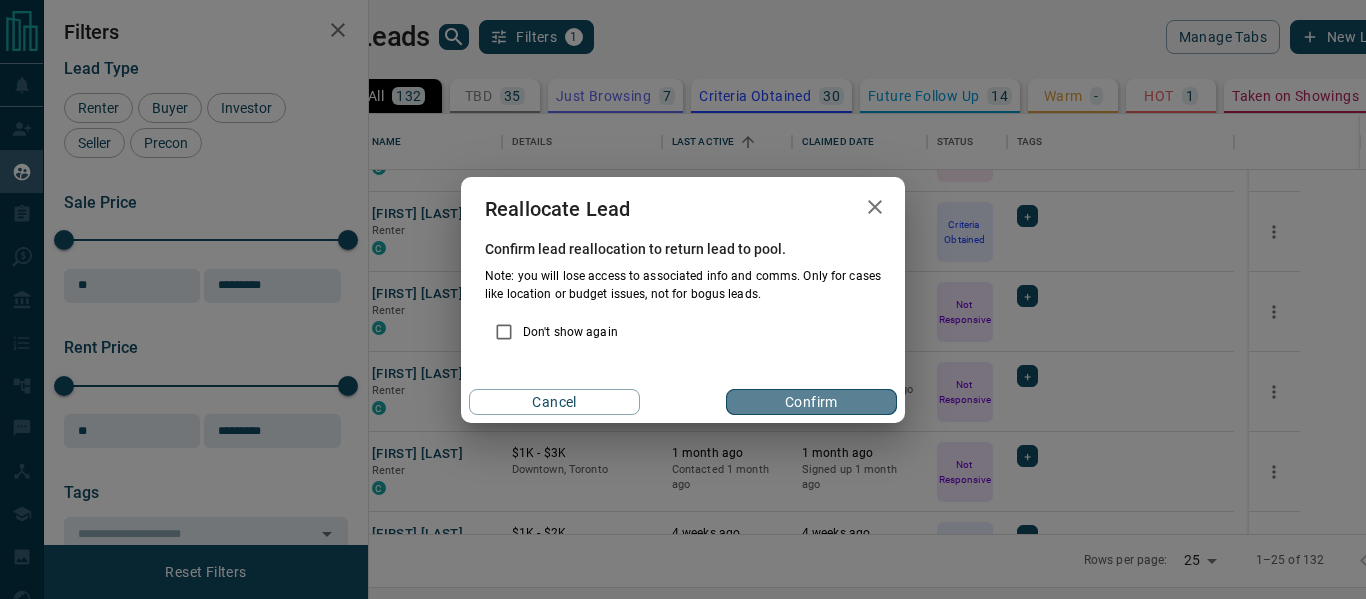 click on "Confirm" at bounding box center (811, 402) 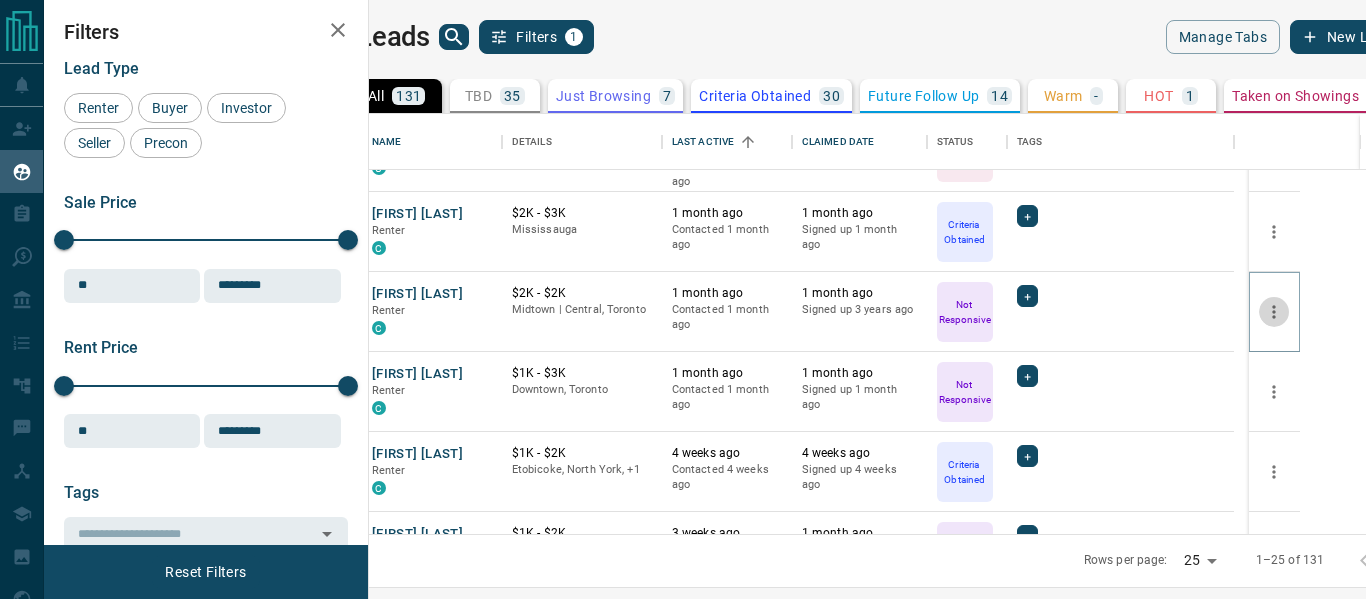 click 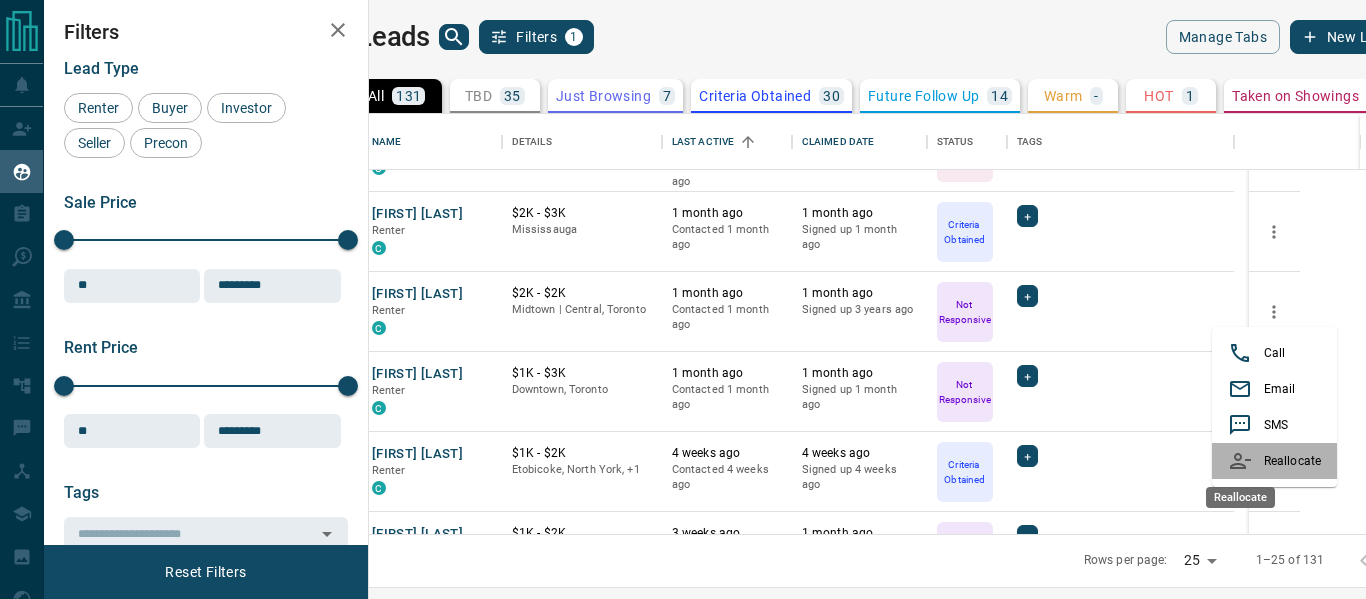 click 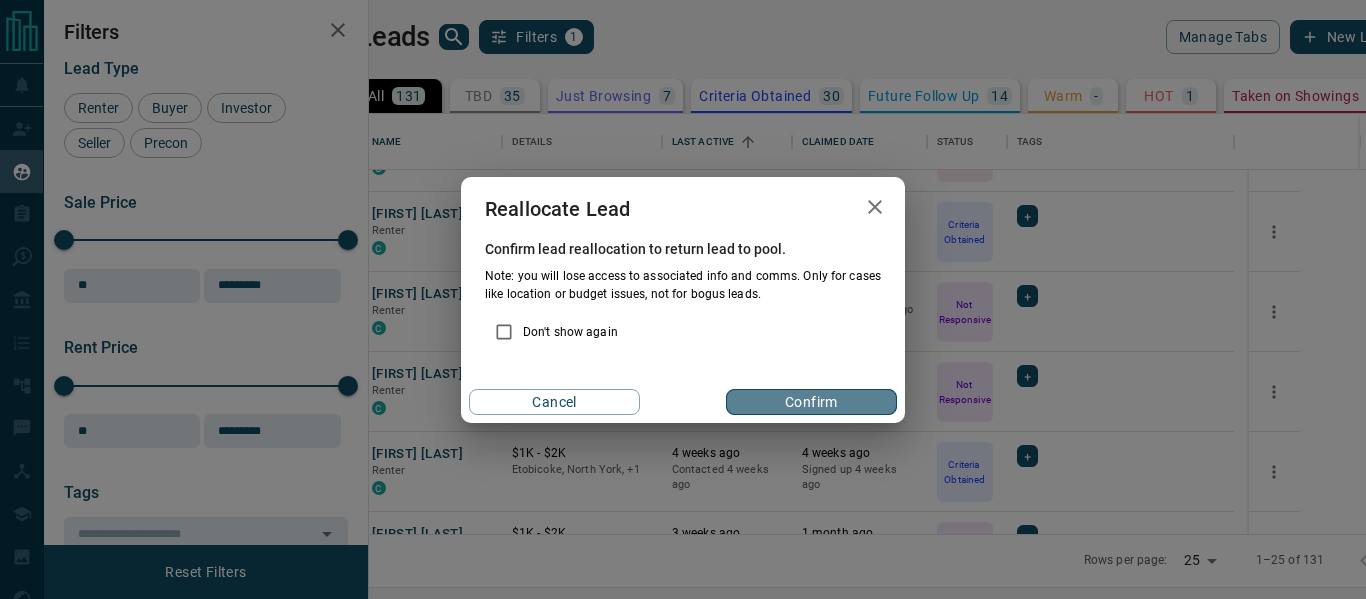 click on "Confirm" at bounding box center [811, 402] 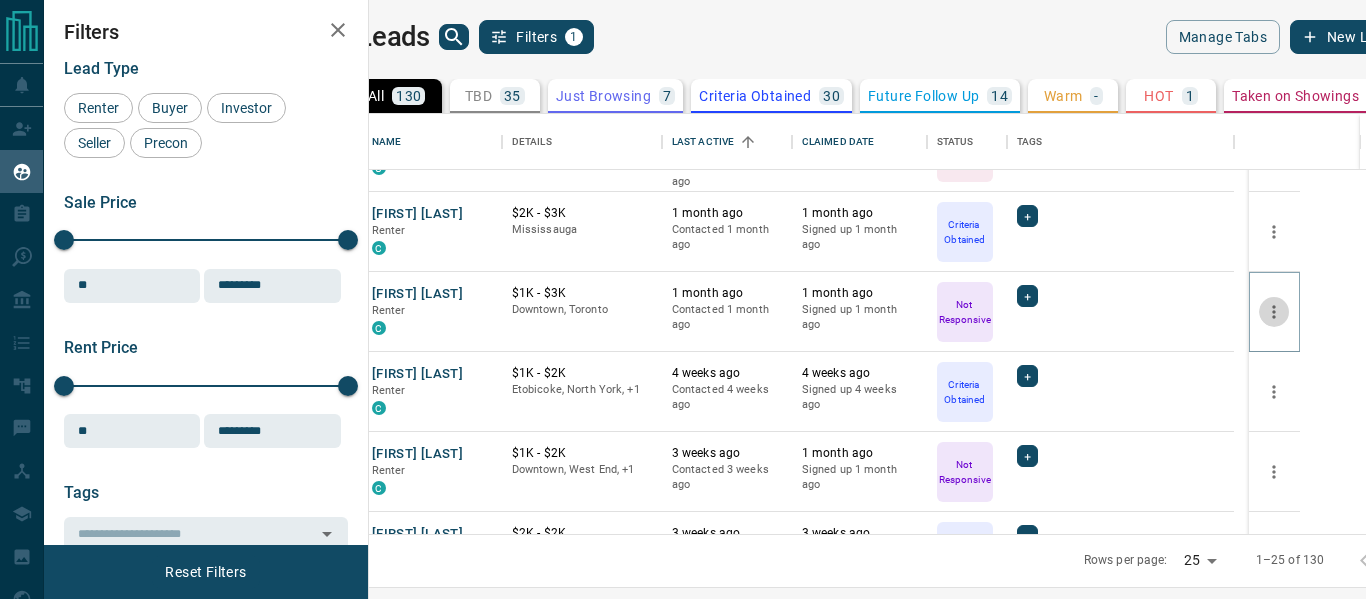 click 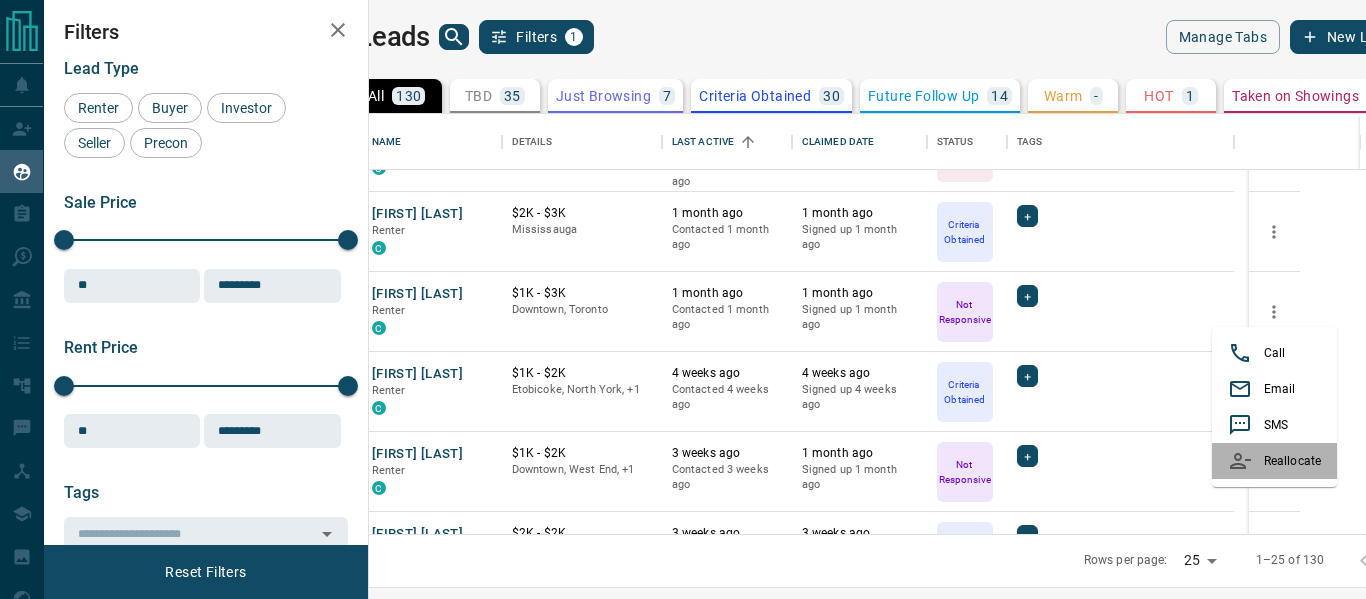 click on "Reallocate" at bounding box center (1274, 461) 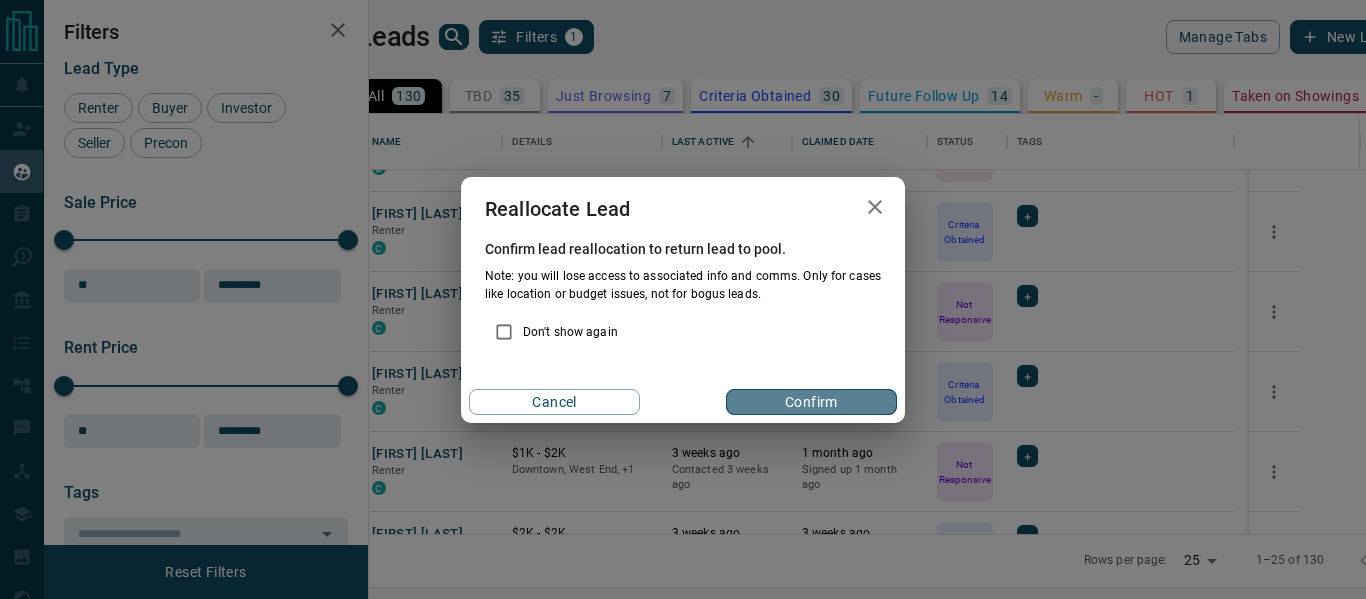 click on "Confirm" at bounding box center (811, 402) 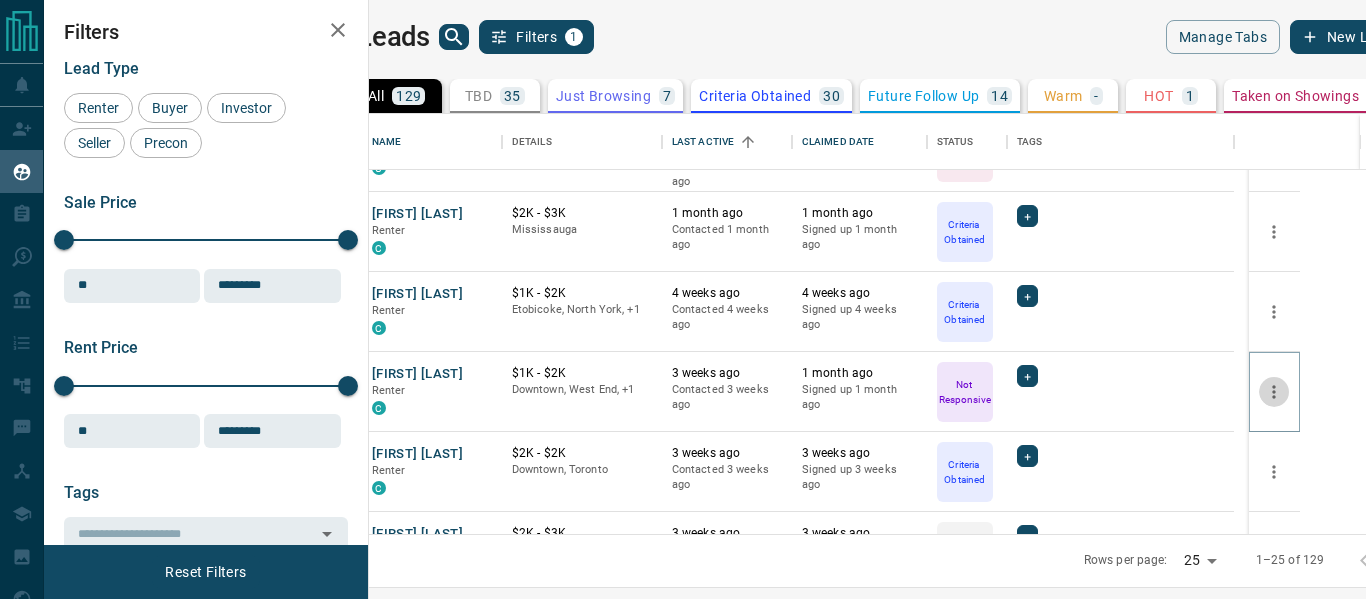 click 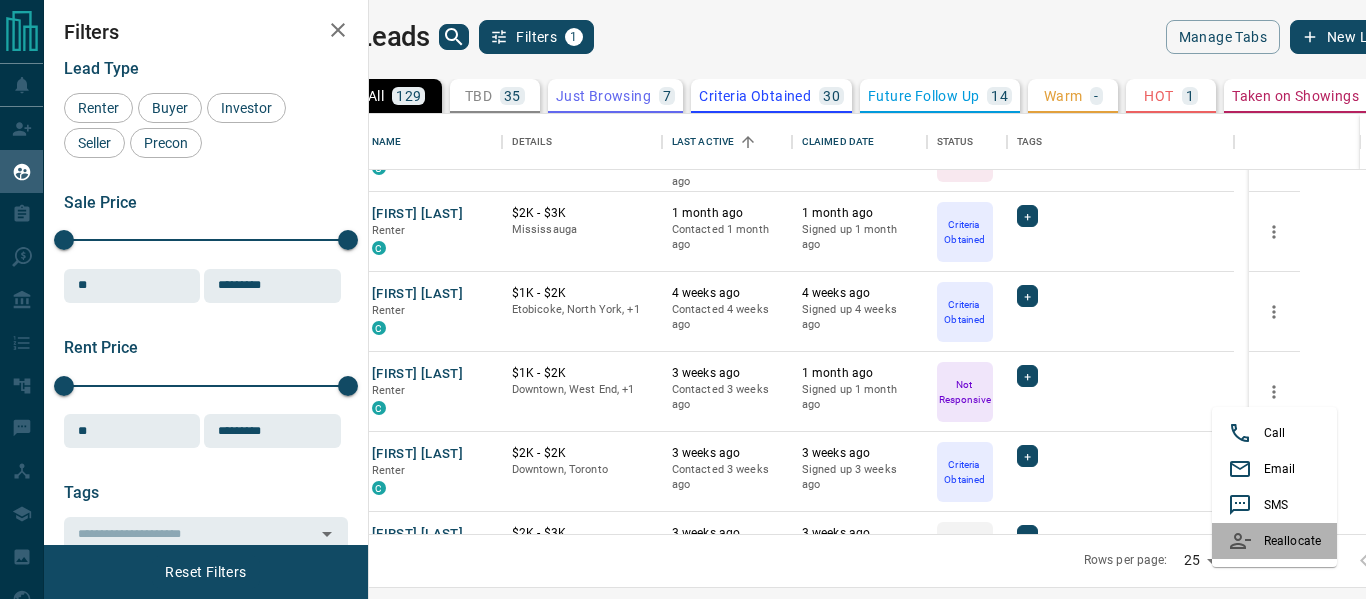 click at bounding box center [1246, 541] 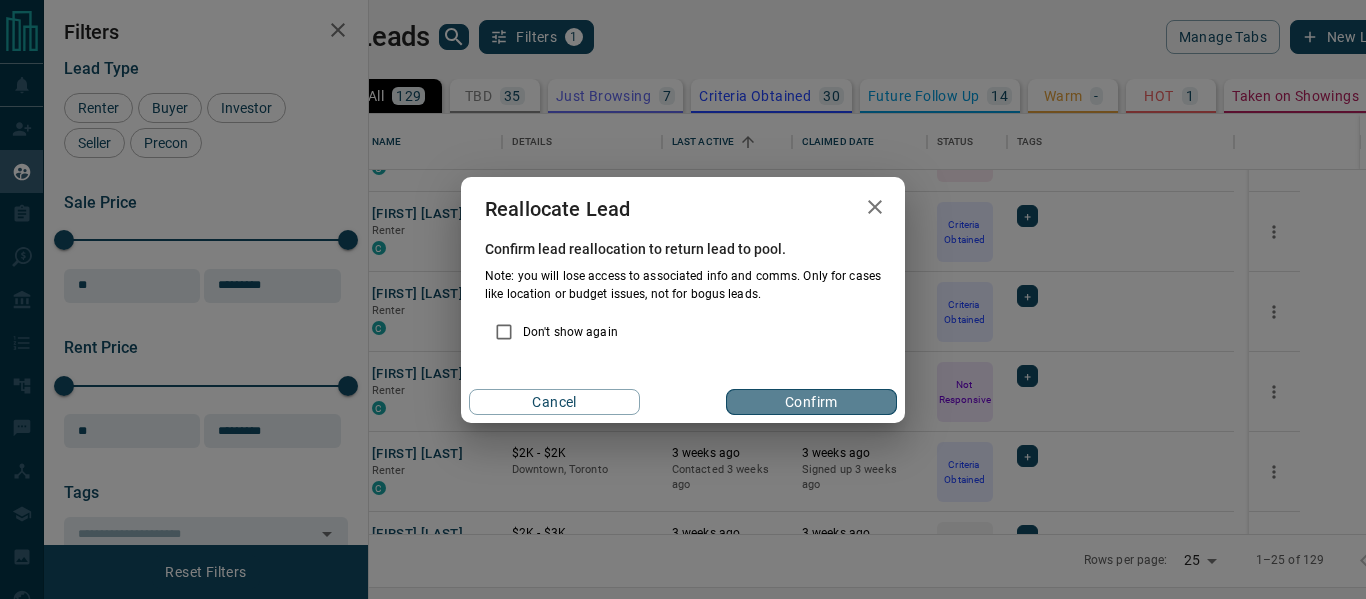 click on "Confirm" at bounding box center (811, 402) 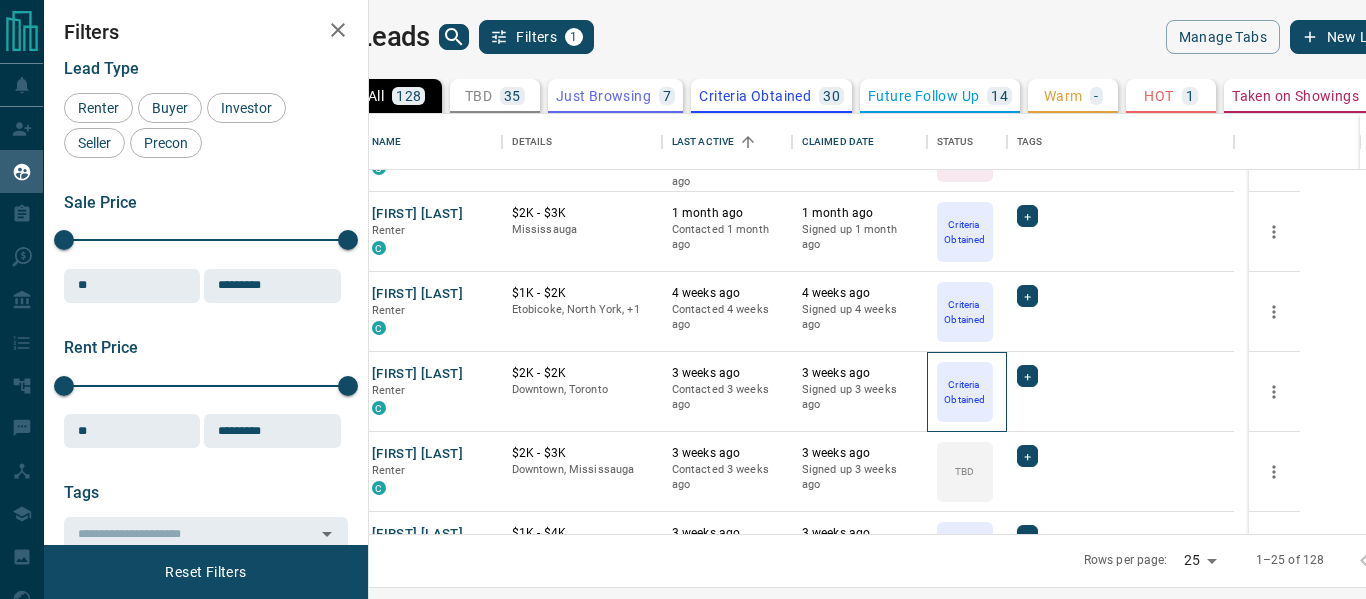 drag, startPoint x: 1046, startPoint y: 425, endPoint x: 1296, endPoint y: 382, distance: 253.67105 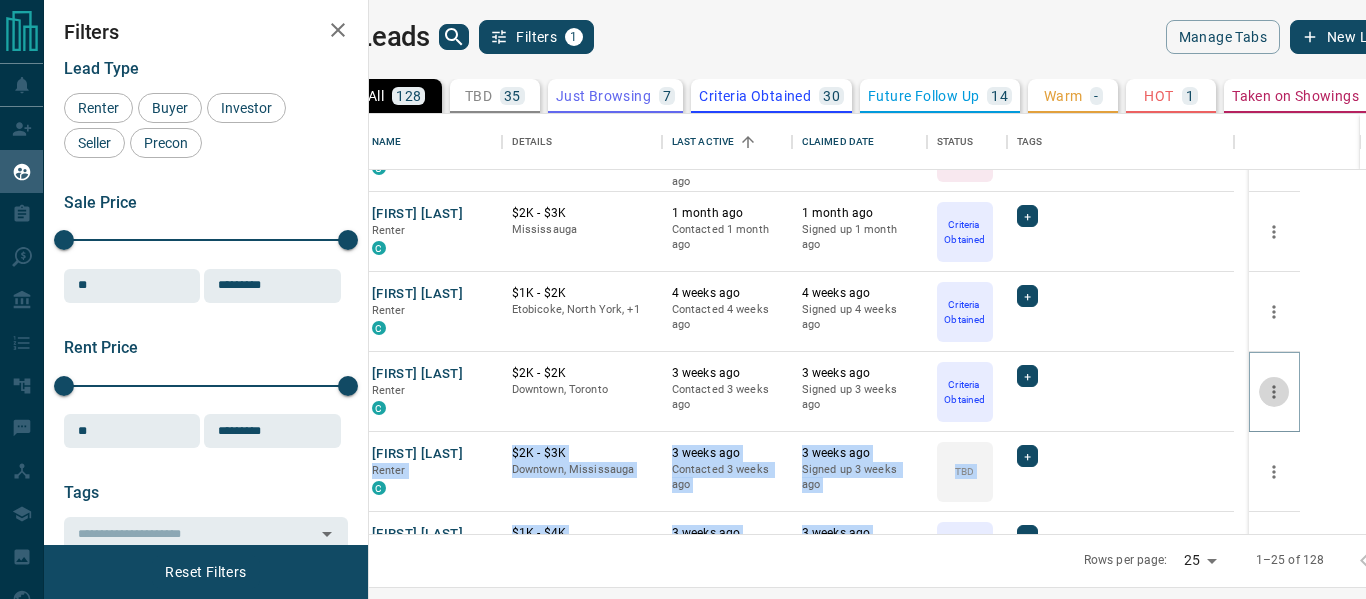 click 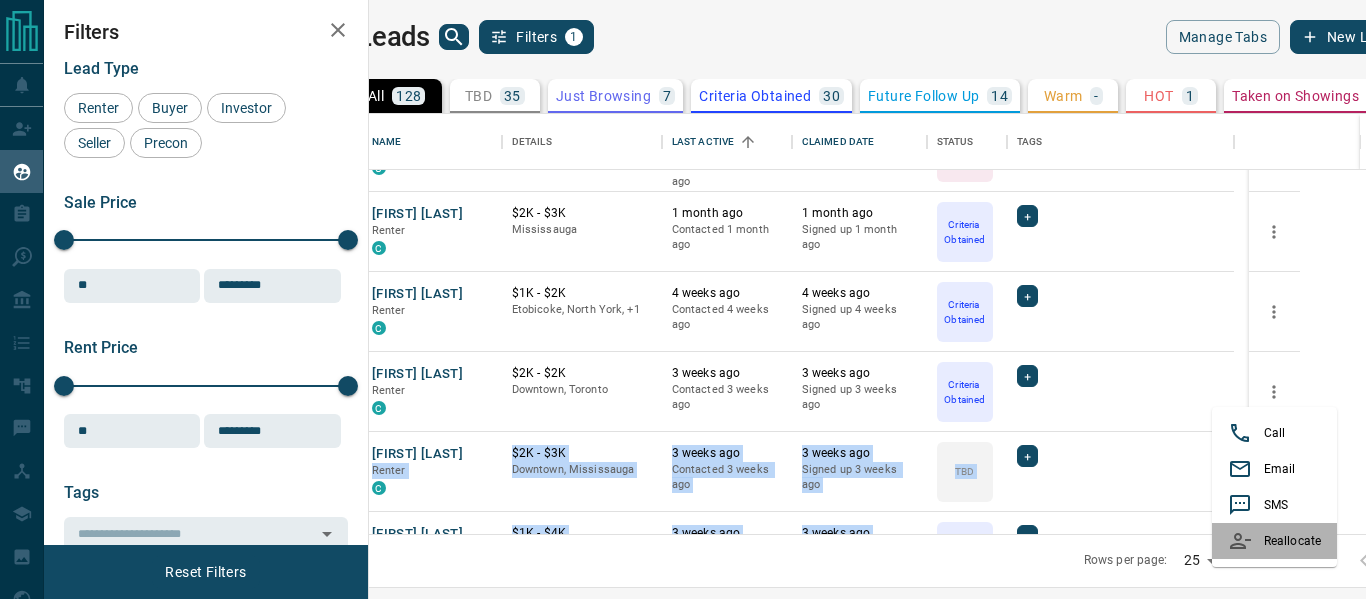 click on "Reallocate" at bounding box center (1274, 541) 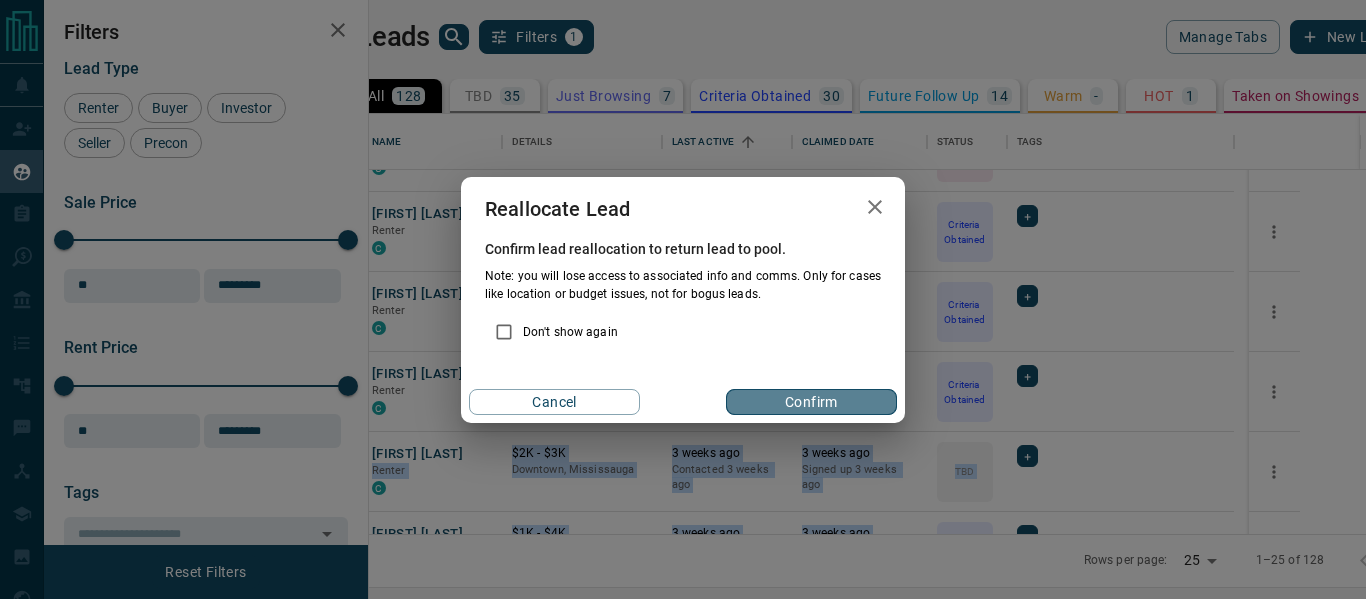 click on "Confirm" at bounding box center (811, 402) 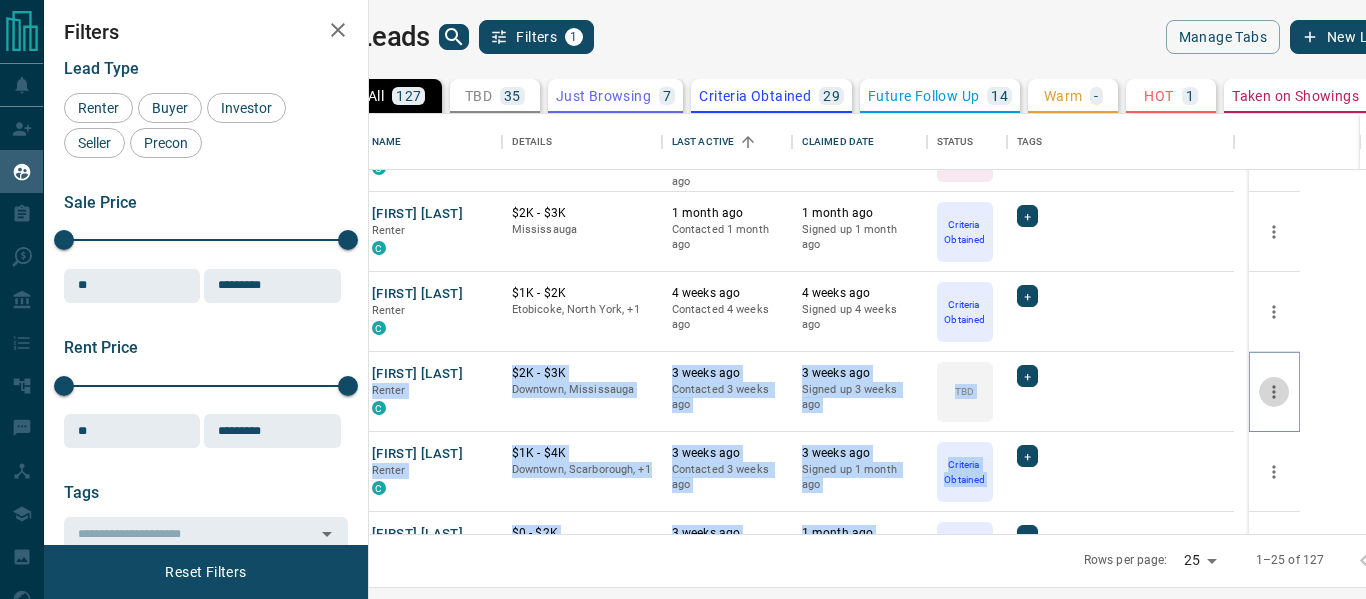 click 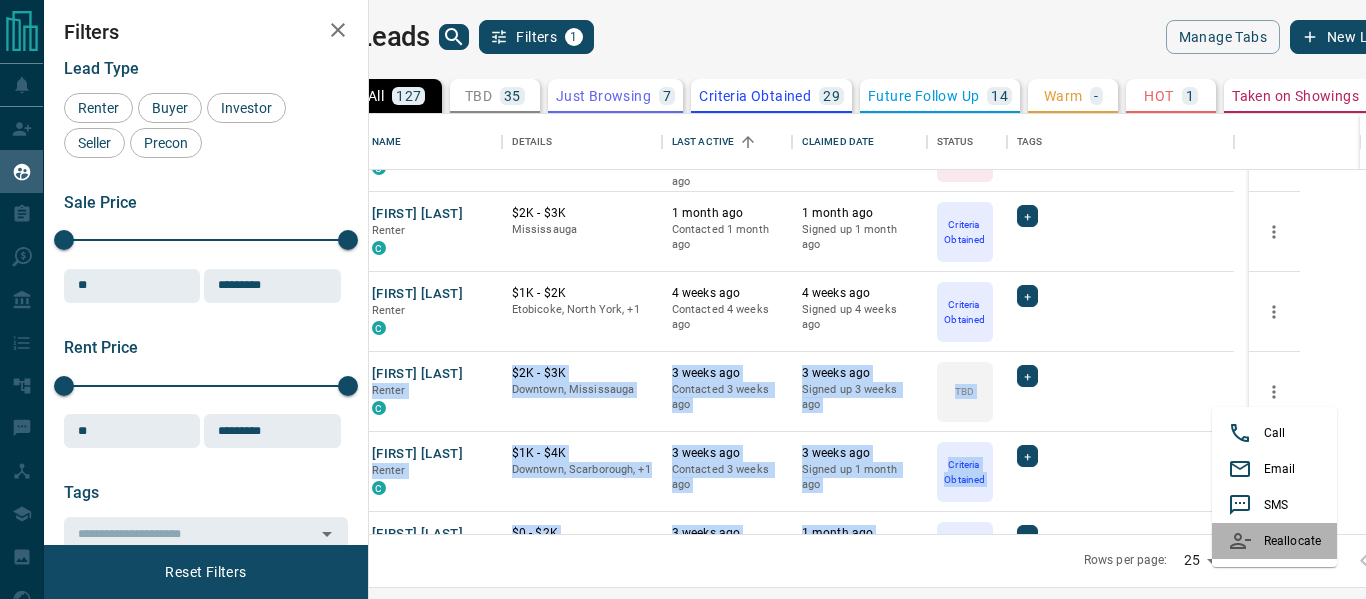 click on "Reallocate" at bounding box center (1274, 541) 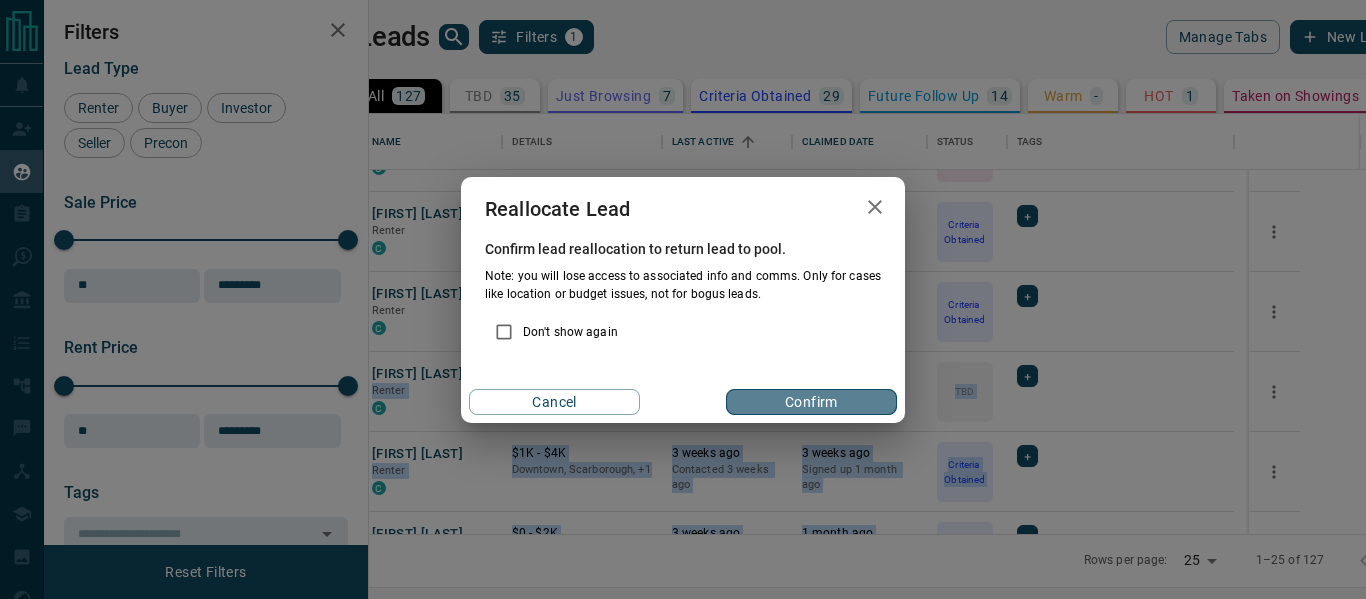 click on "Confirm" at bounding box center (811, 402) 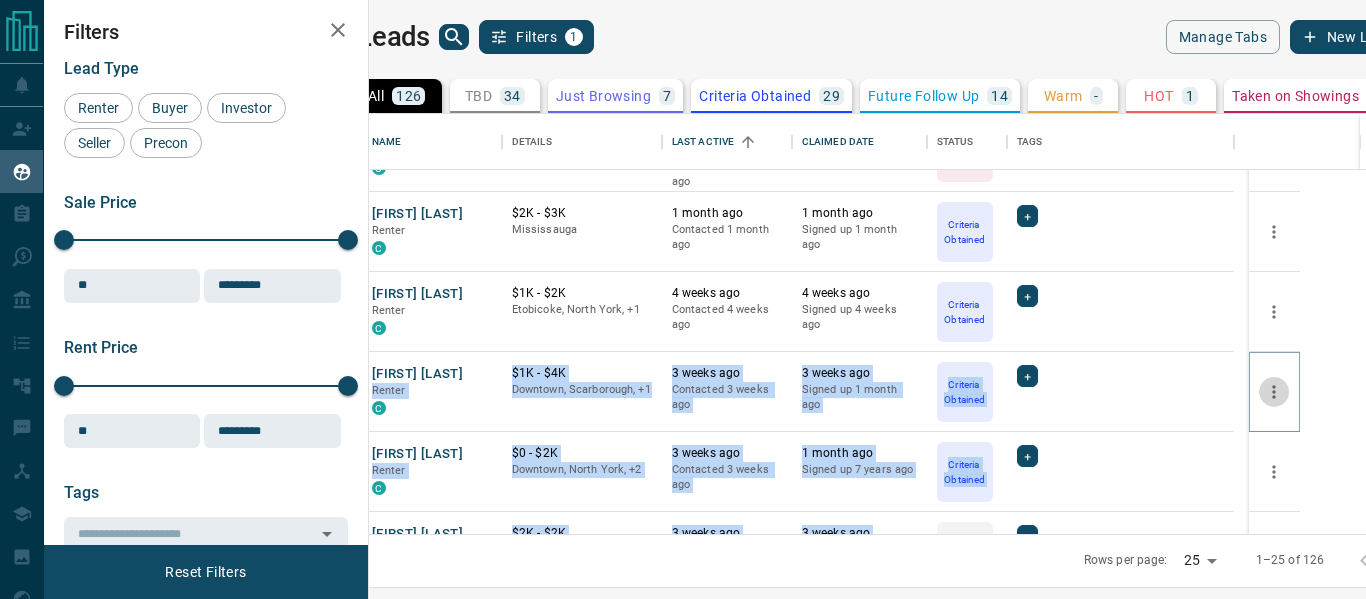 click 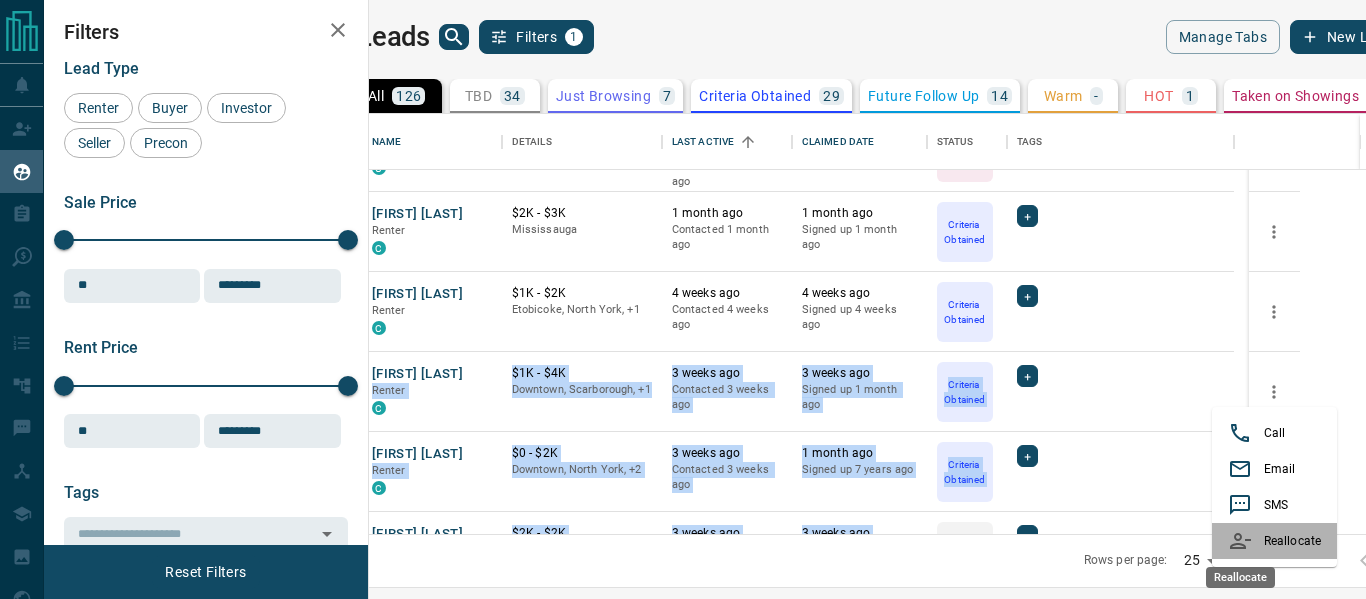 click 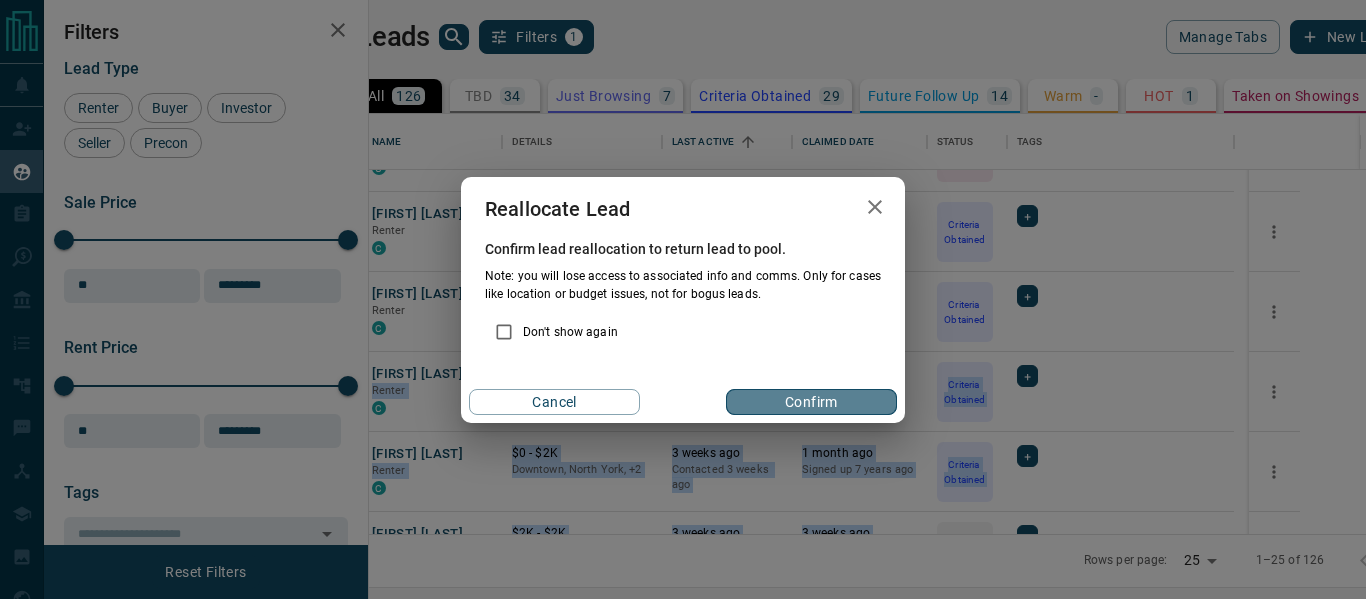 click on "Confirm" at bounding box center (811, 402) 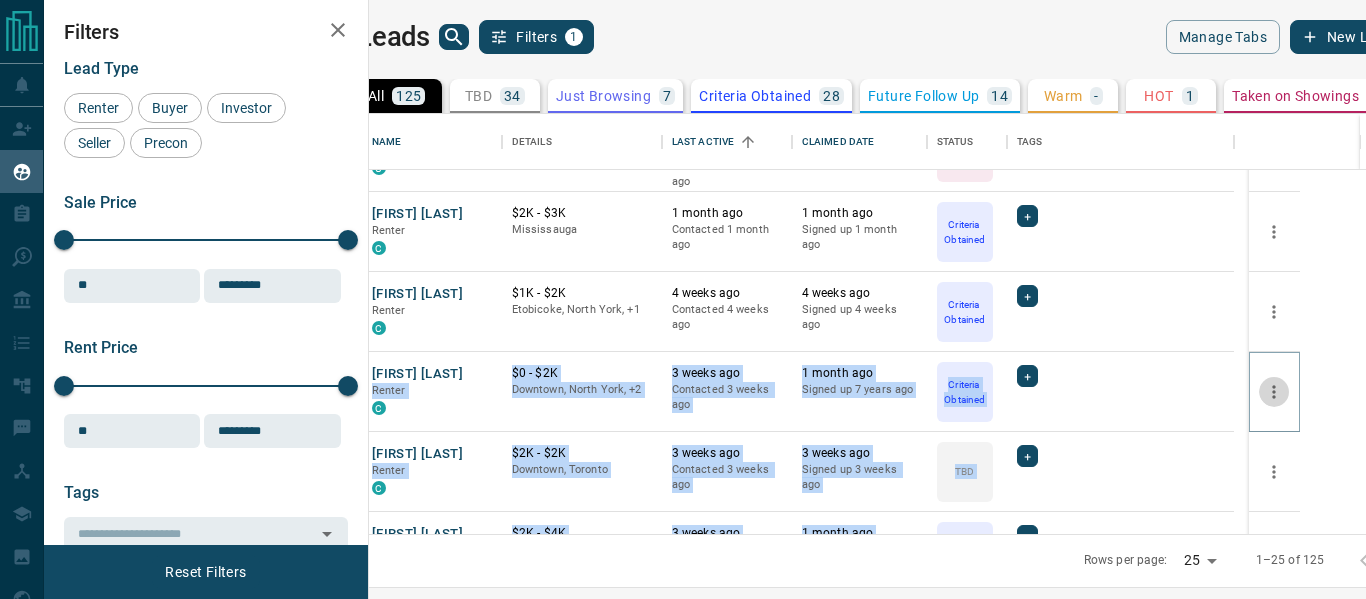 click 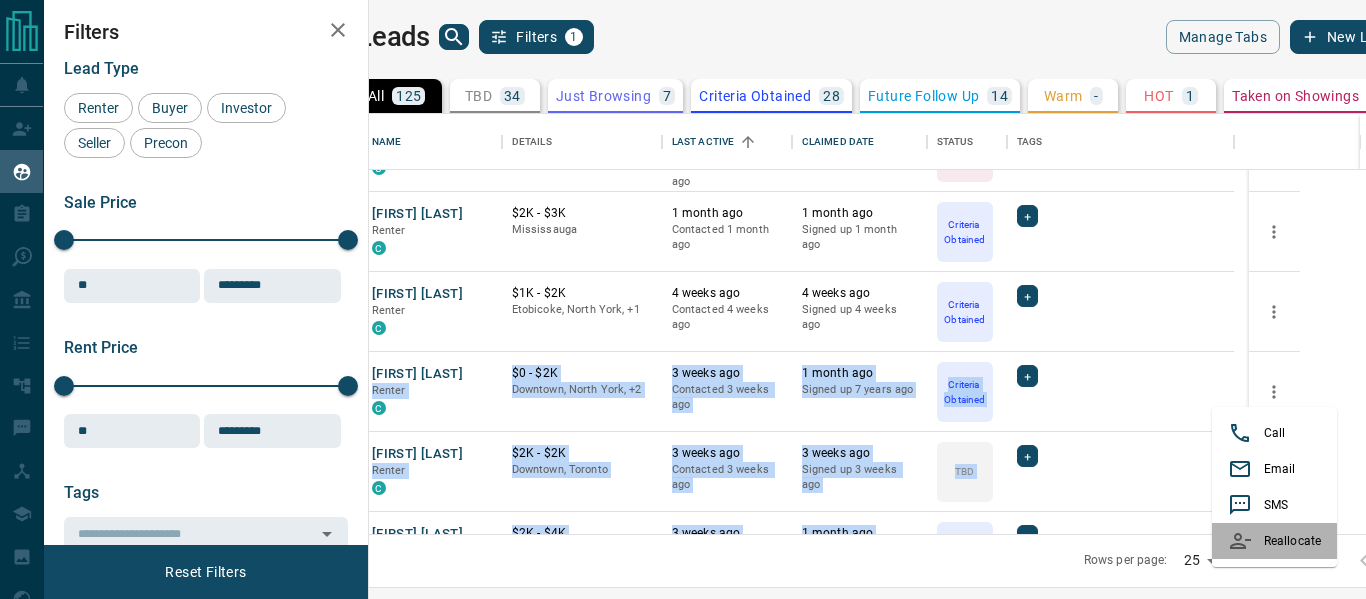 click on "Reallocate" at bounding box center (1274, 541) 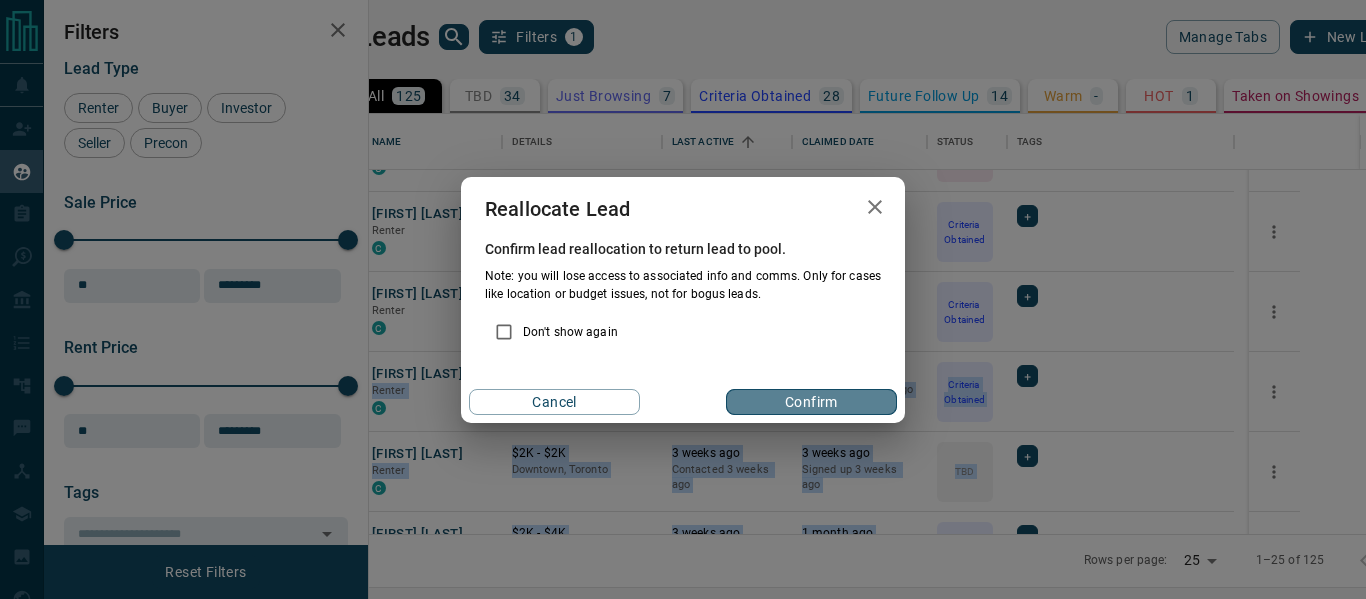 click on "Confirm" at bounding box center (811, 402) 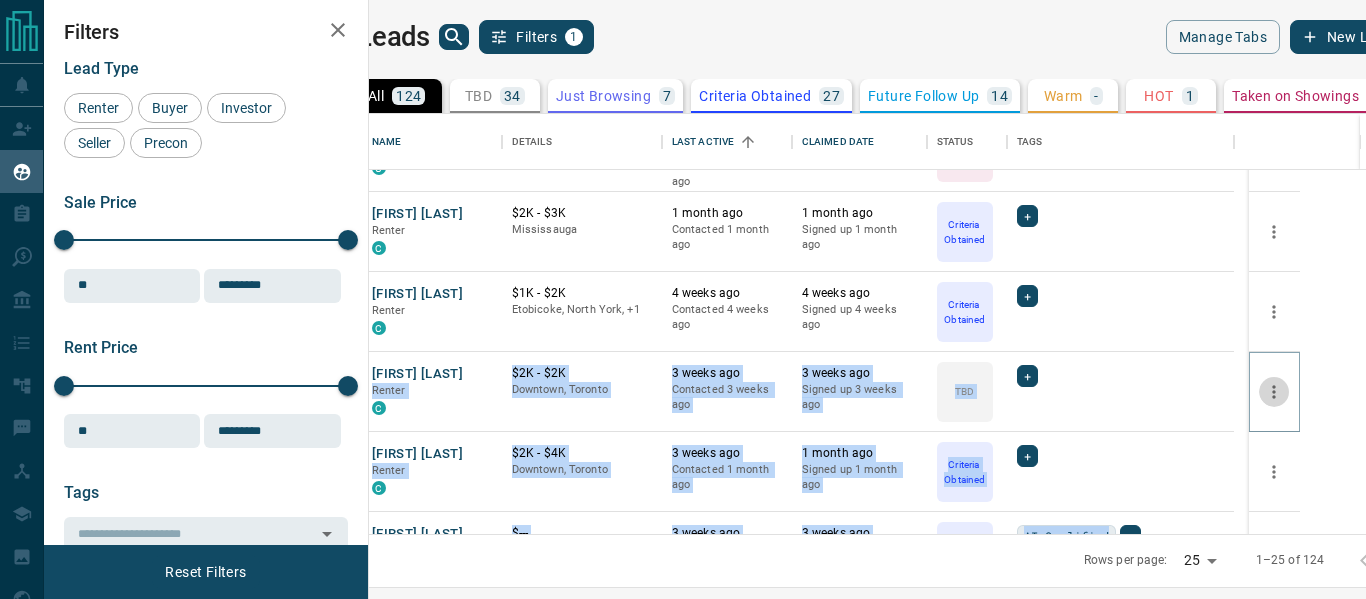click 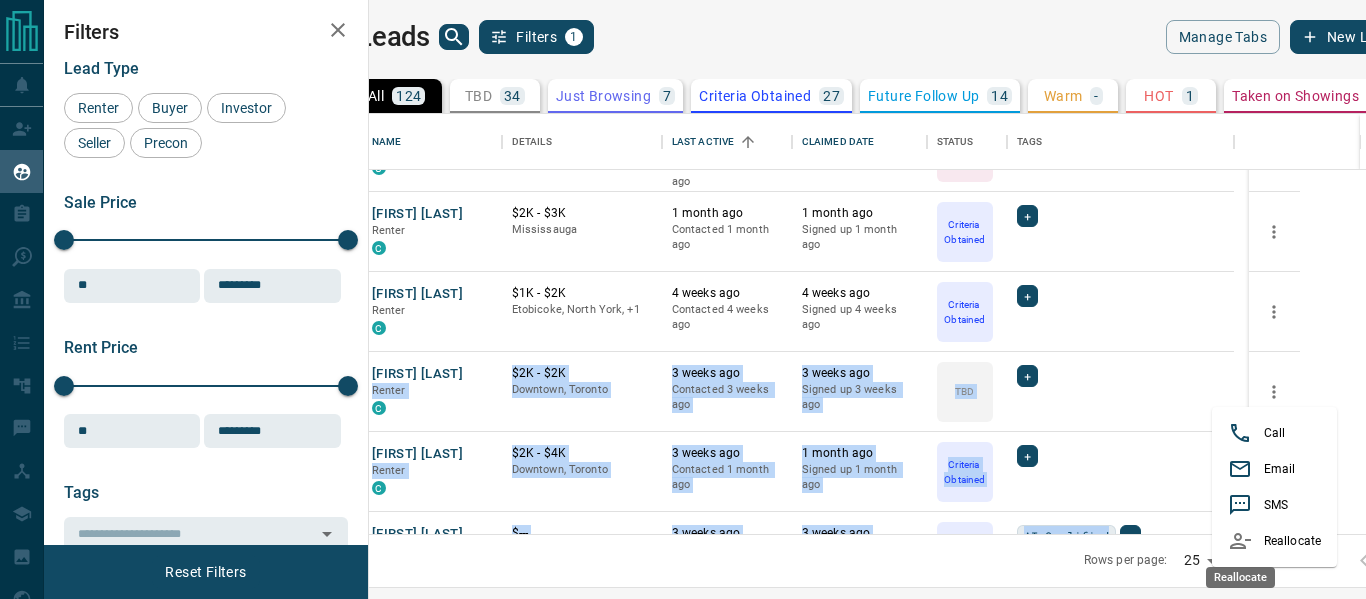 click 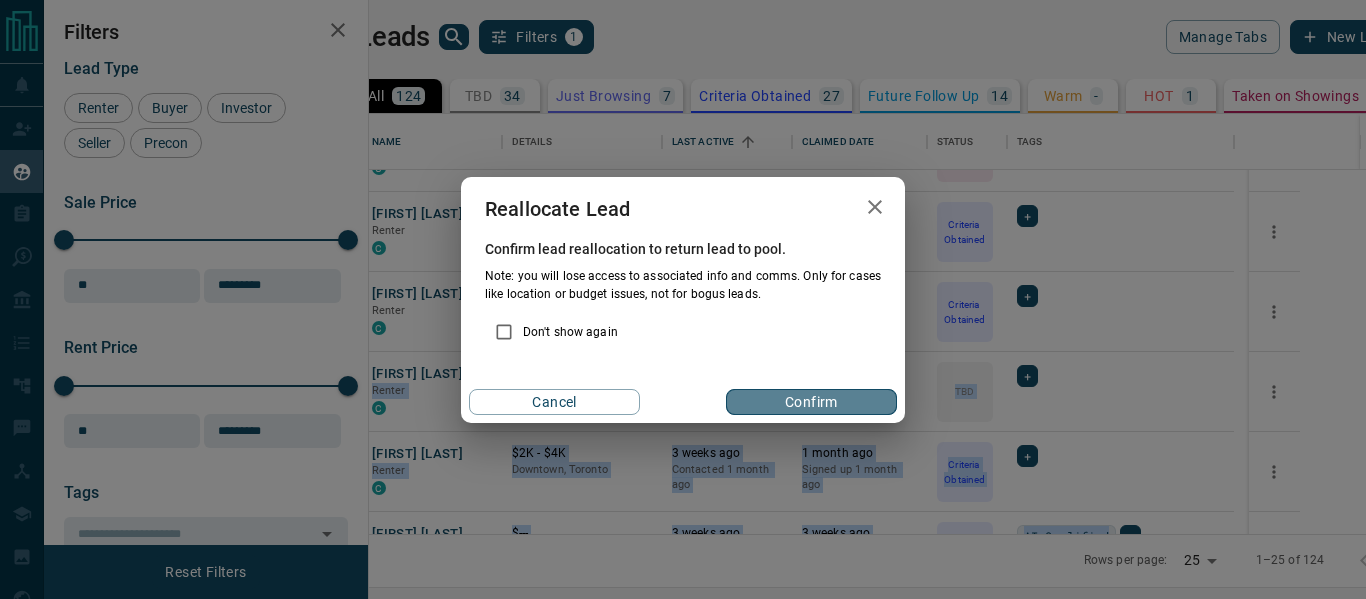 click on "Confirm" at bounding box center (811, 402) 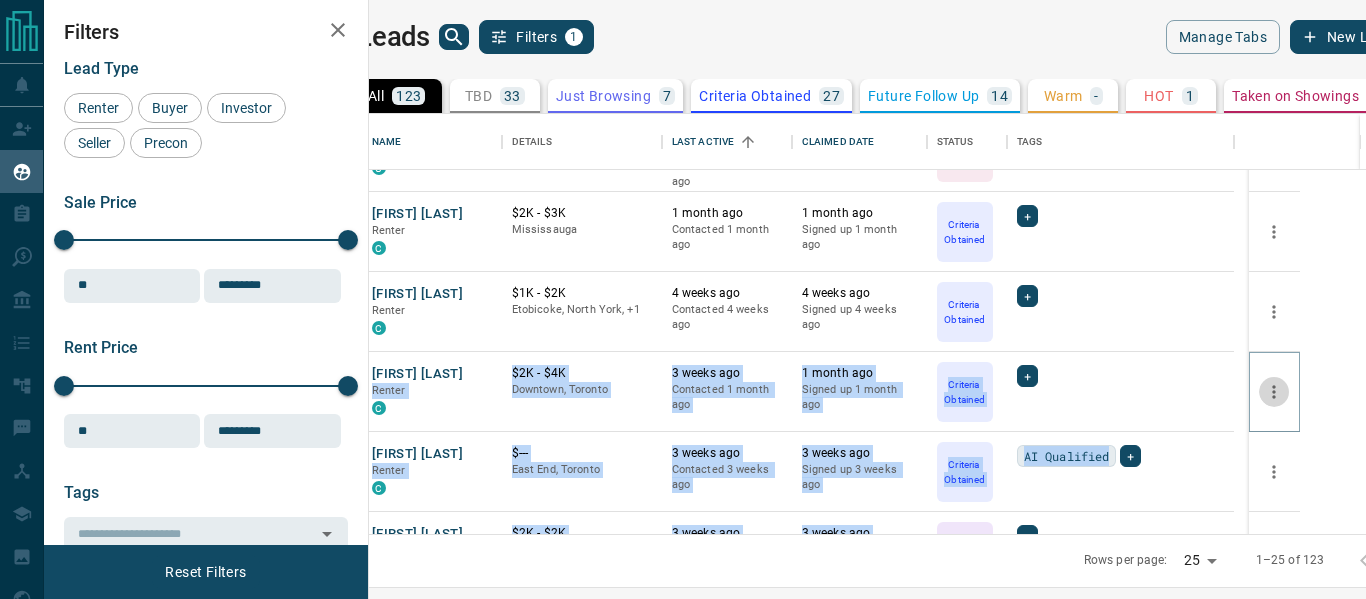 click 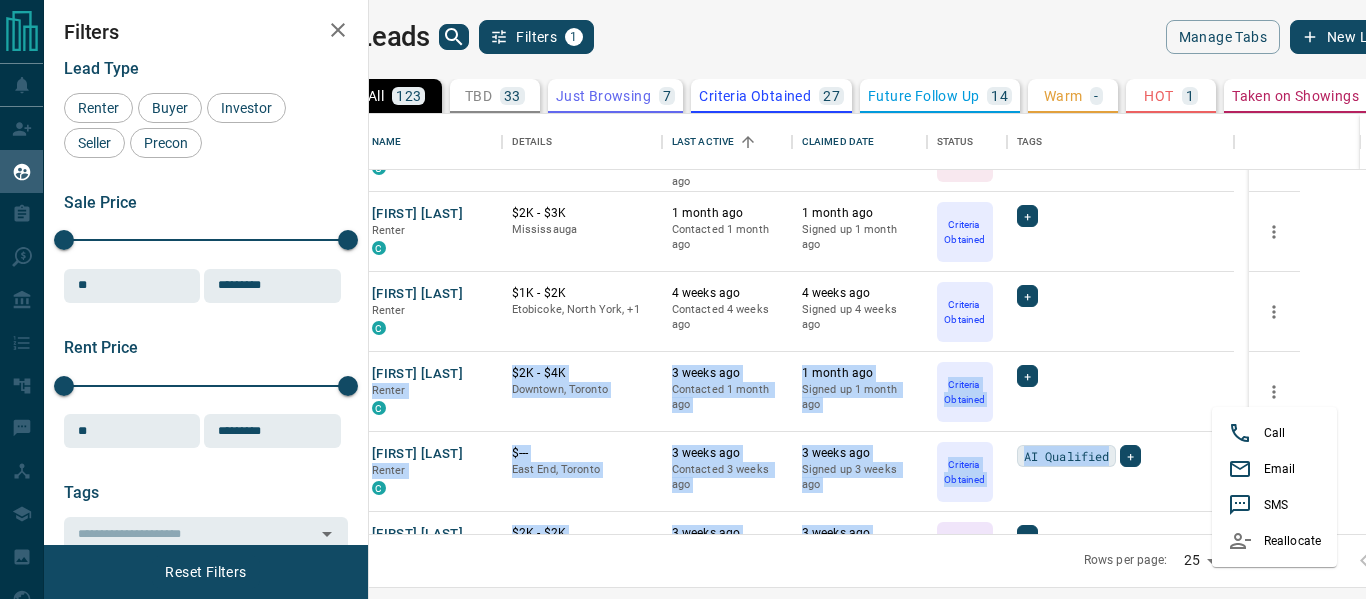 click on "Reallocate" at bounding box center (1274, 541) 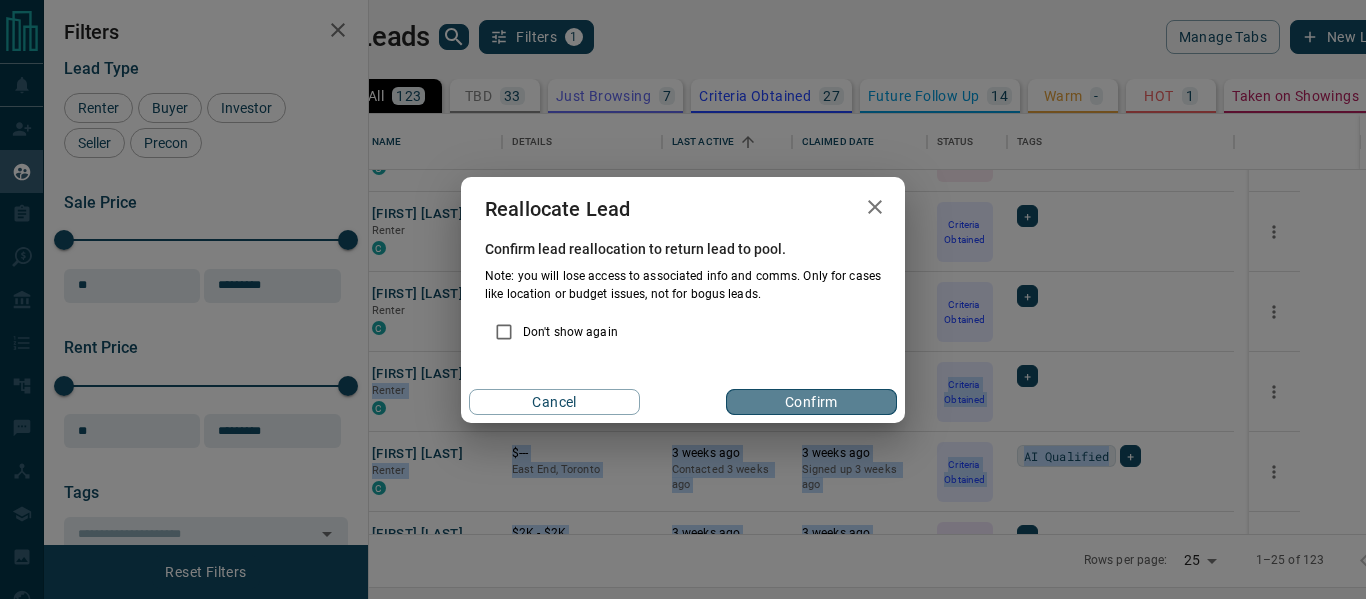 click on "Confirm" at bounding box center (811, 402) 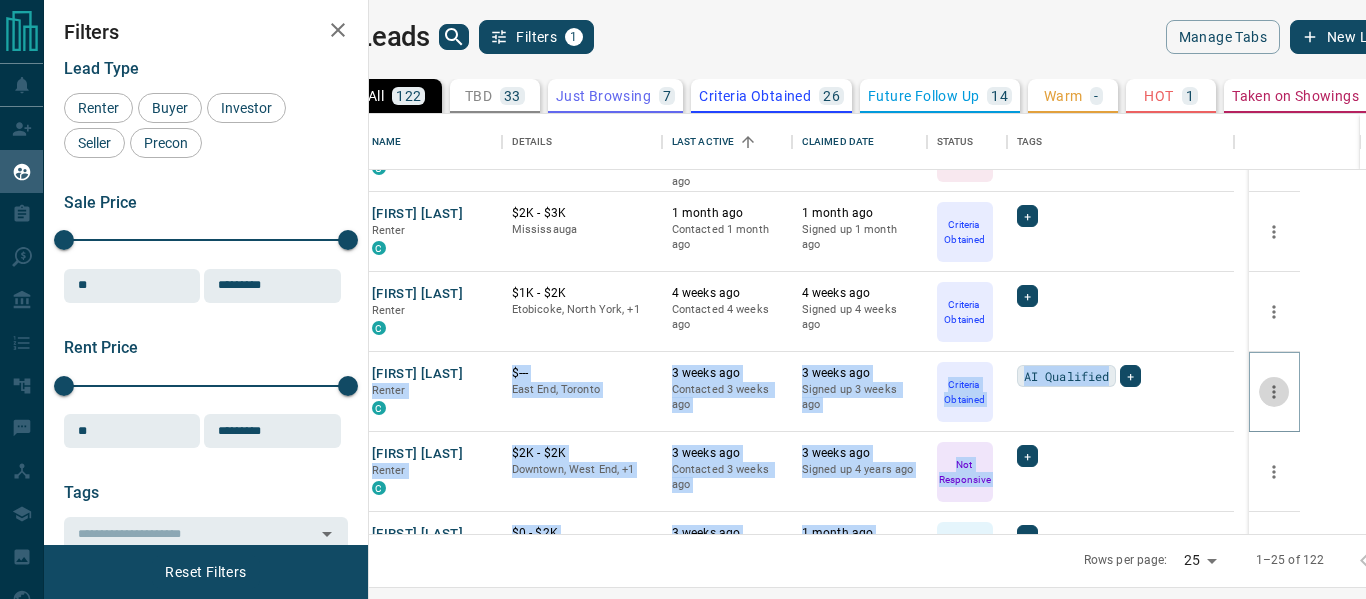 click 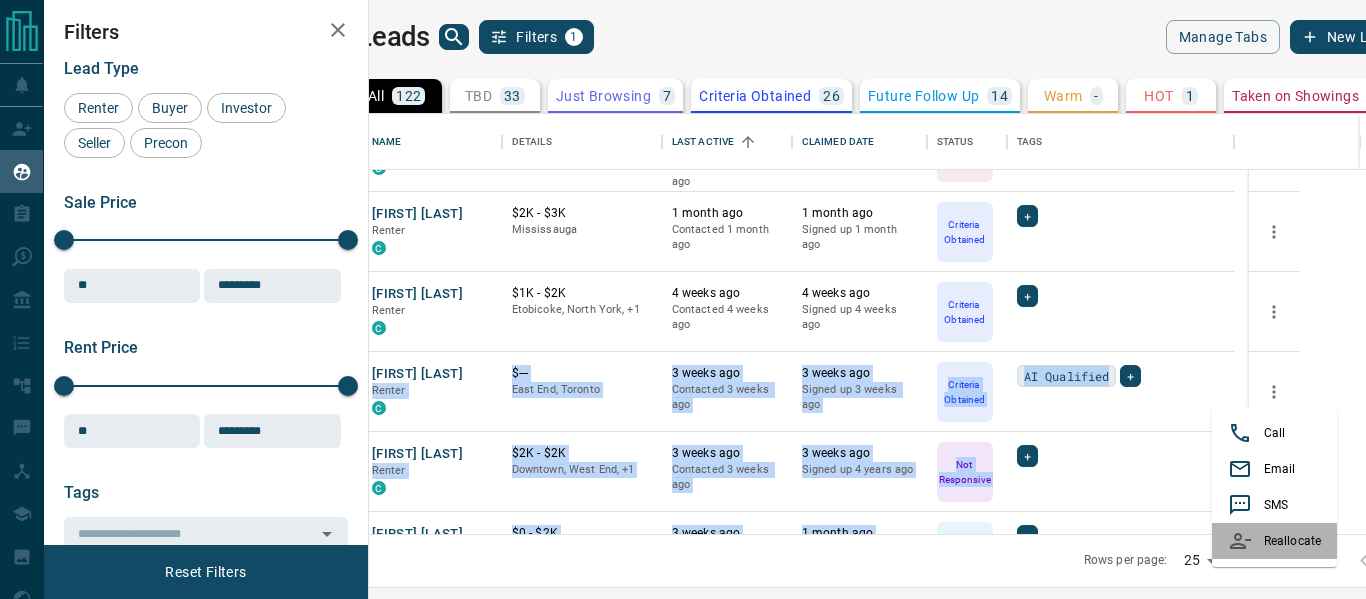 click on "Reallocate" at bounding box center (1274, 541) 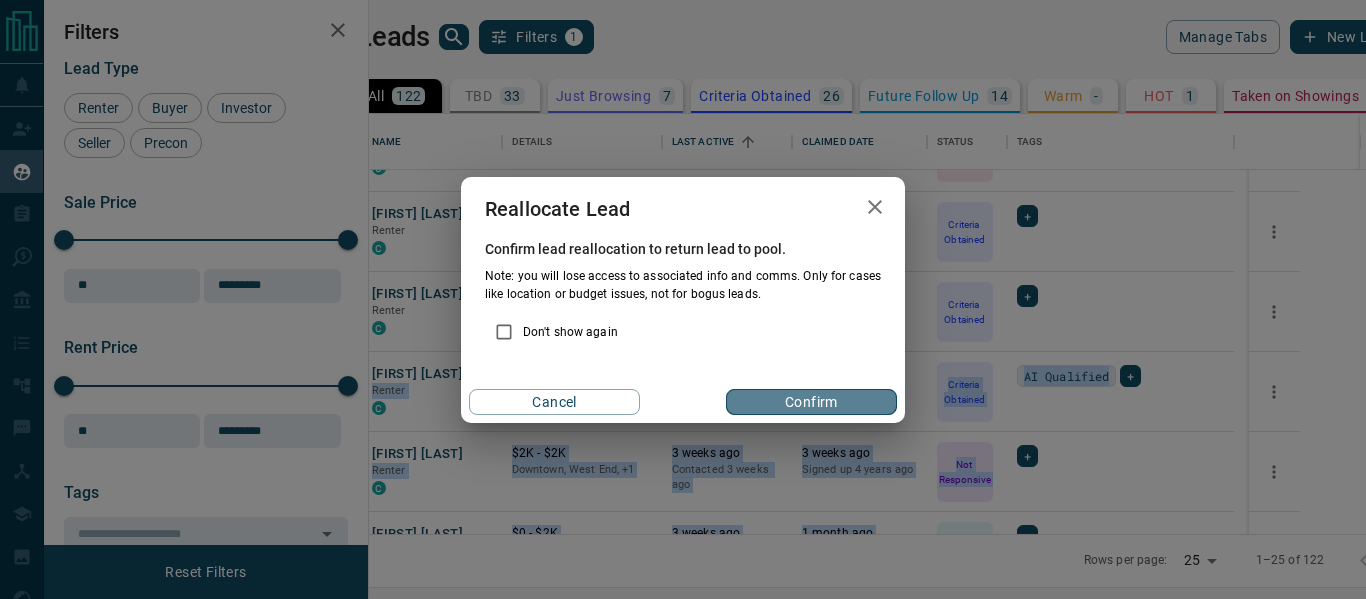 click on "Confirm" at bounding box center [811, 402] 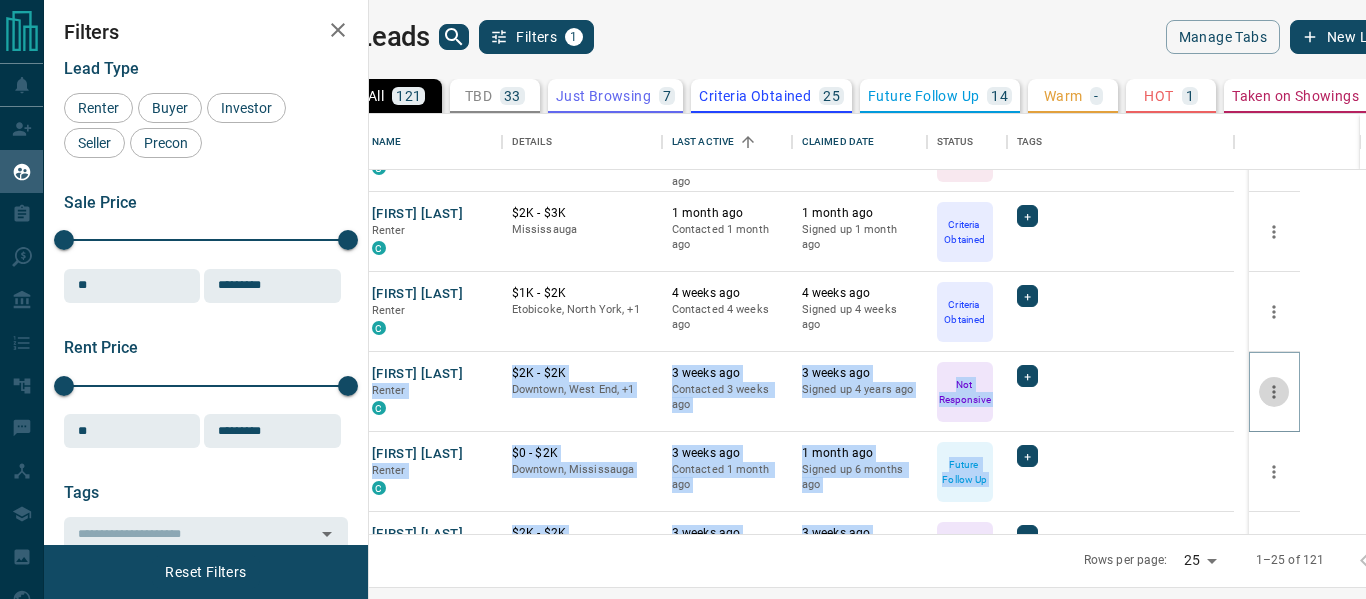 click 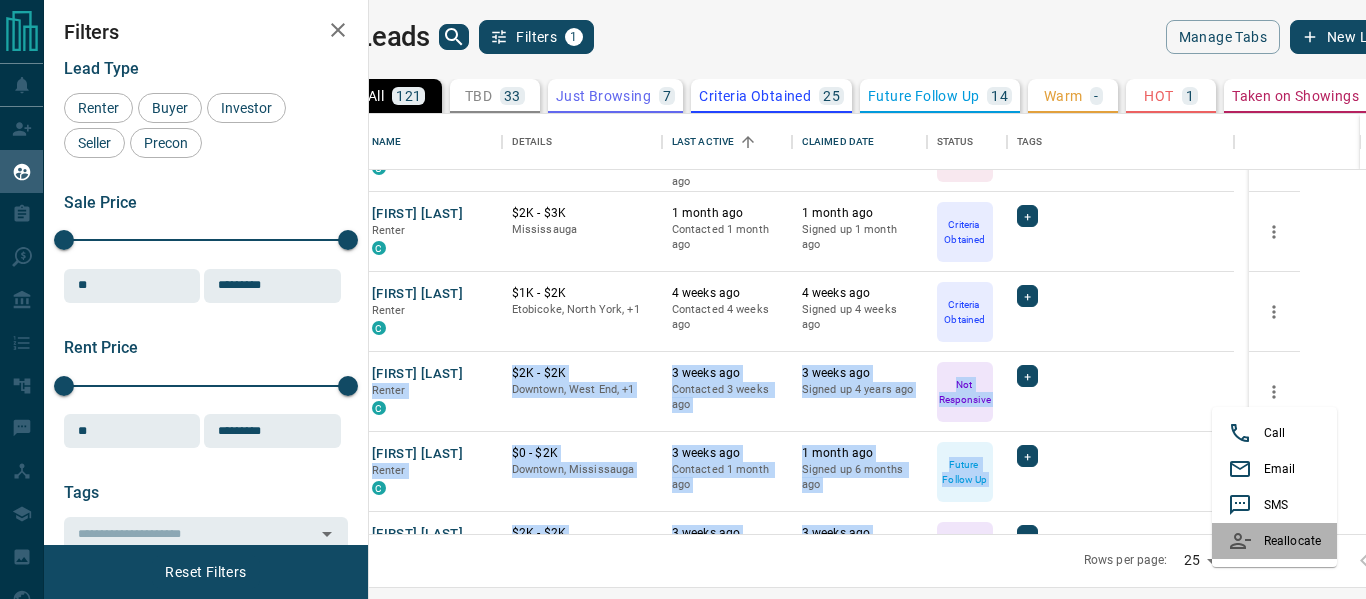 click on "Reallocate" at bounding box center [1274, 541] 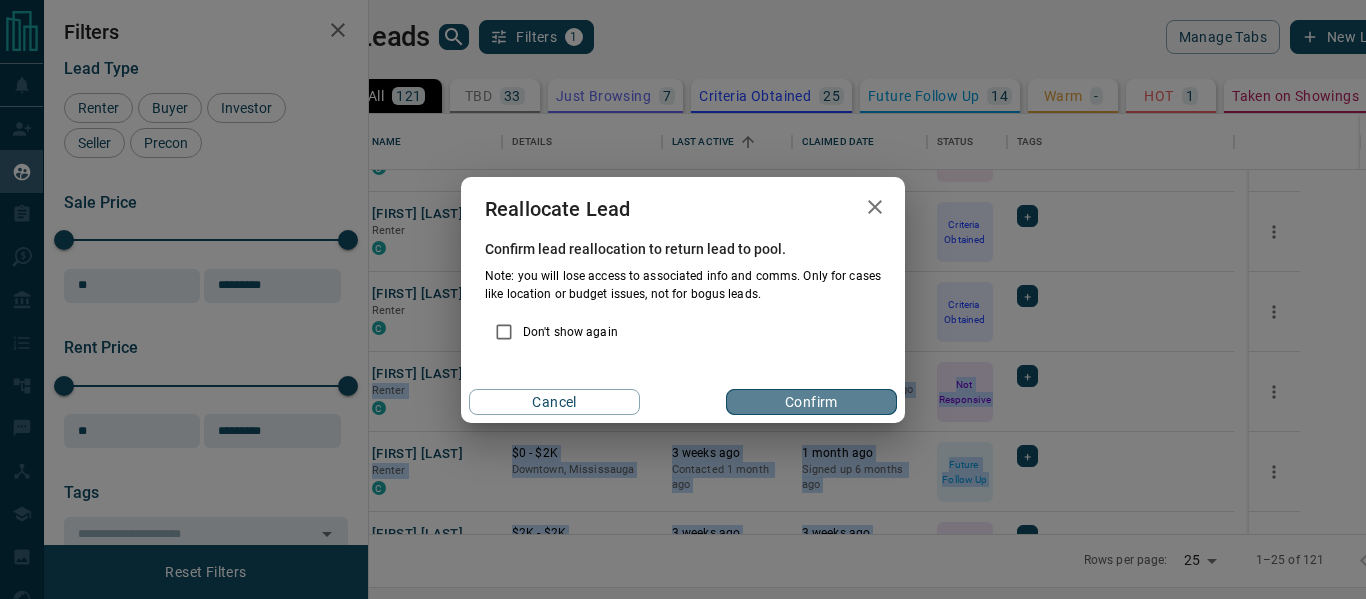click on "Confirm" at bounding box center (811, 402) 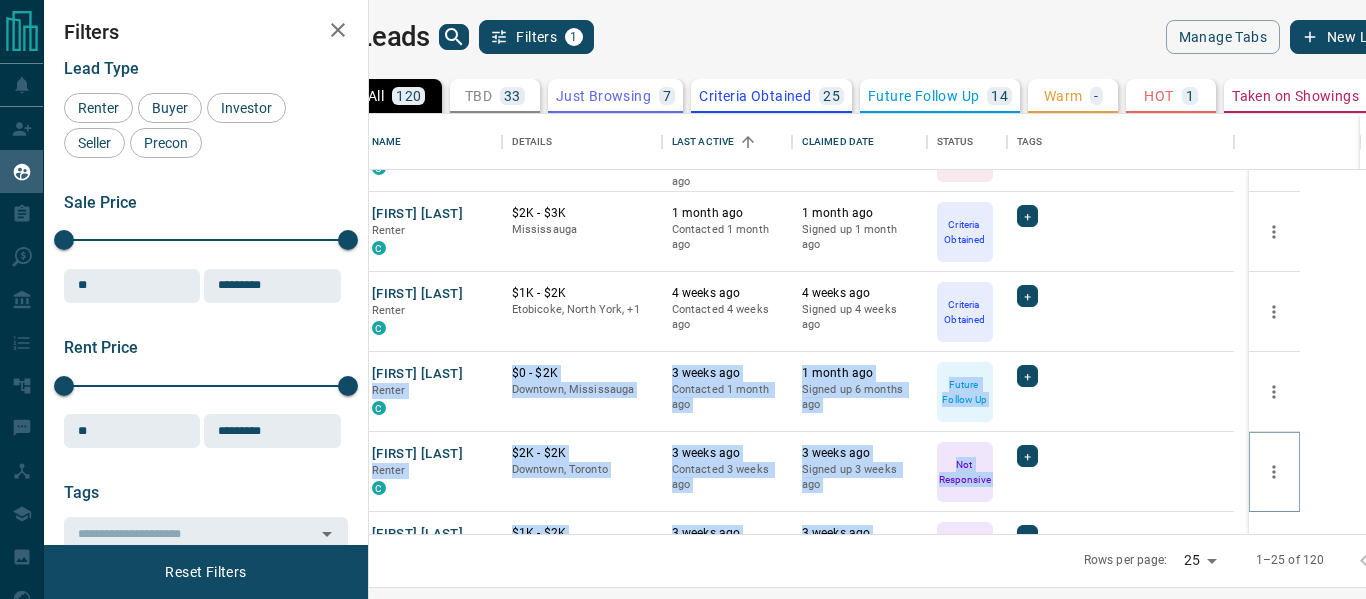 click 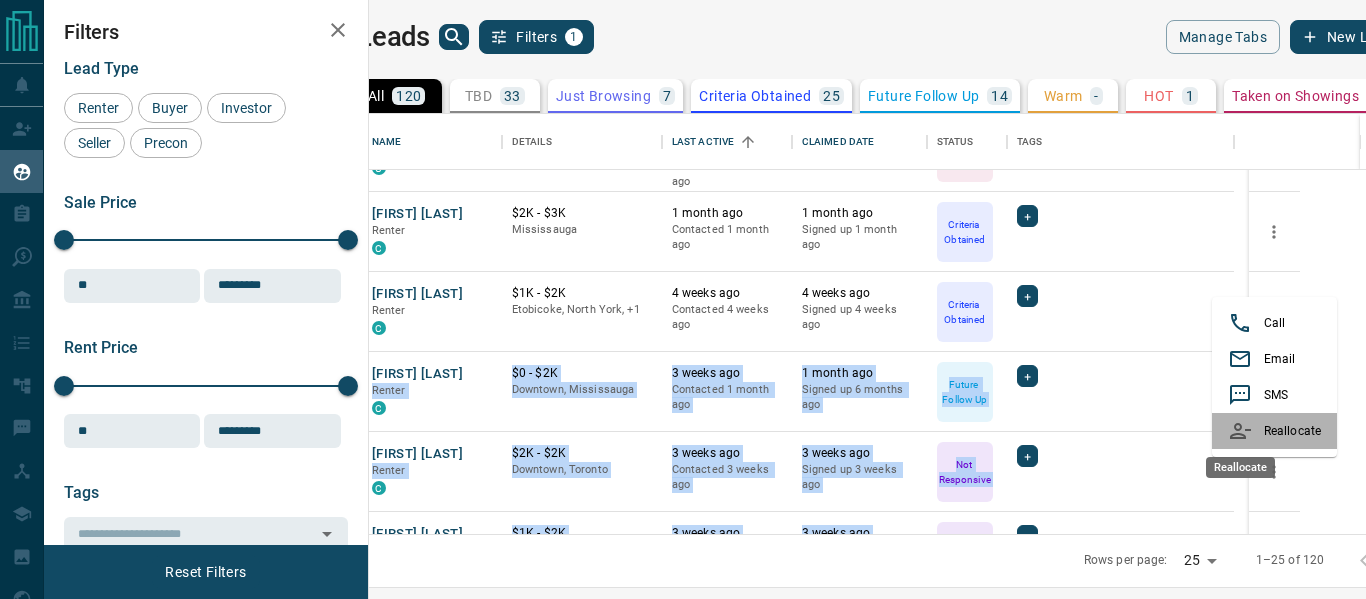click 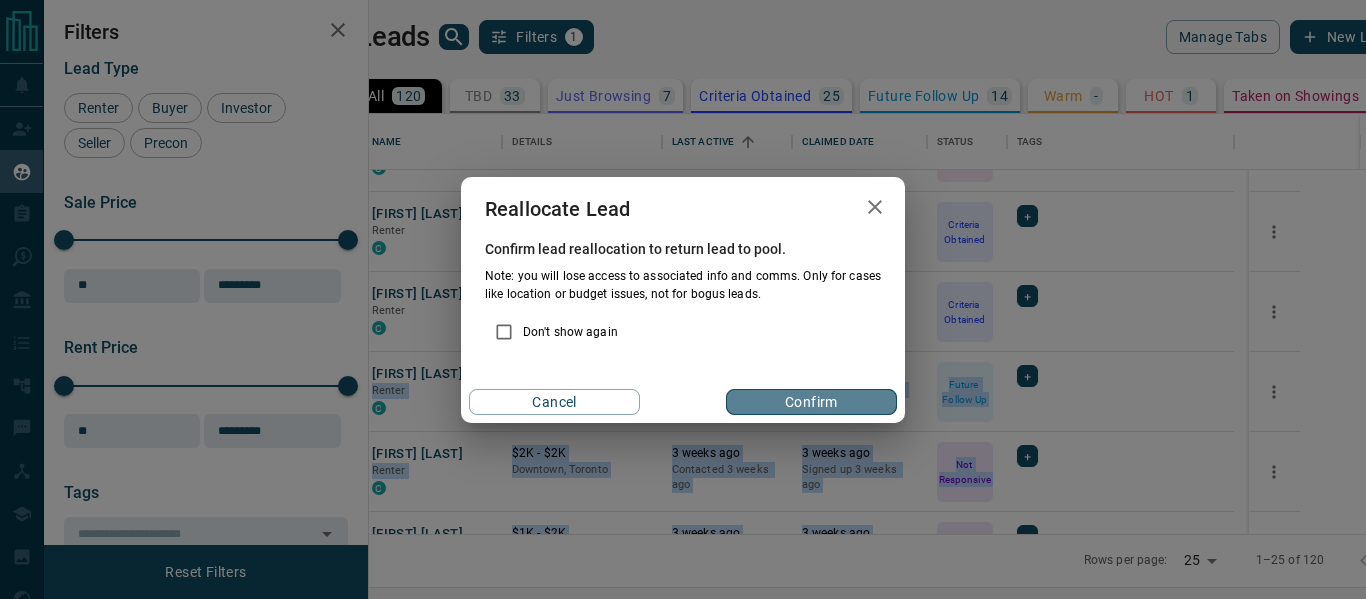 click on "Confirm" at bounding box center [811, 402] 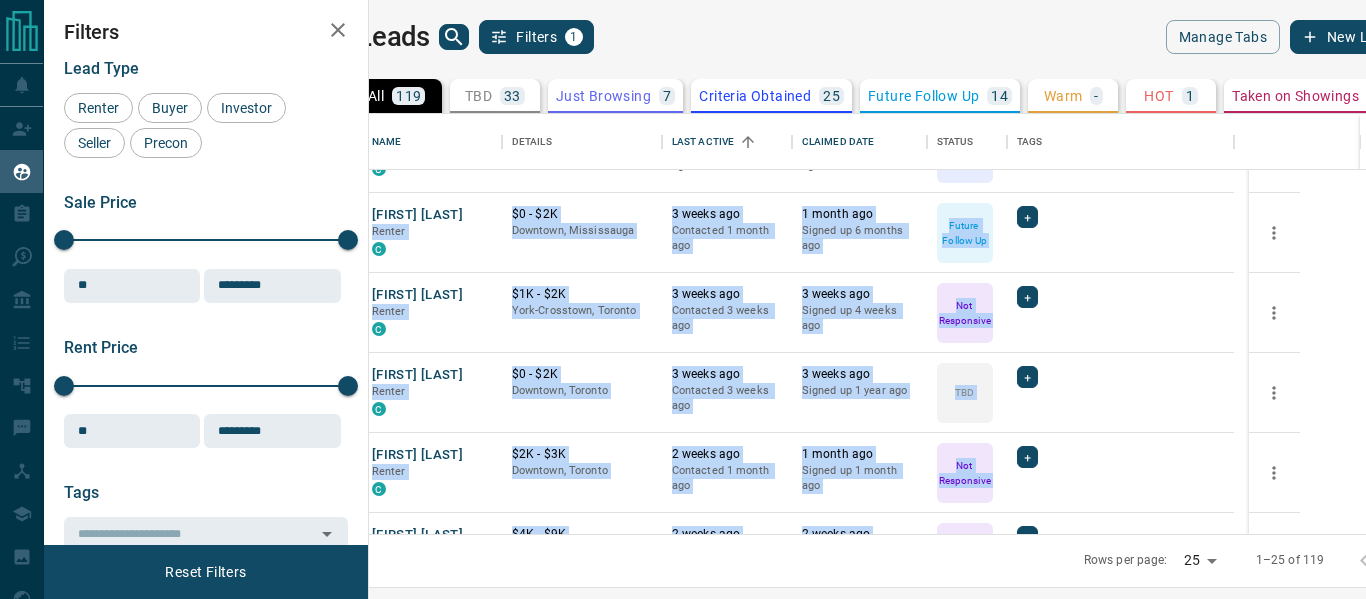 scroll, scrollTop: 647, scrollLeft: 0, axis: vertical 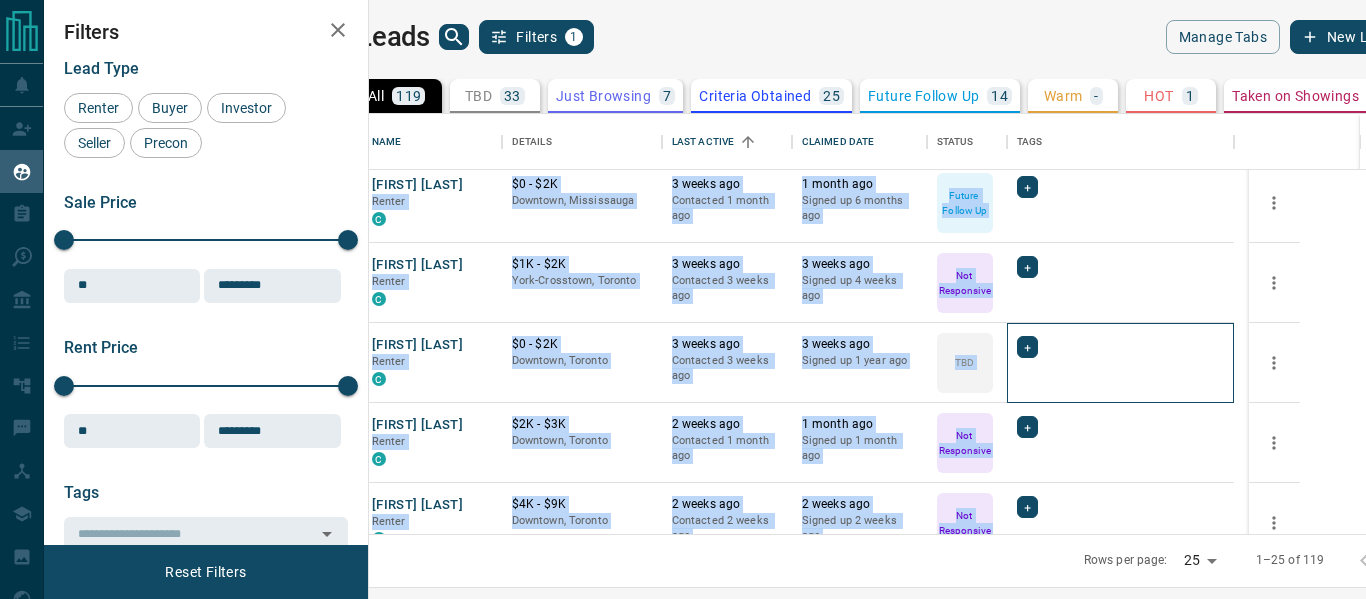 click on "+" at bounding box center (1120, 363) 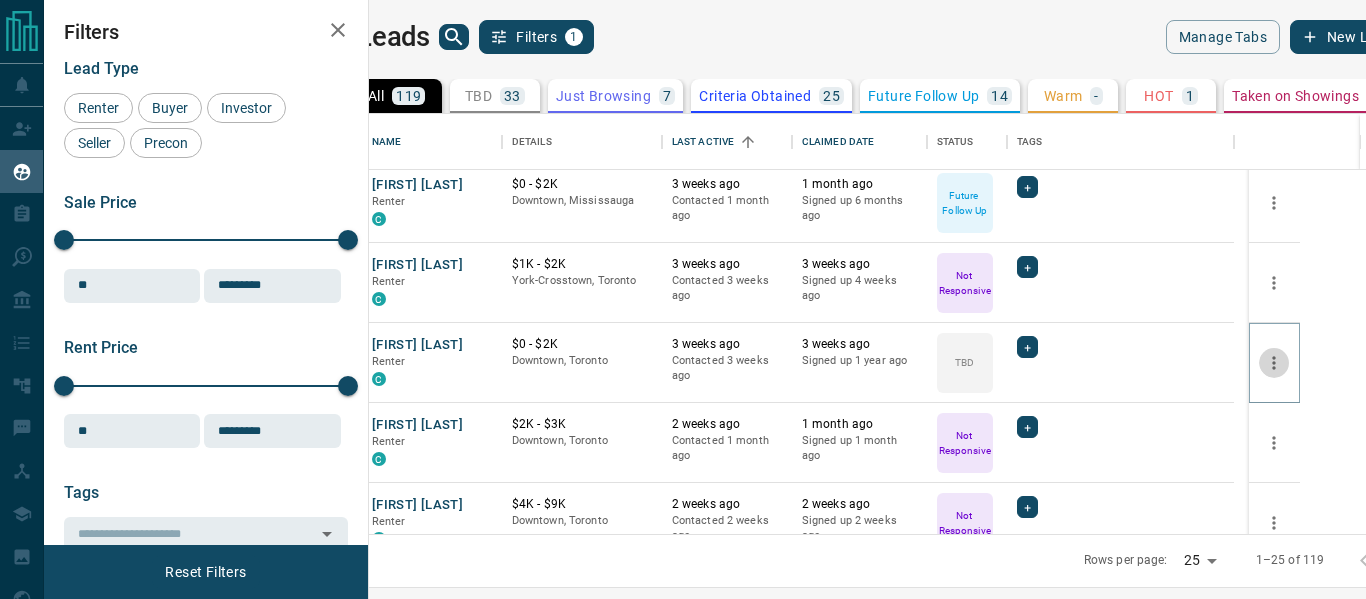 click 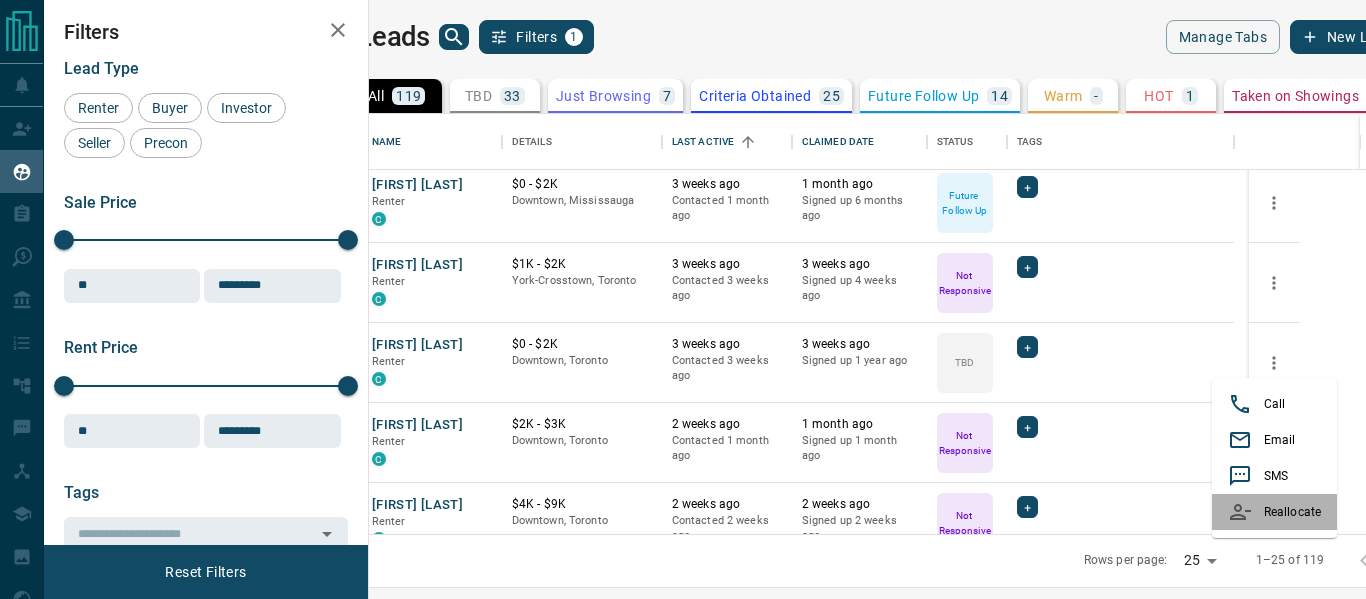 click on "Reallocate" at bounding box center [1274, 512] 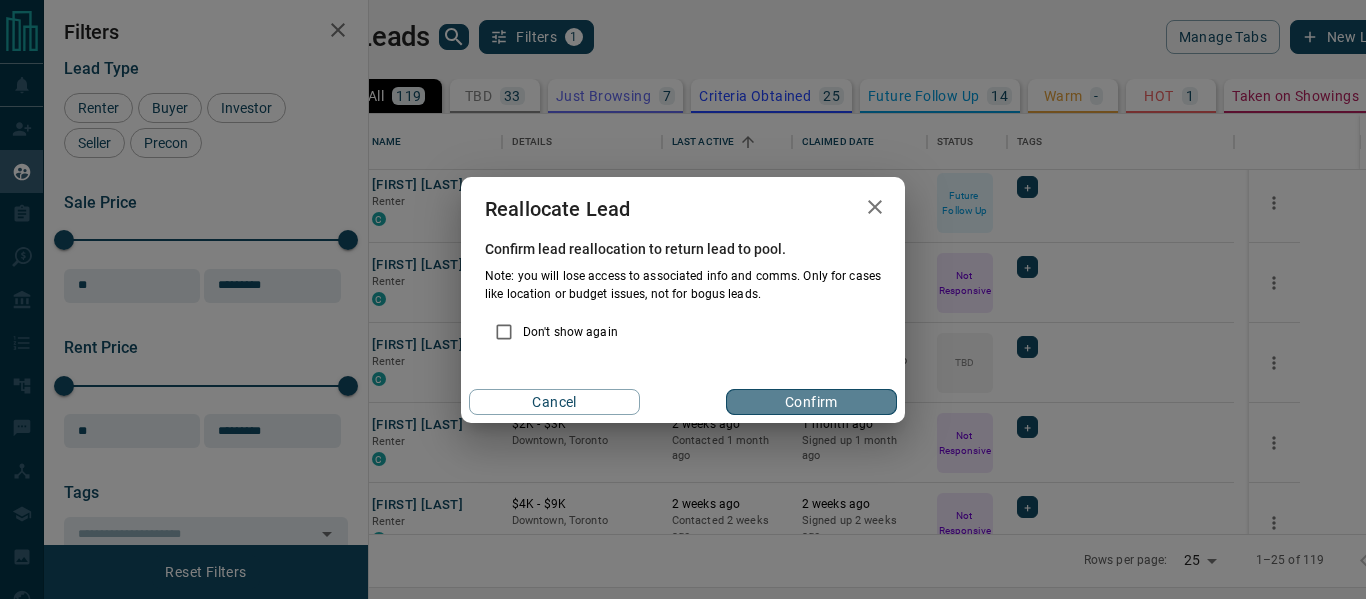click on "Confirm" at bounding box center [811, 402] 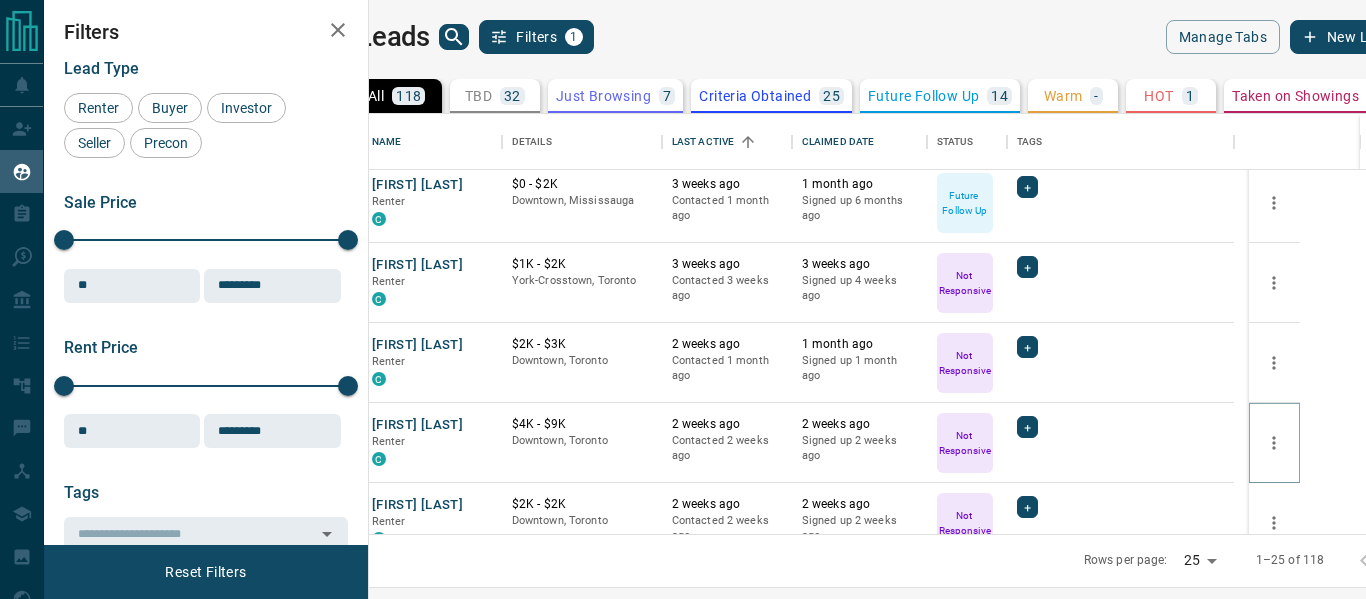 click 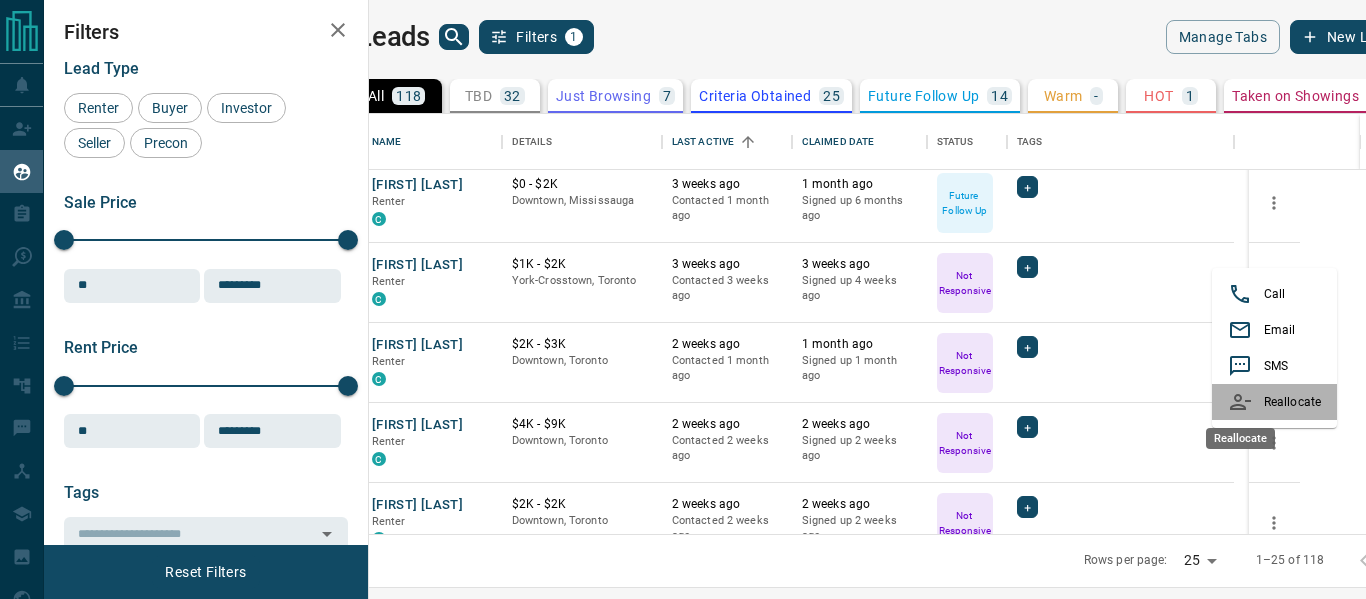 click 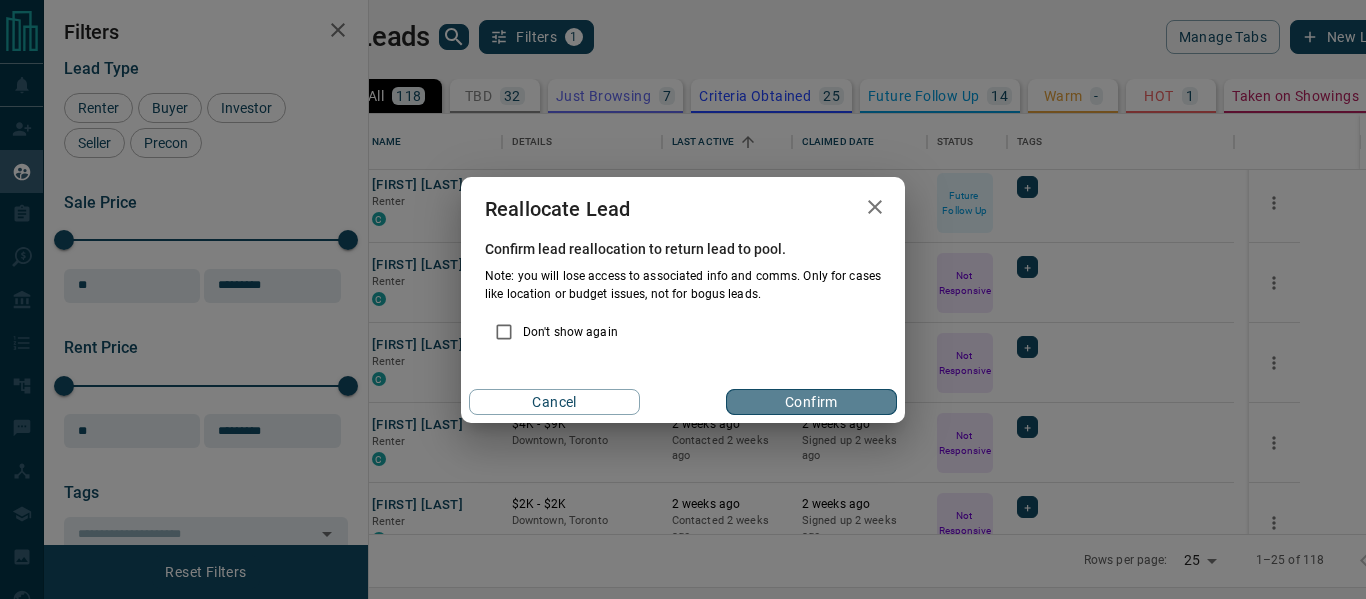 click on "Confirm" at bounding box center (811, 402) 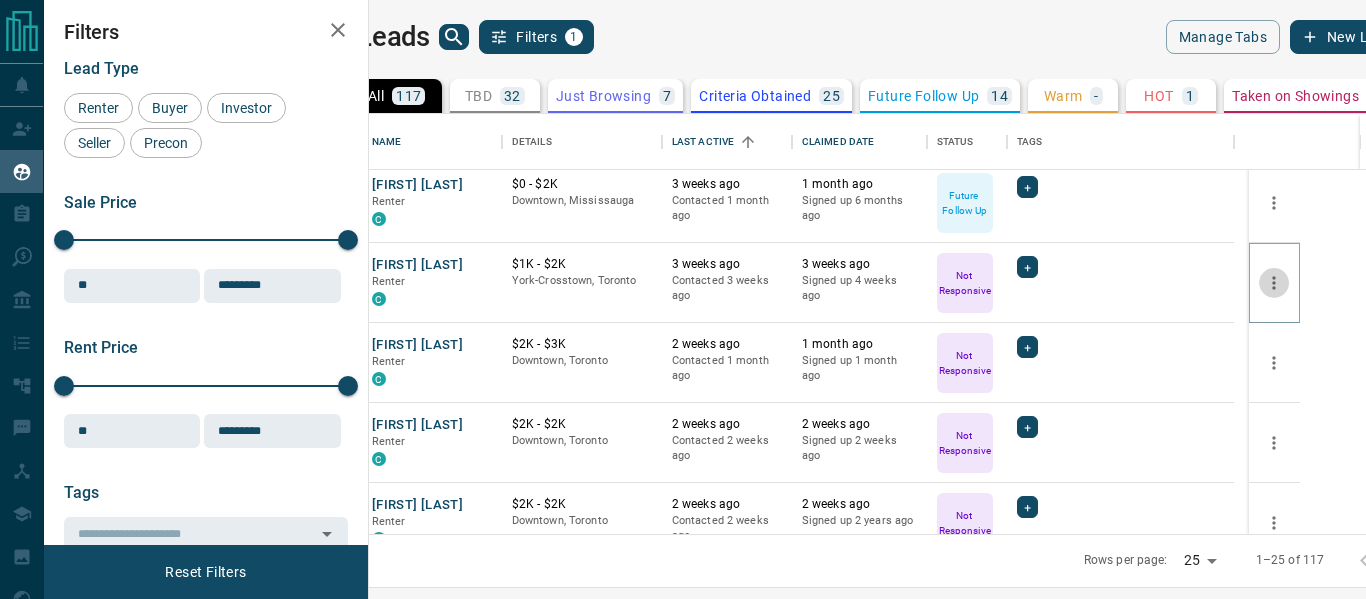 click 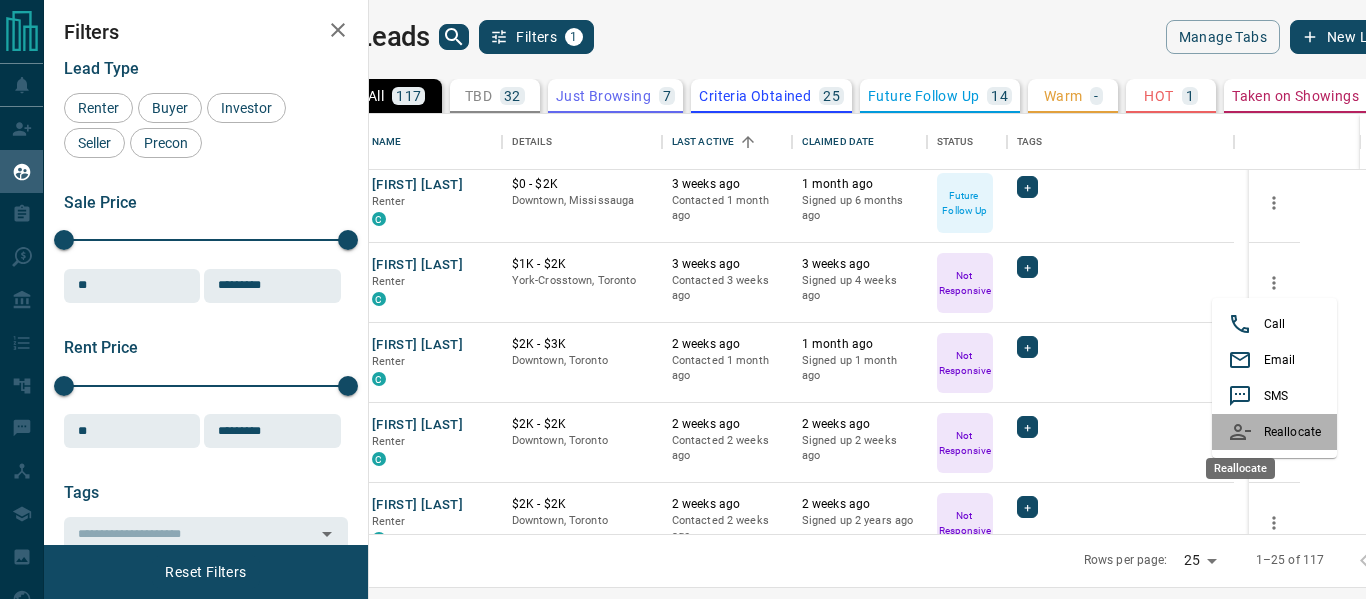 click 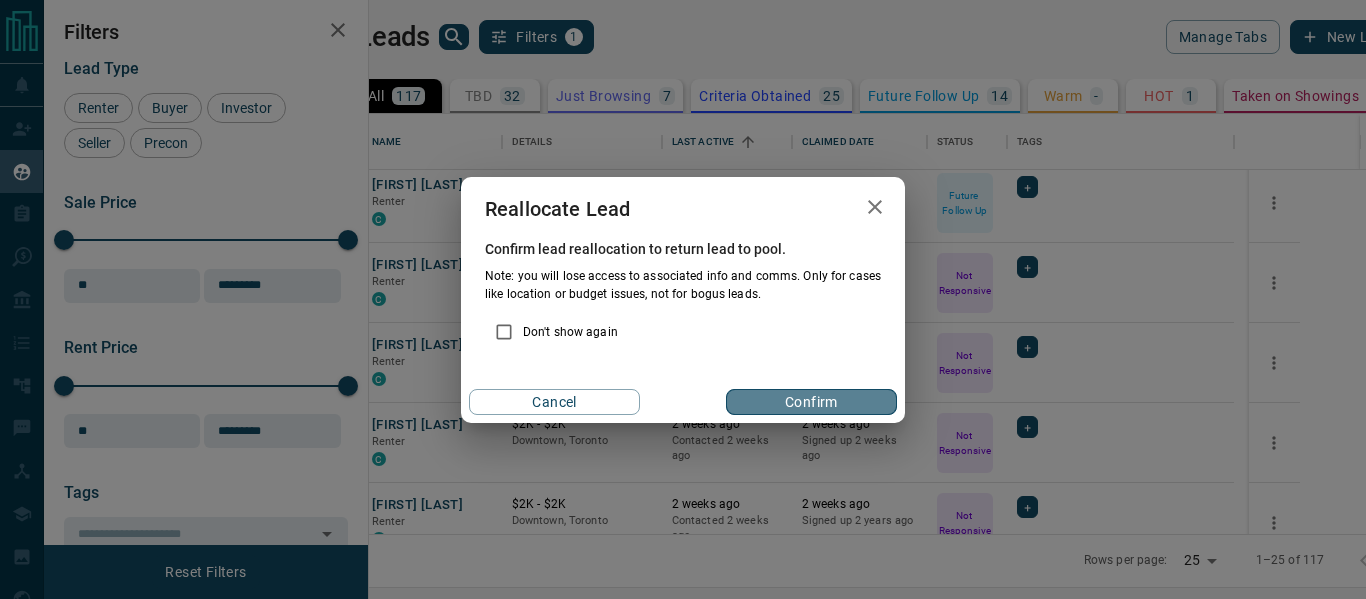 click on "Confirm" at bounding box center (811, 402) 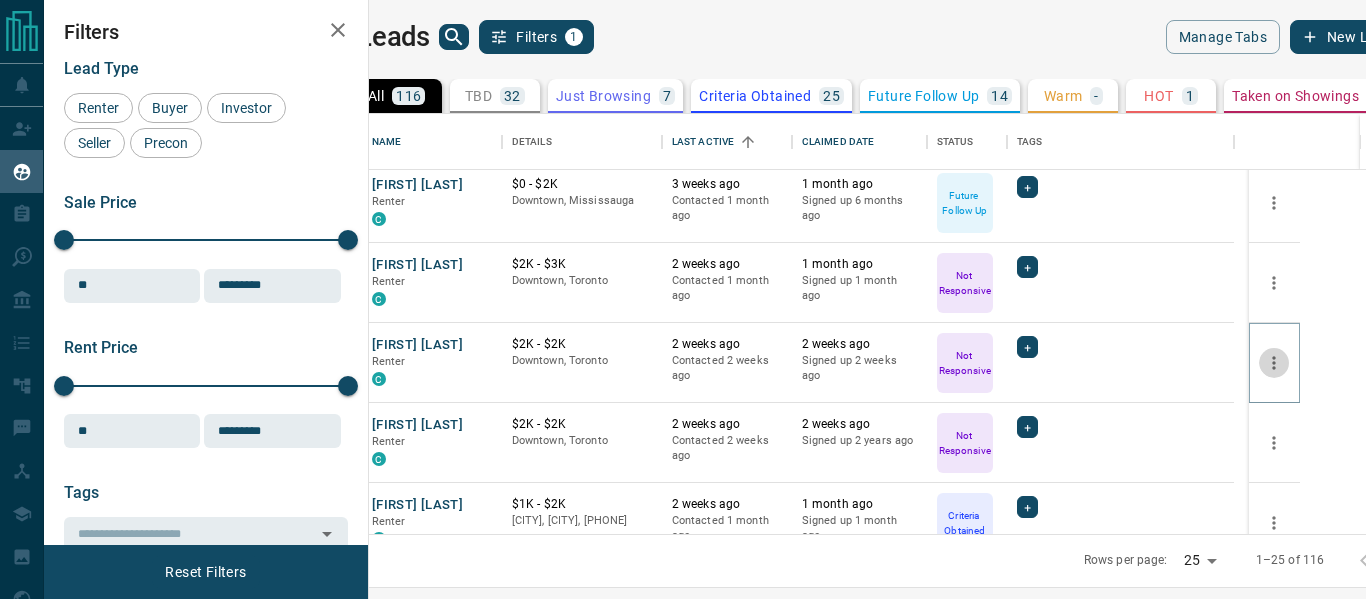click 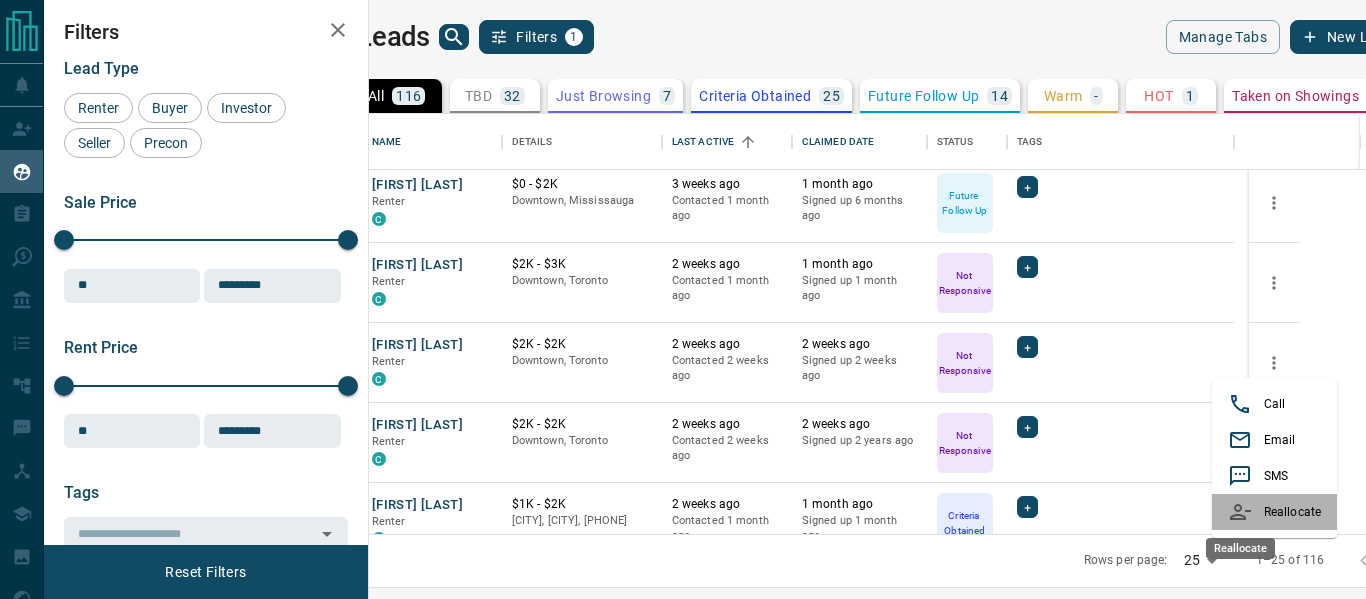 click 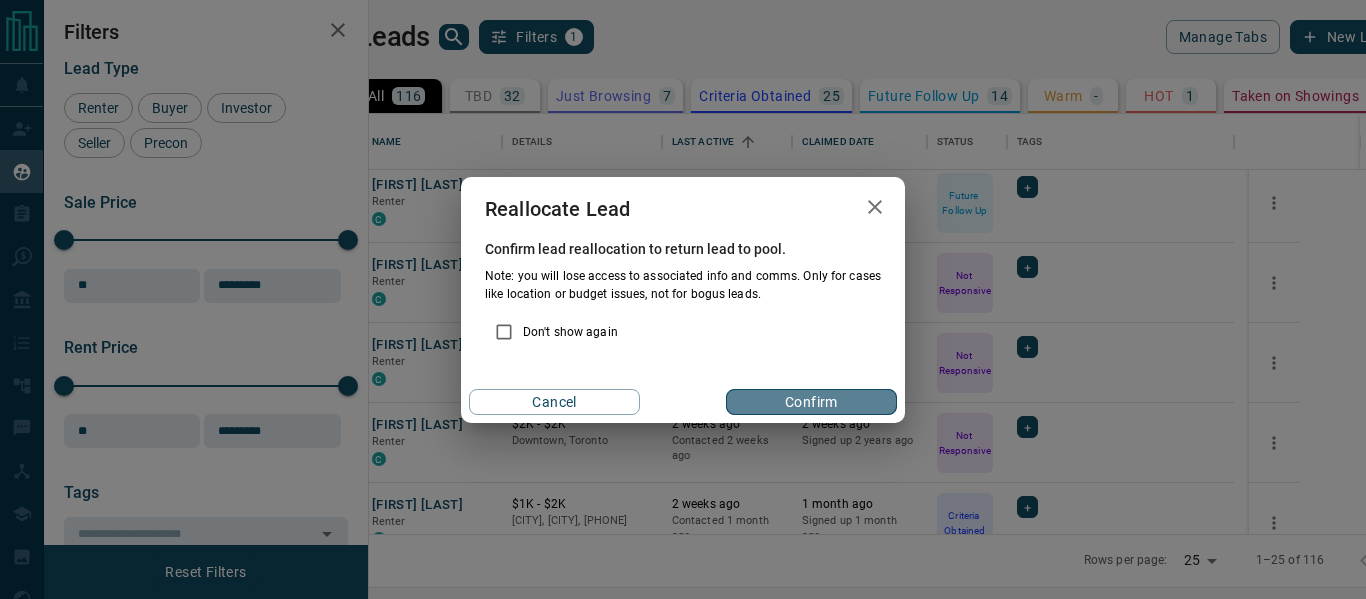 click on "Confirm" at bounding box center [811, 402] 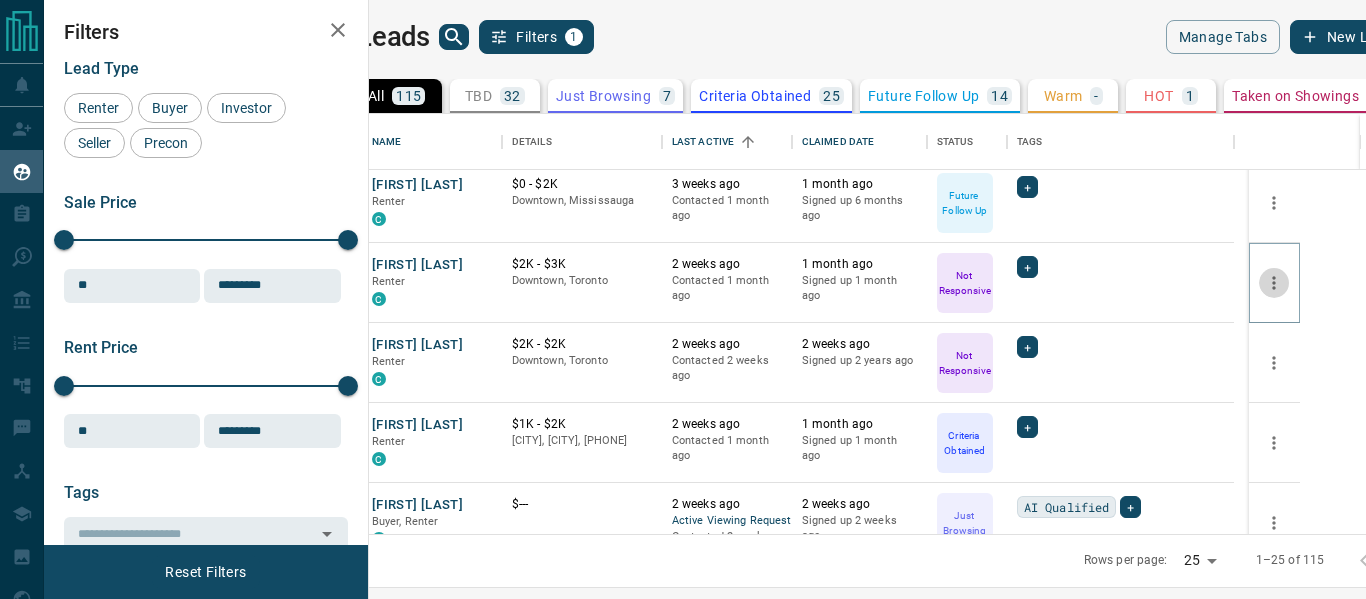 click 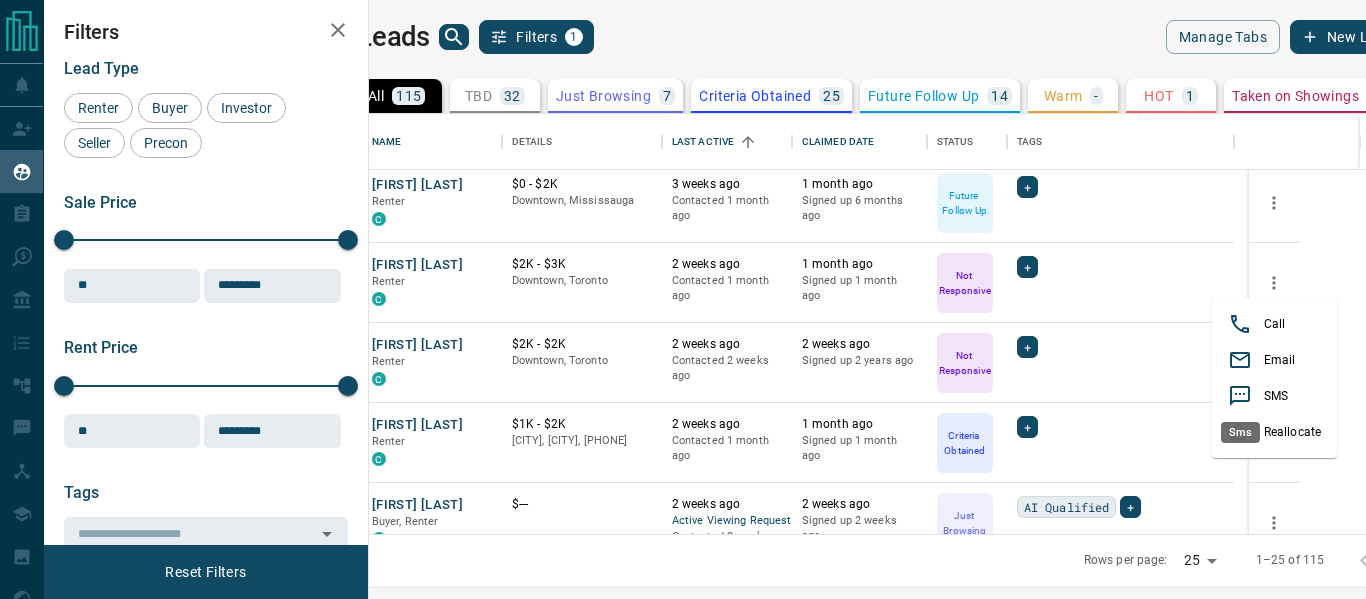 click on "Sms" at bounding box center (1240, 432) 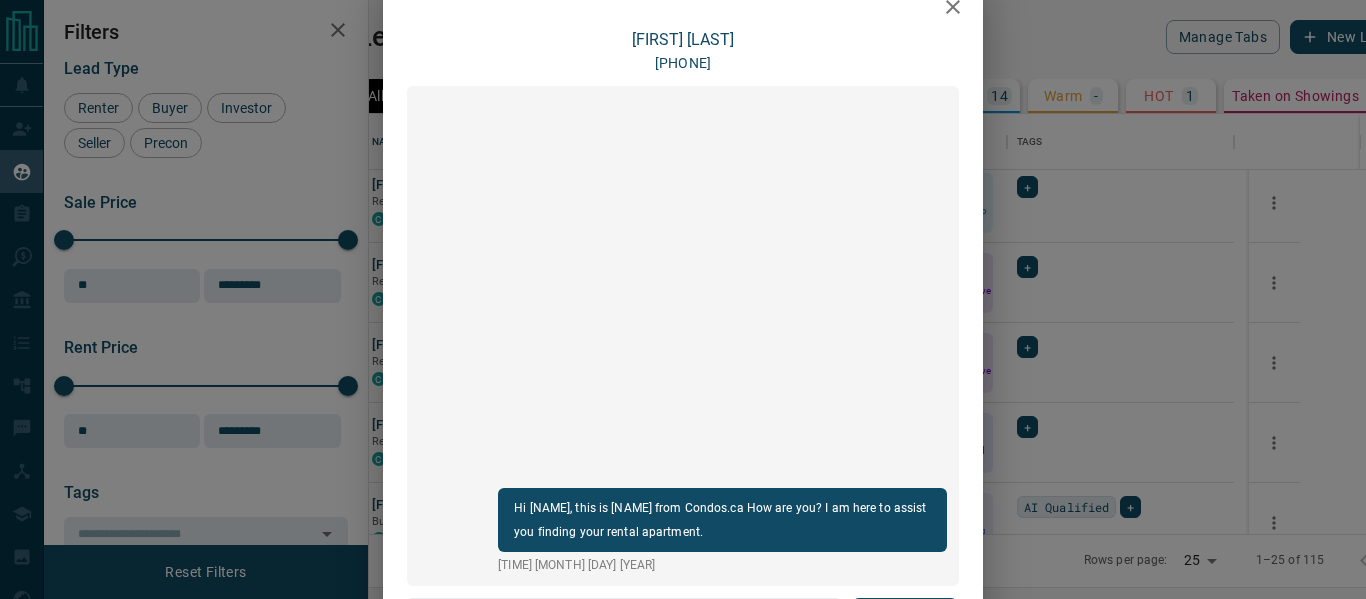 scroll, scrollTop: 52, scrollLeft: 0, axis: vertical 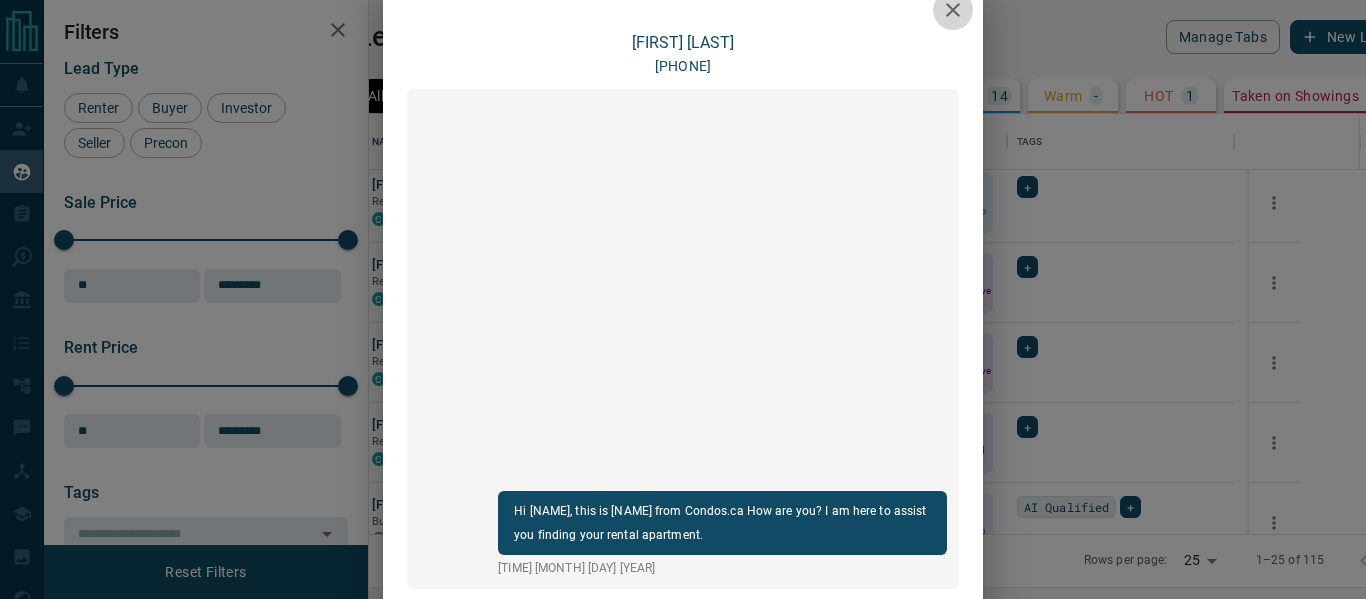 click 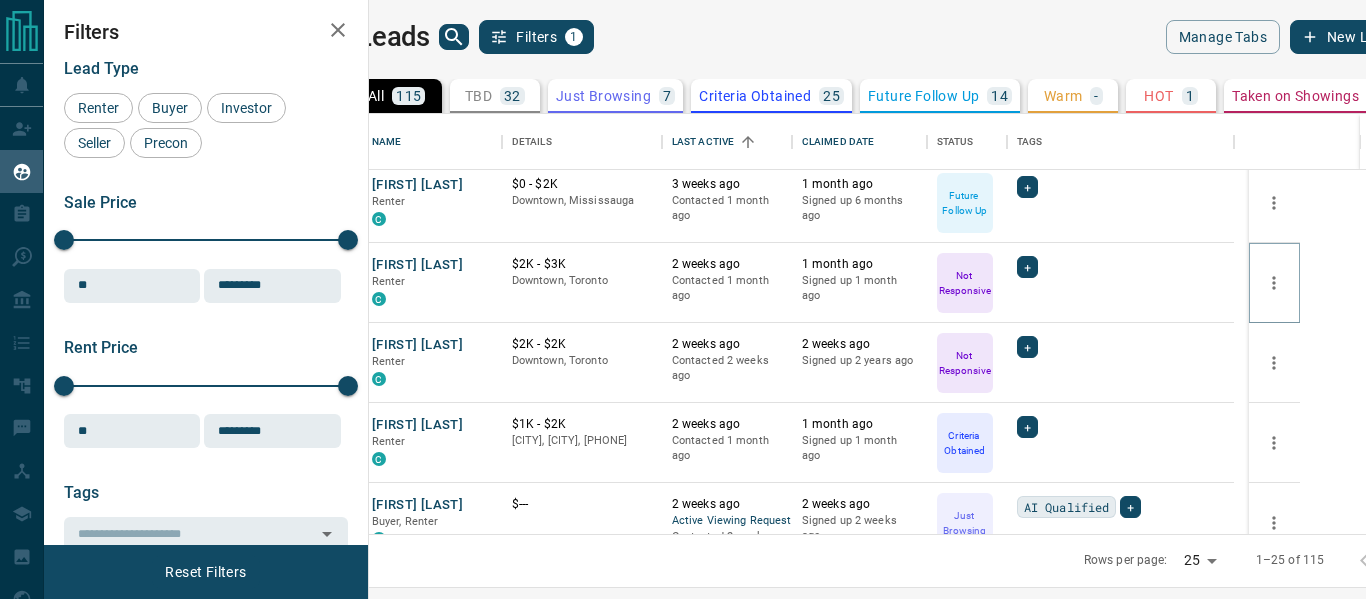 scroll, scrollTop: 0, scrollLeft: 0, axis: both 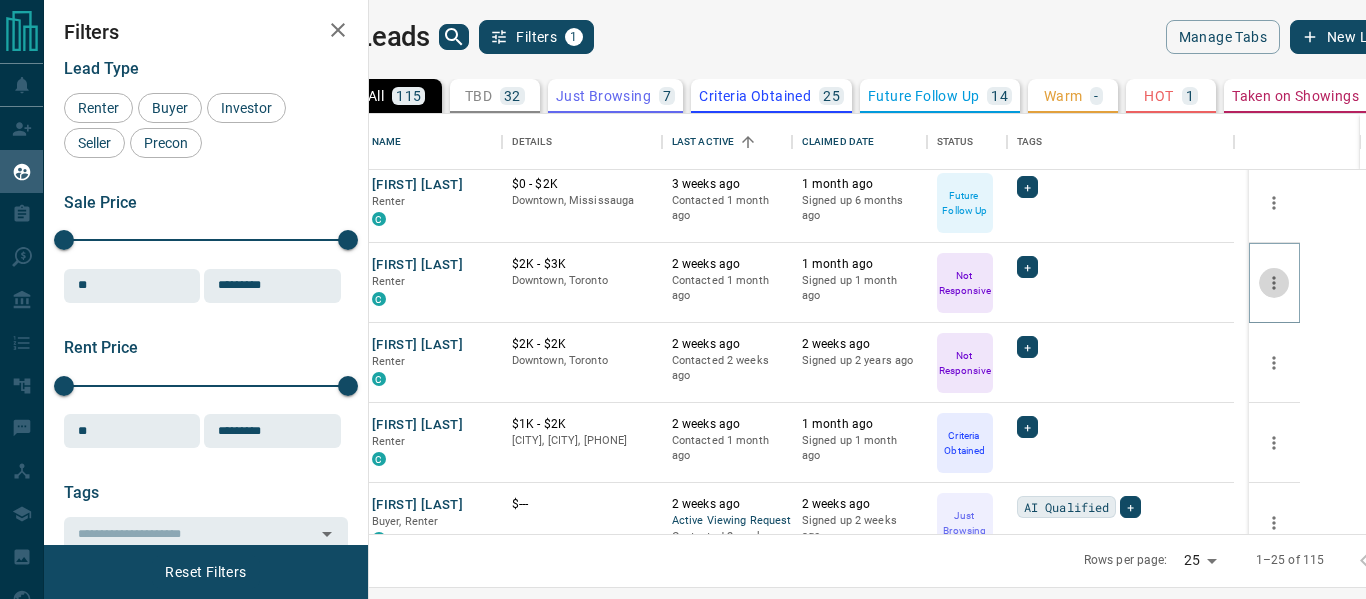 click 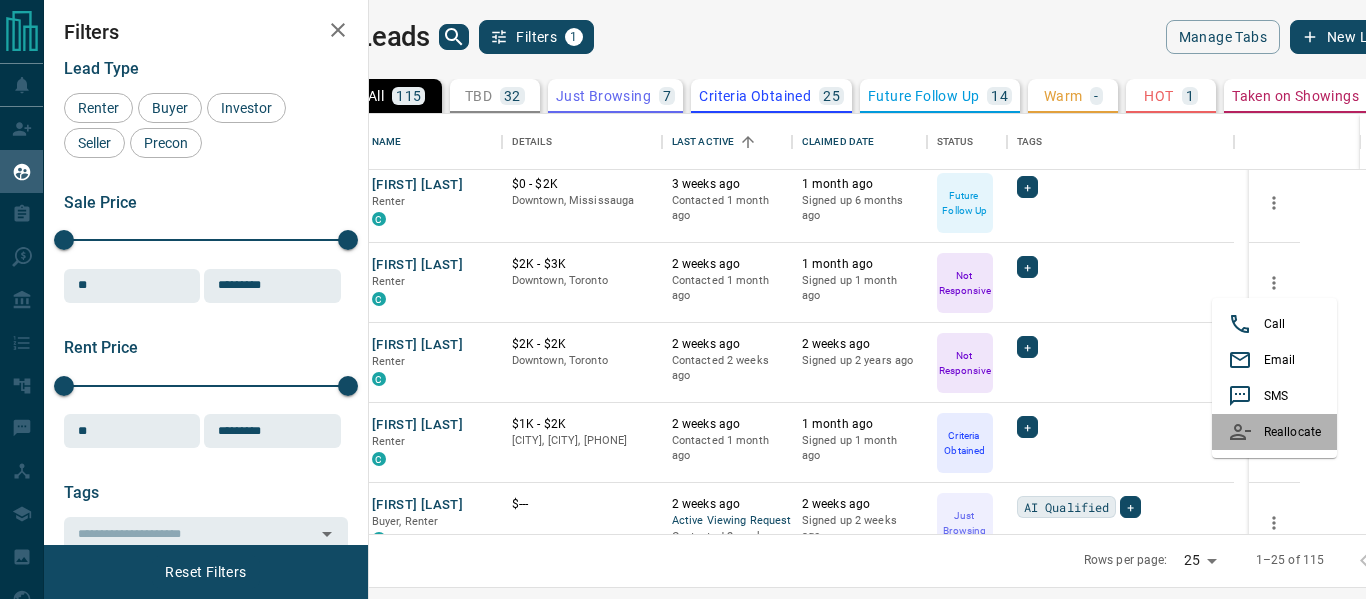 click on "Reallocate" at bounding box center (1274, 432) 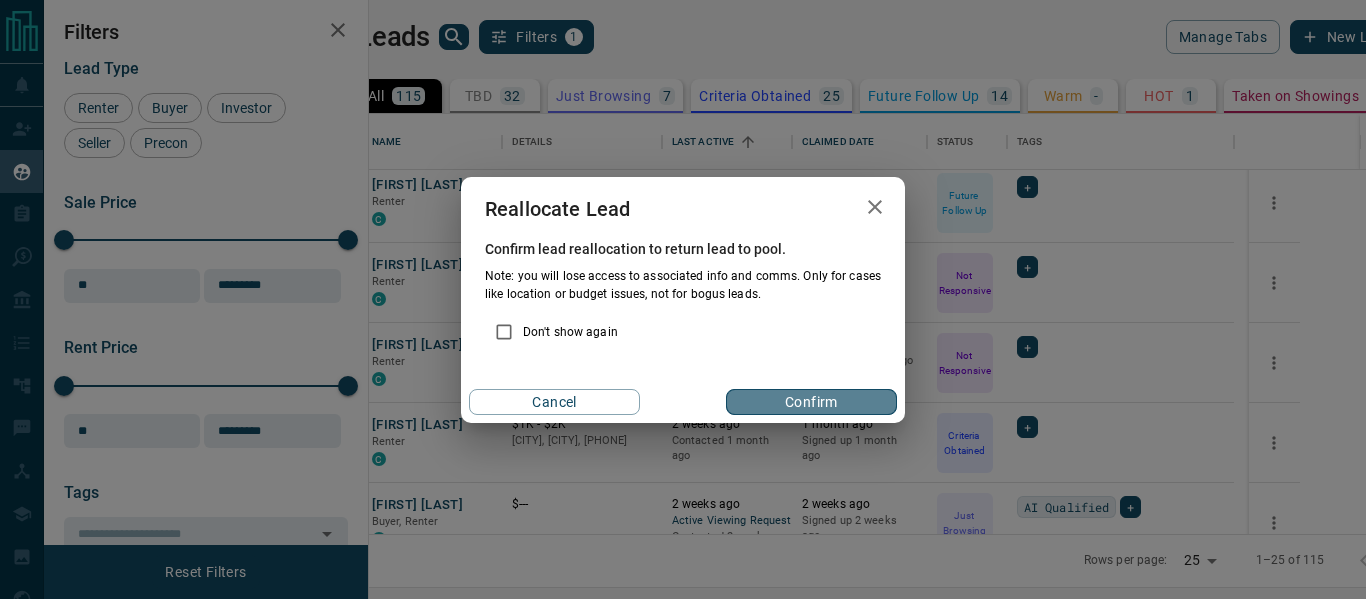 click on "Confirm" at bounding box center [811, 402] 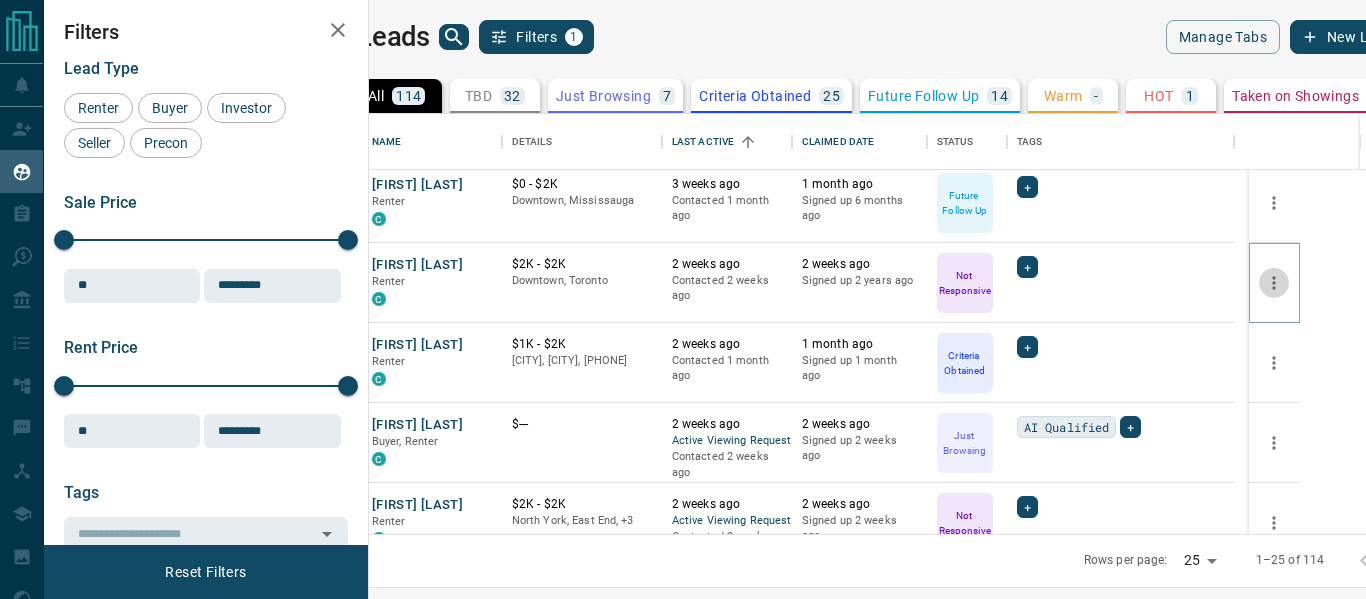 click 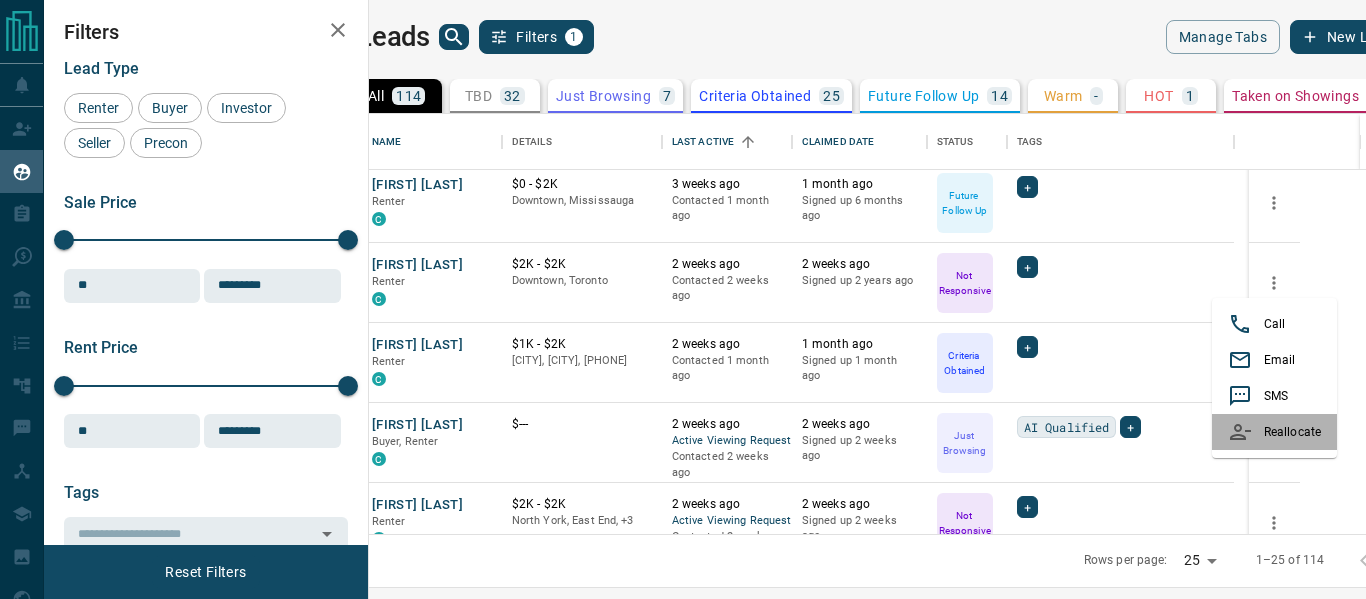 click on "Reallocate" at bounding box center [1274, 432] 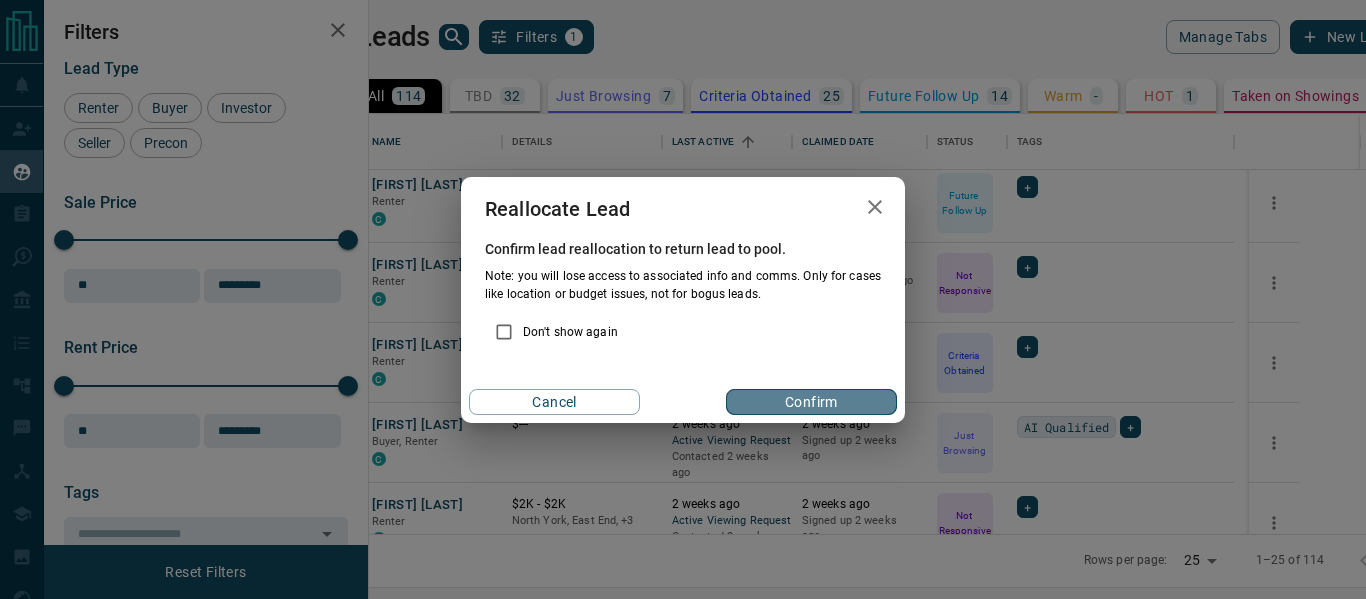 click on "Confirm" at bounding box center (811, 402) 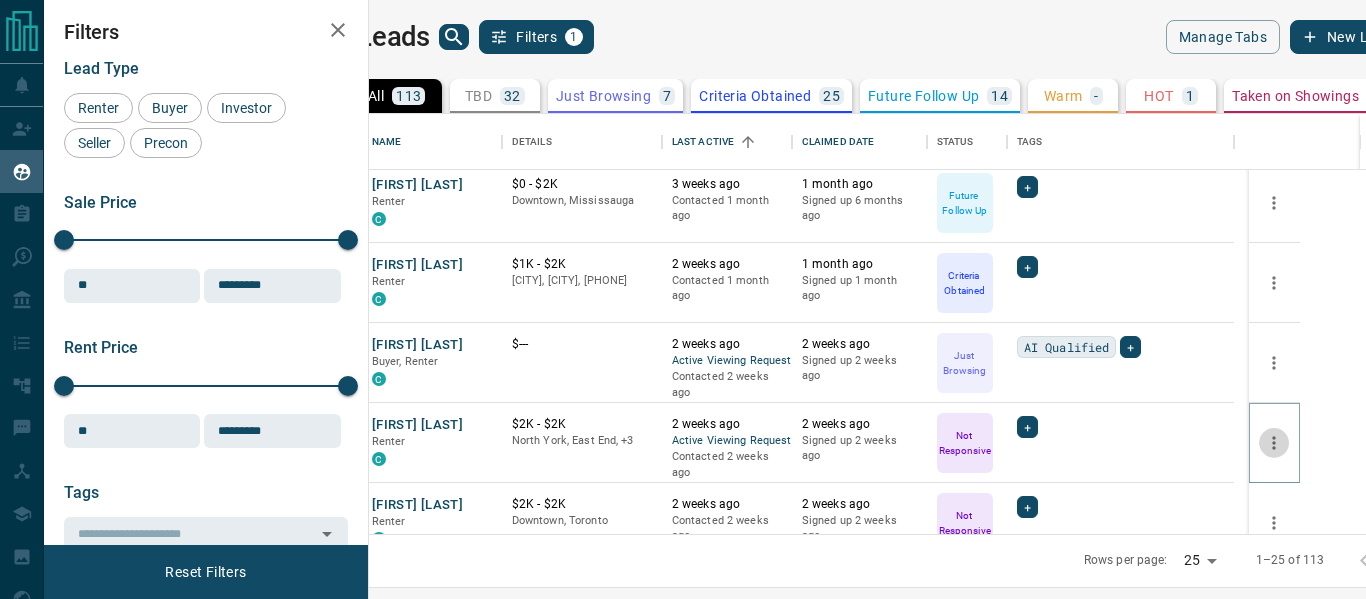 click 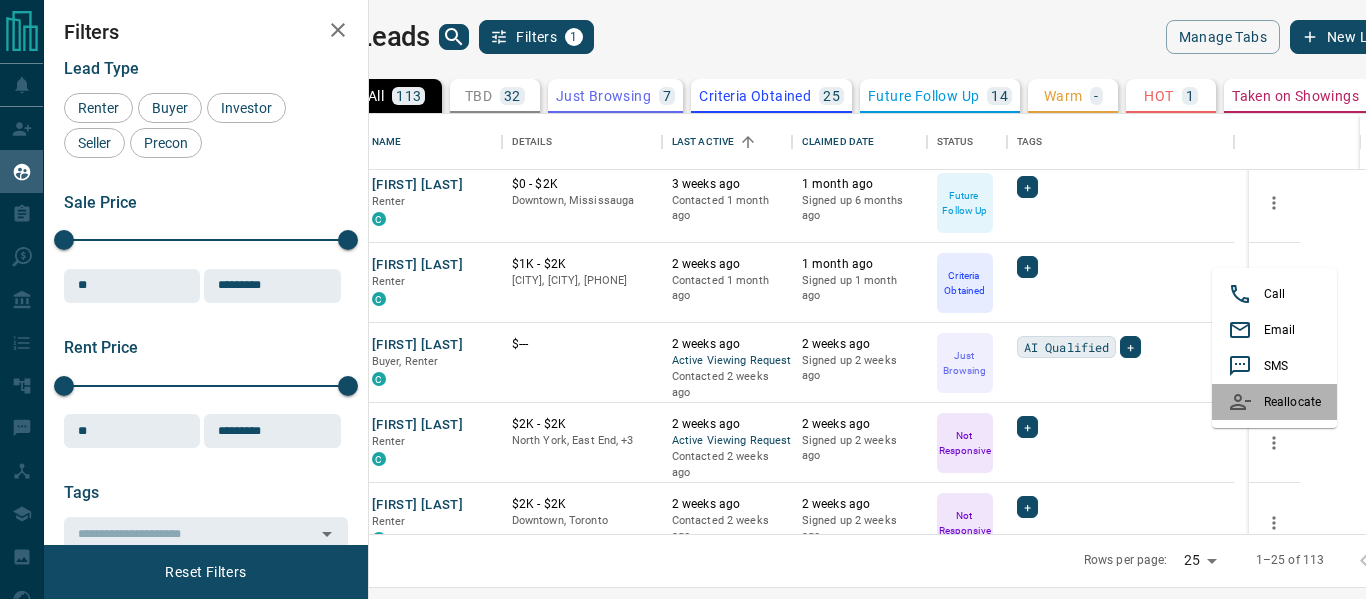 click on "Reallocate" at bounding box center [1274, 402] 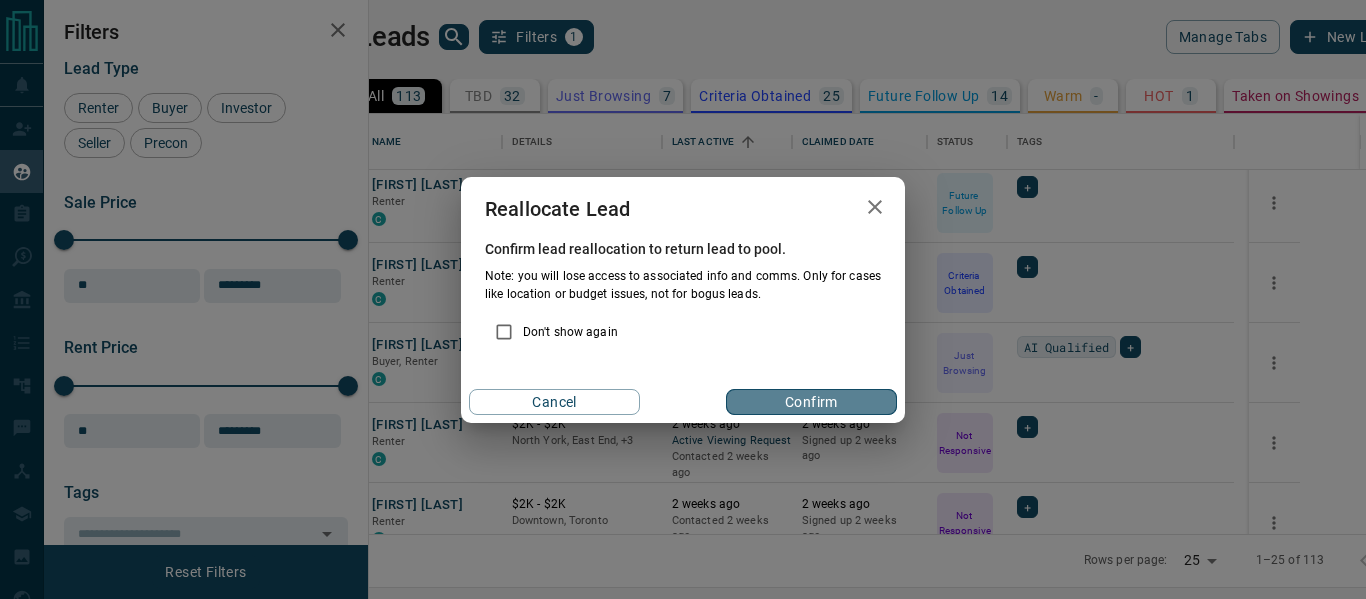 click on "Confirm" at bounding box center [811, 402] 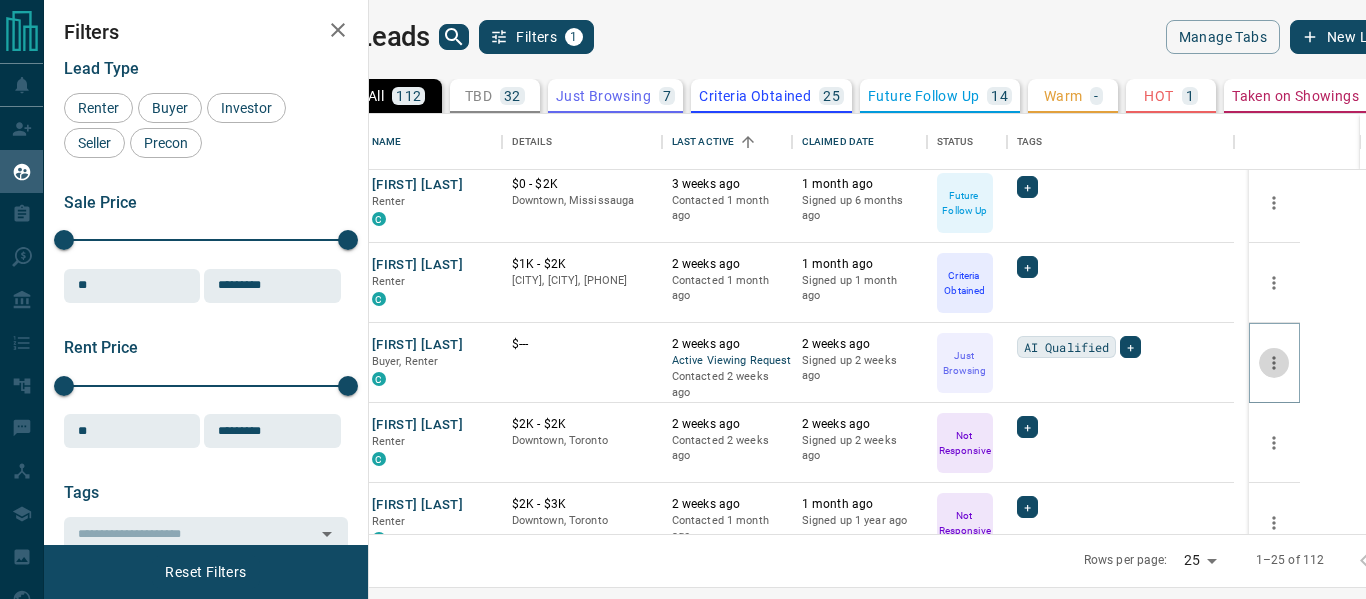 click 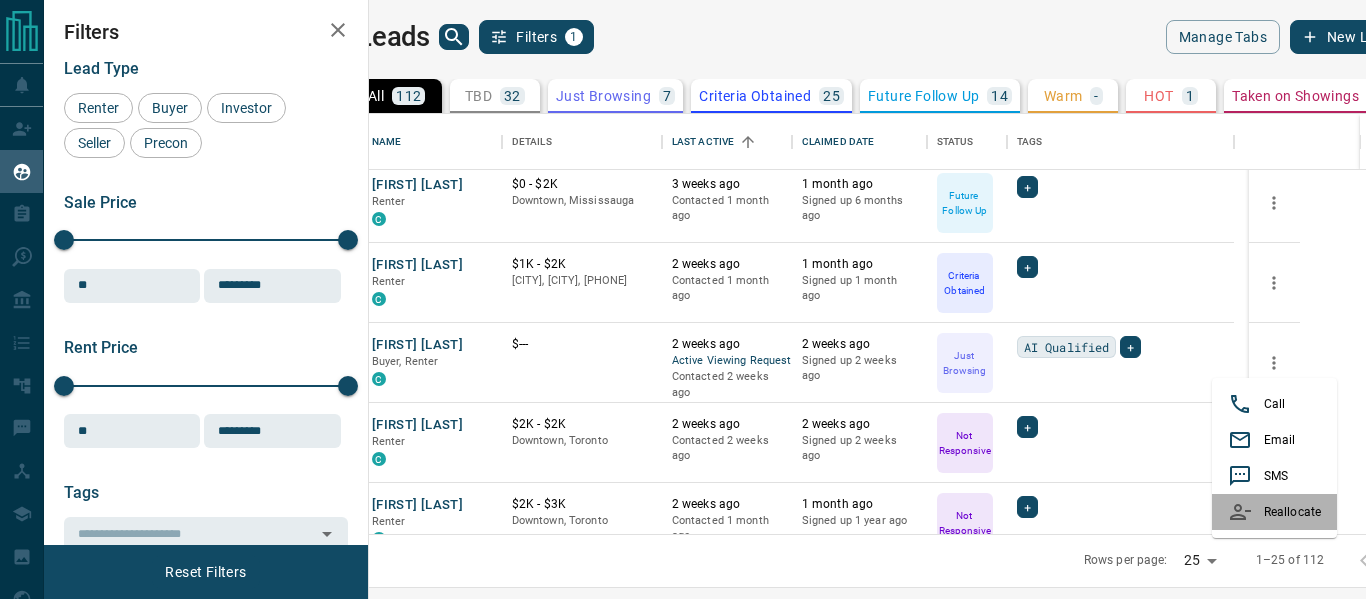 click on "Reallocate" at bounding box center [1274, 512] 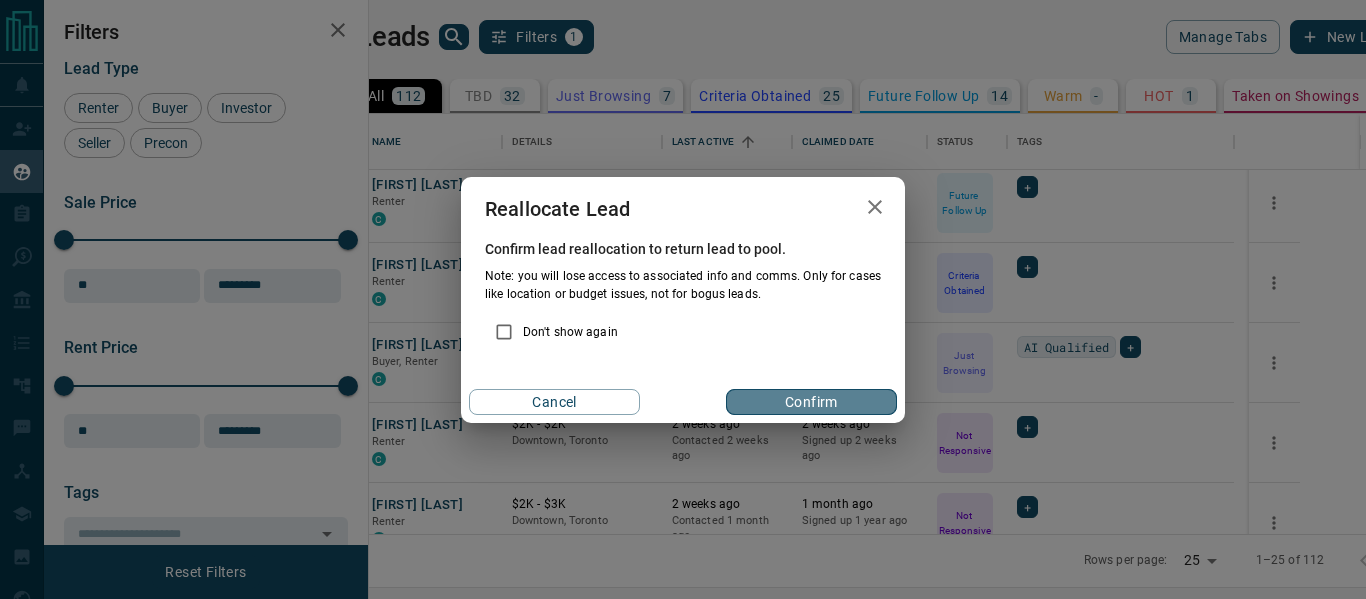 click on "Confirm" at bounding box center [811, 402] 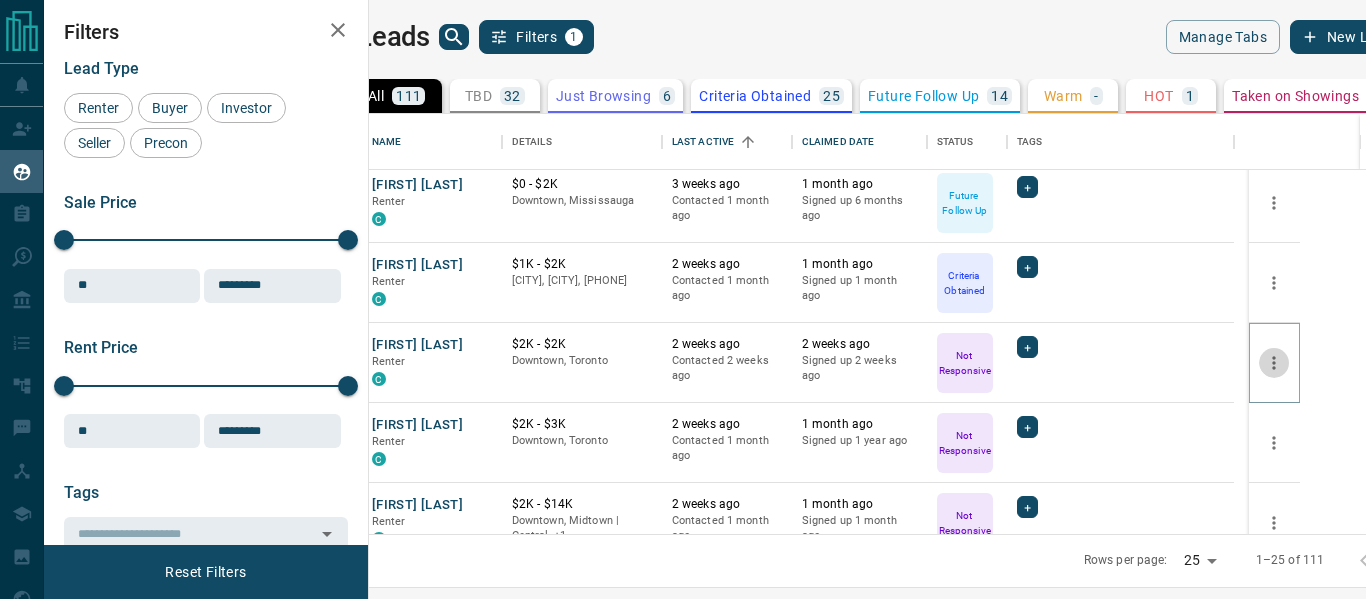 click 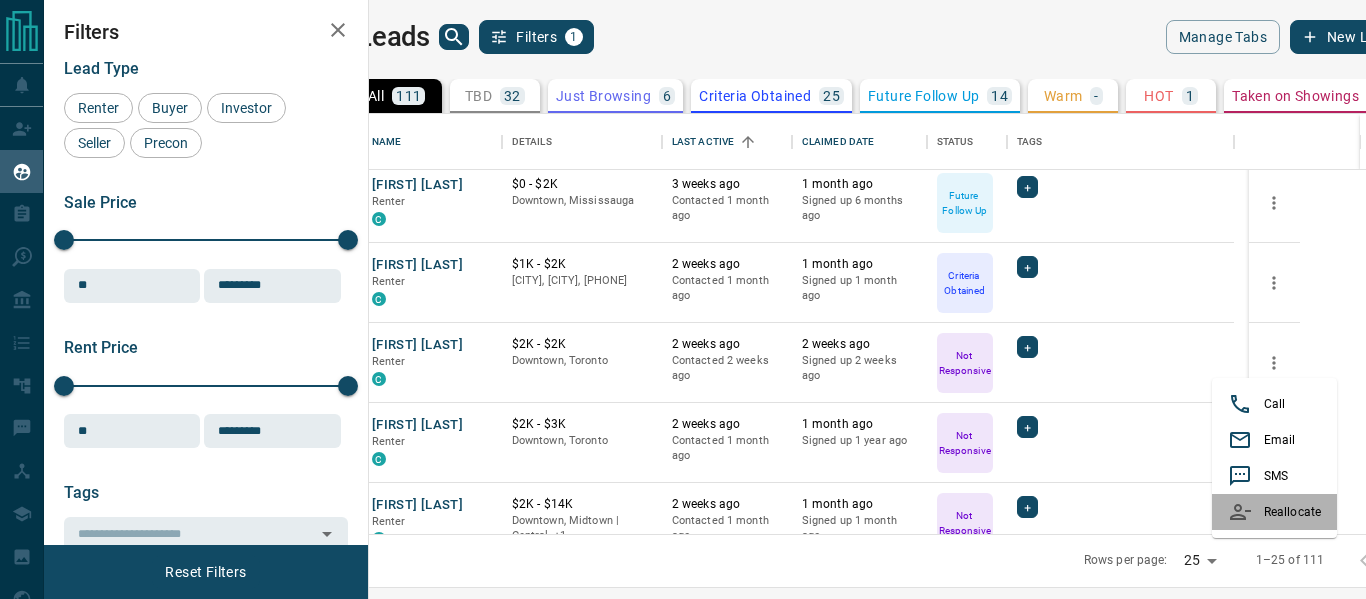 click on "Reallocate" at bounding box center [1274, 512] 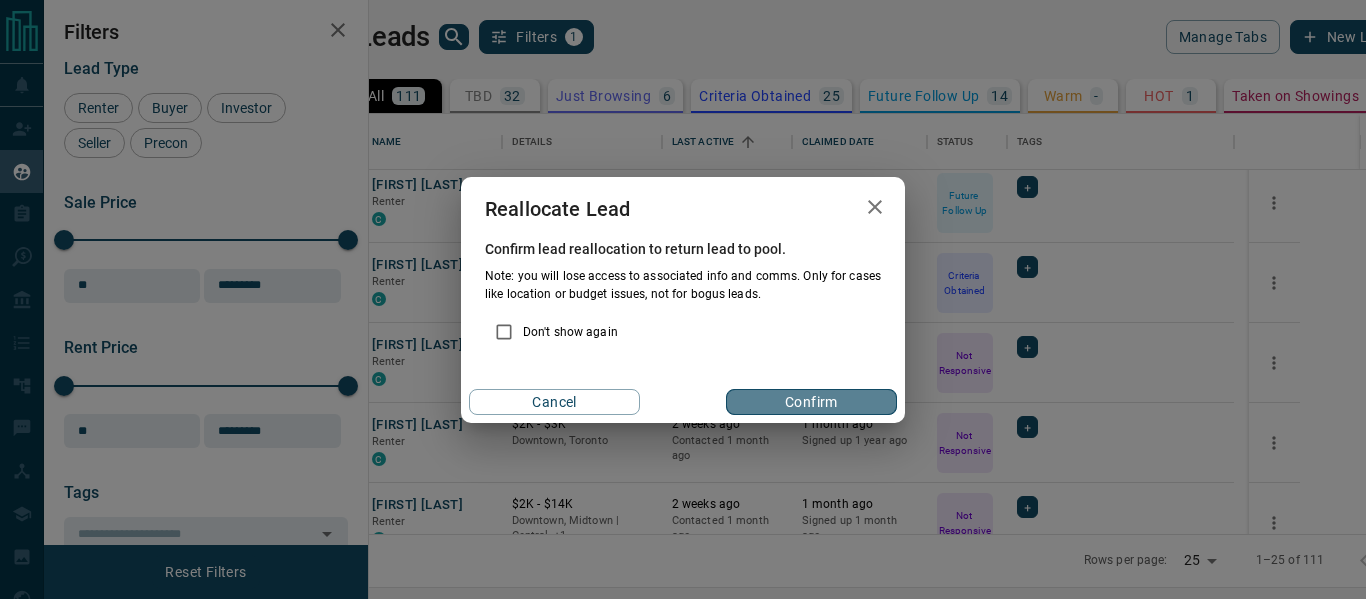 click on "Confirm" at bounding box center [811, 402] 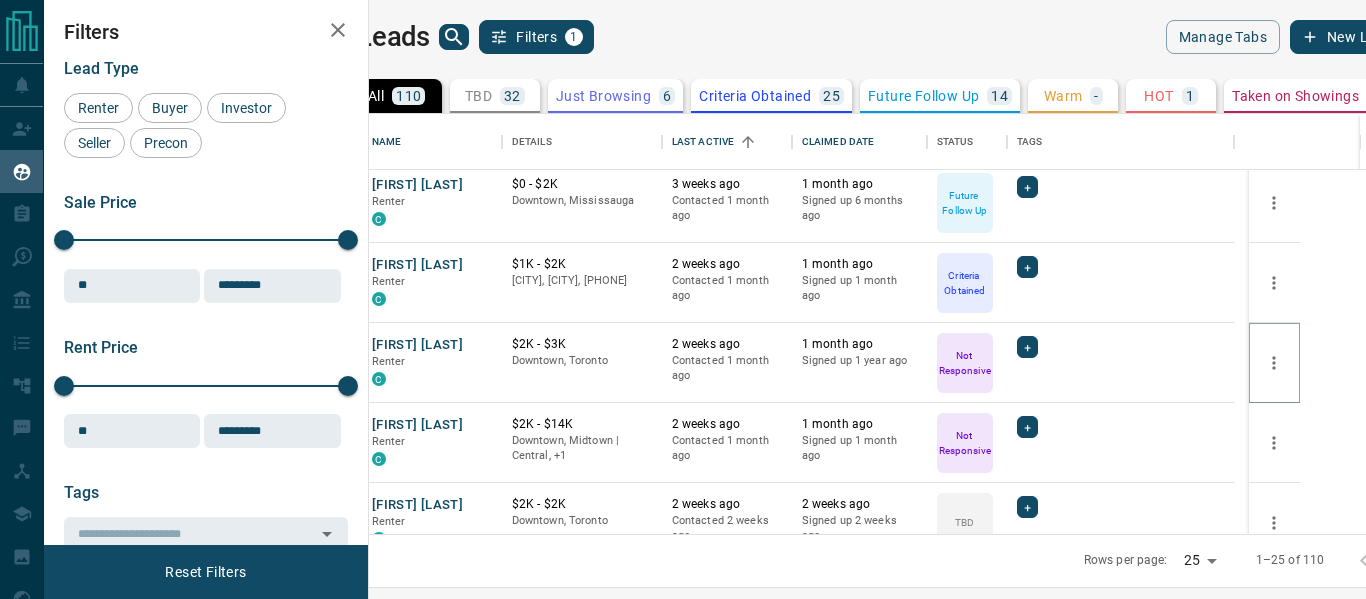 click 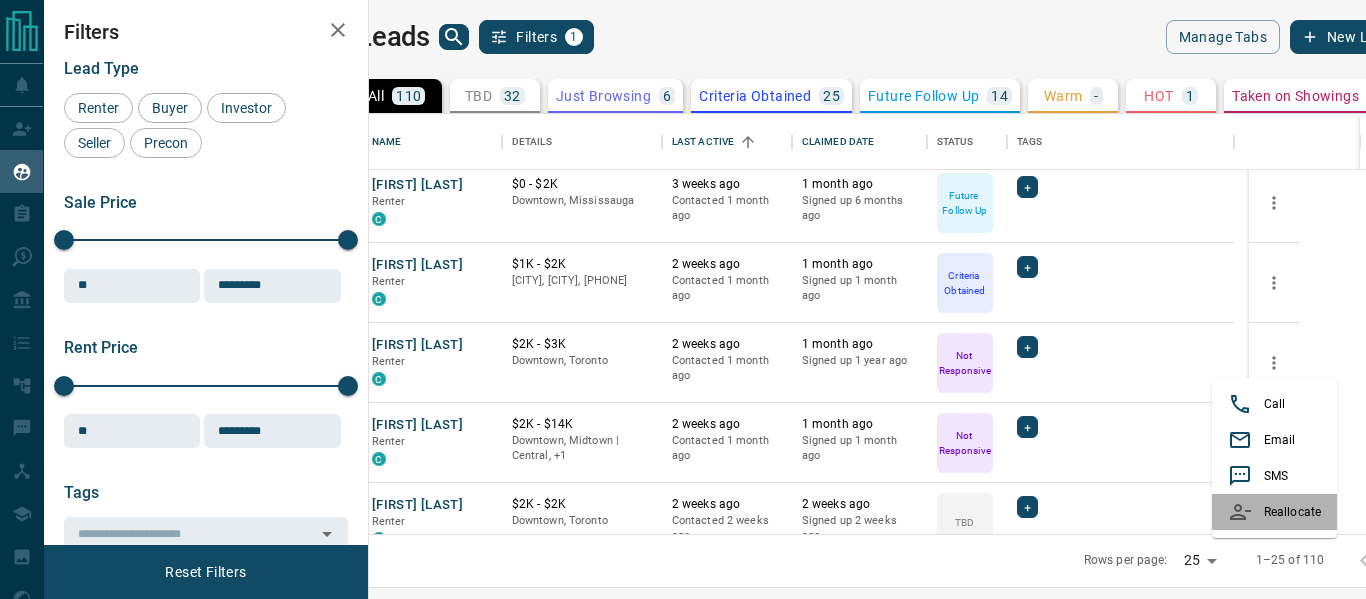 click on "Reallocate" at bounding box center (1274, 512) 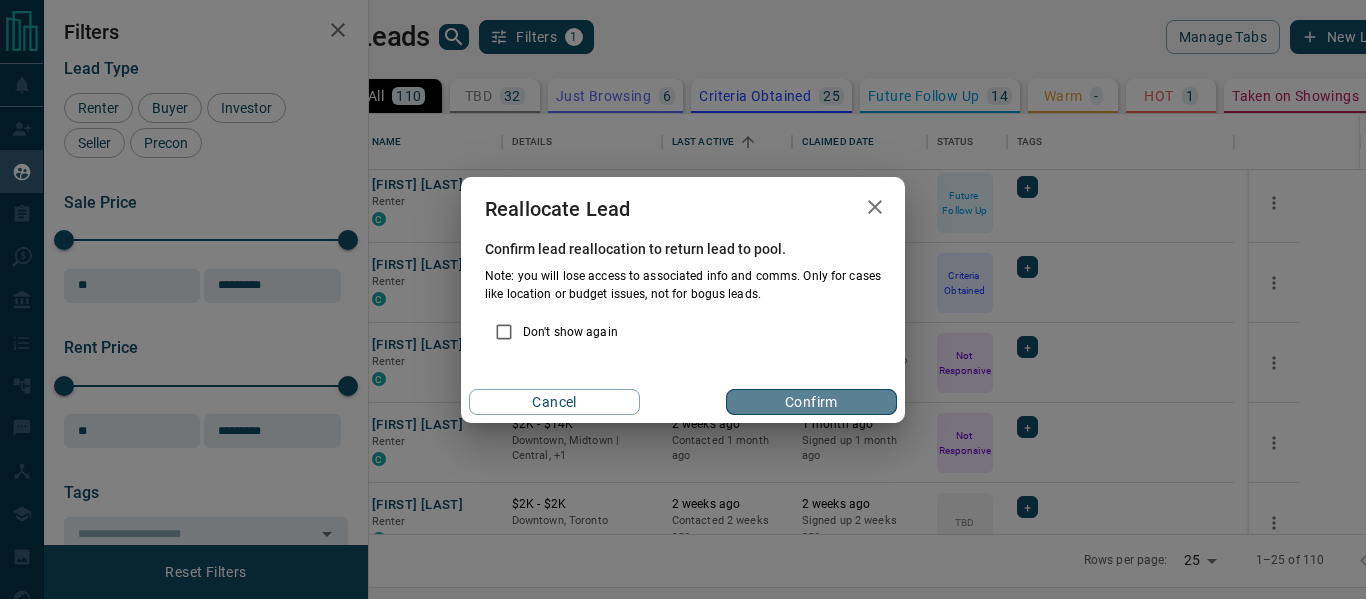 click on "Confirm" at bounding box center [811, 402] 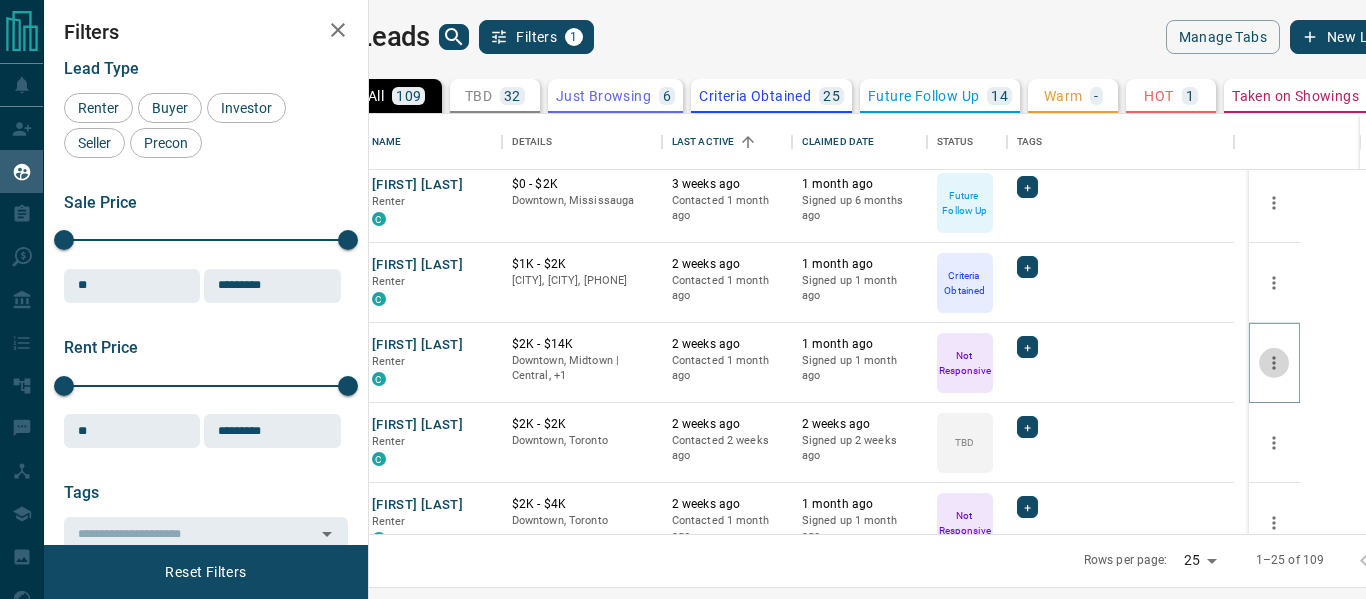 click at bounding box center (1274, 363) 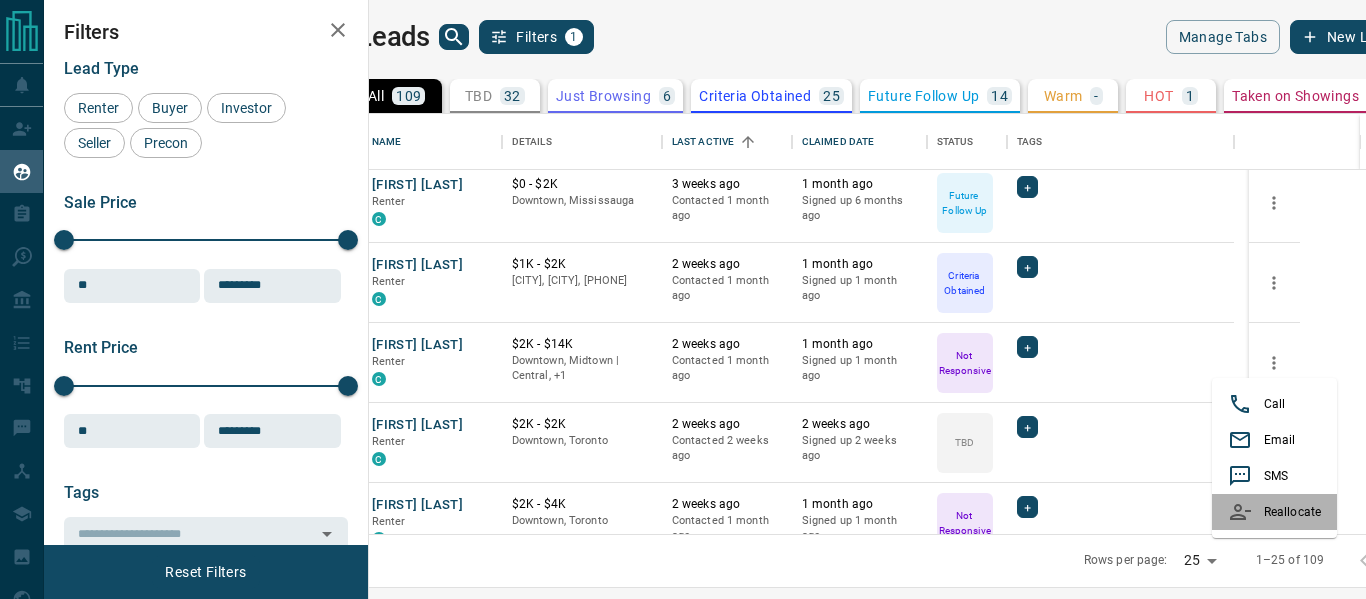 click on "Reallocate" at bounding box center [1274, 512] 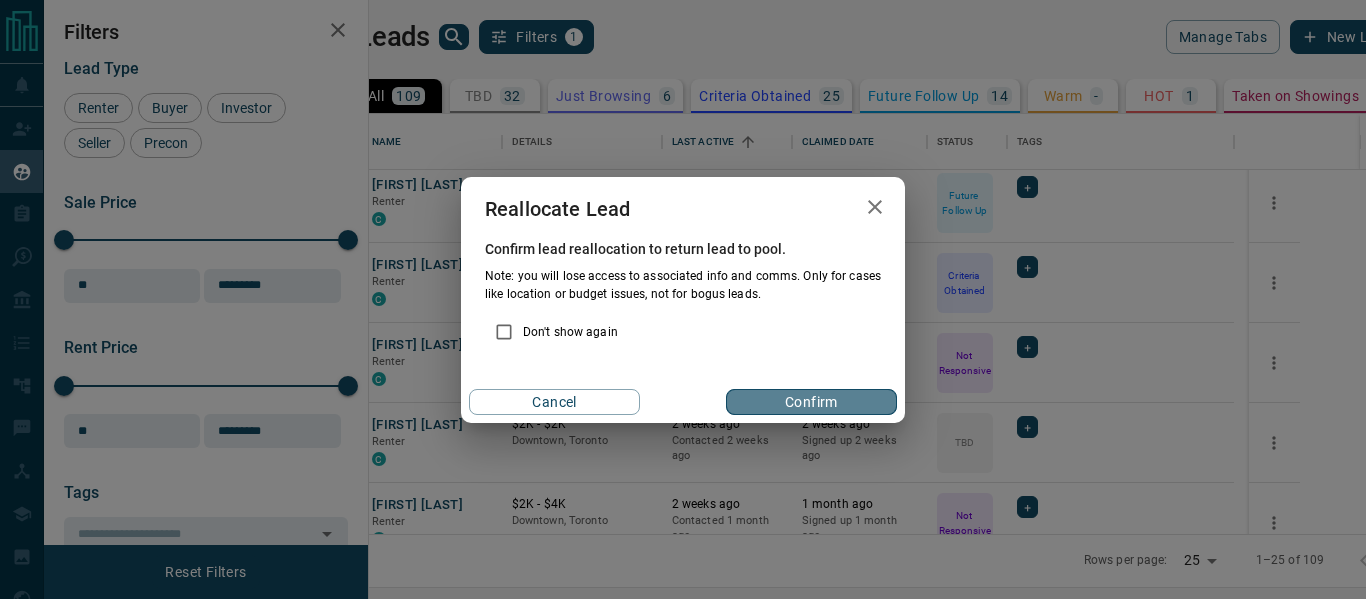 click on "Confirm" at bounding box center (811, 402) 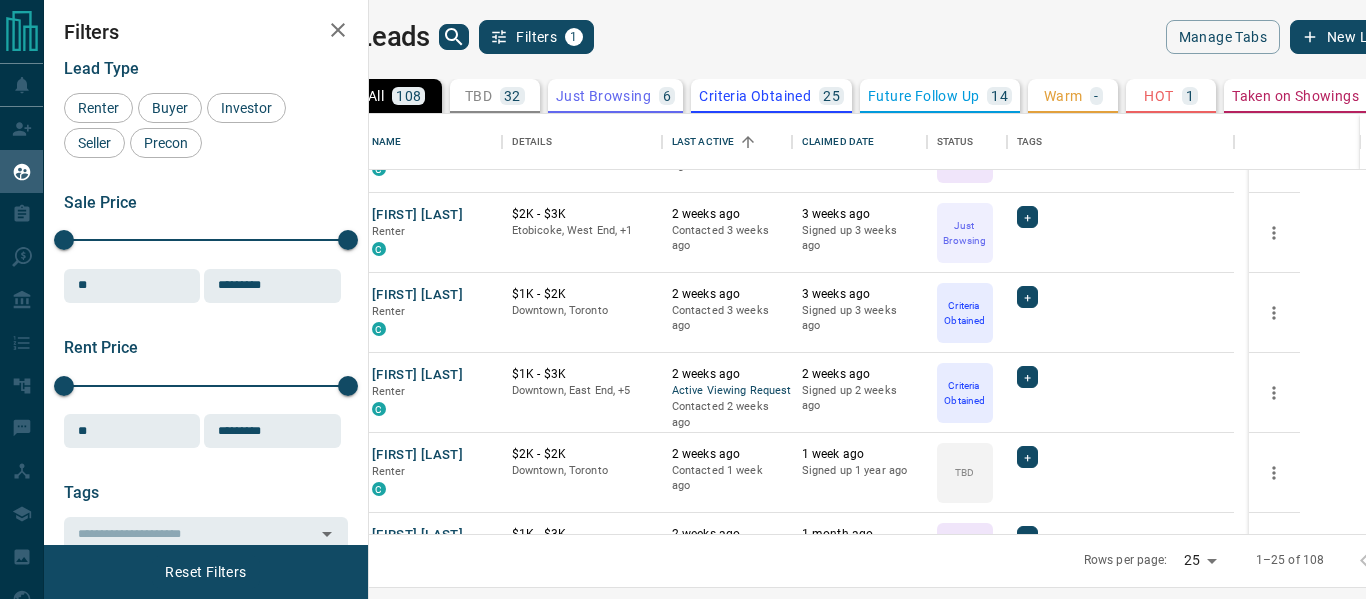 scroll, scrollTop: 1392, scrollLeft: 0, axis: vertical 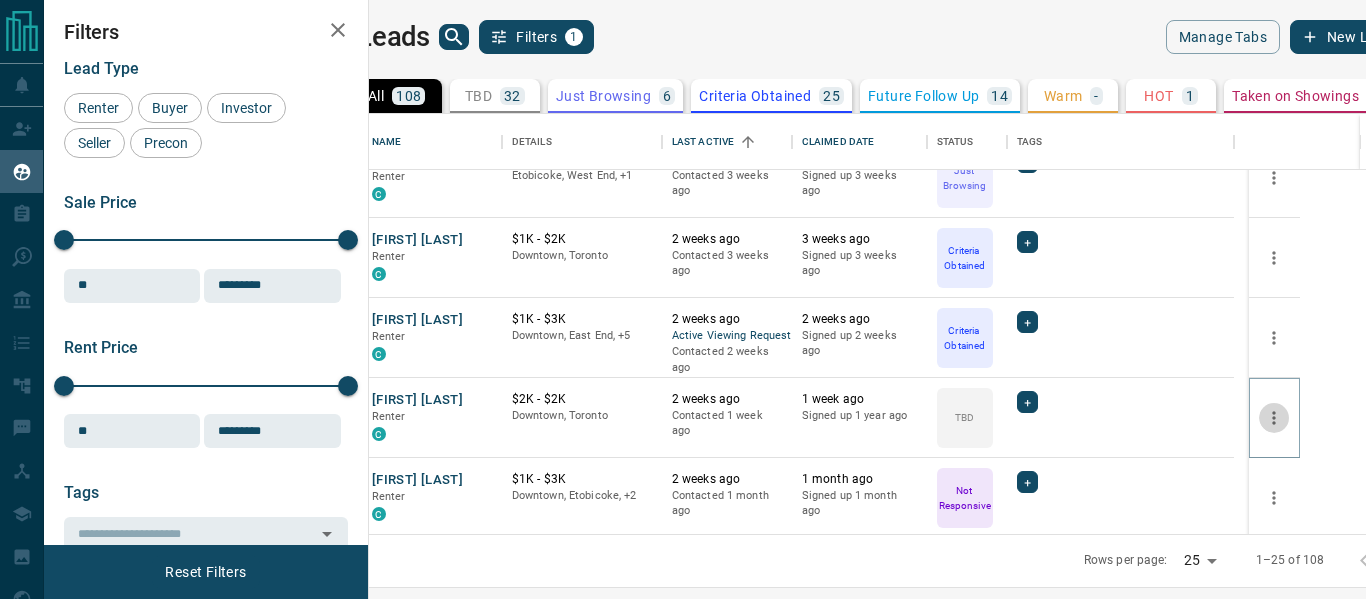 click at bounding box center (1274, 418) 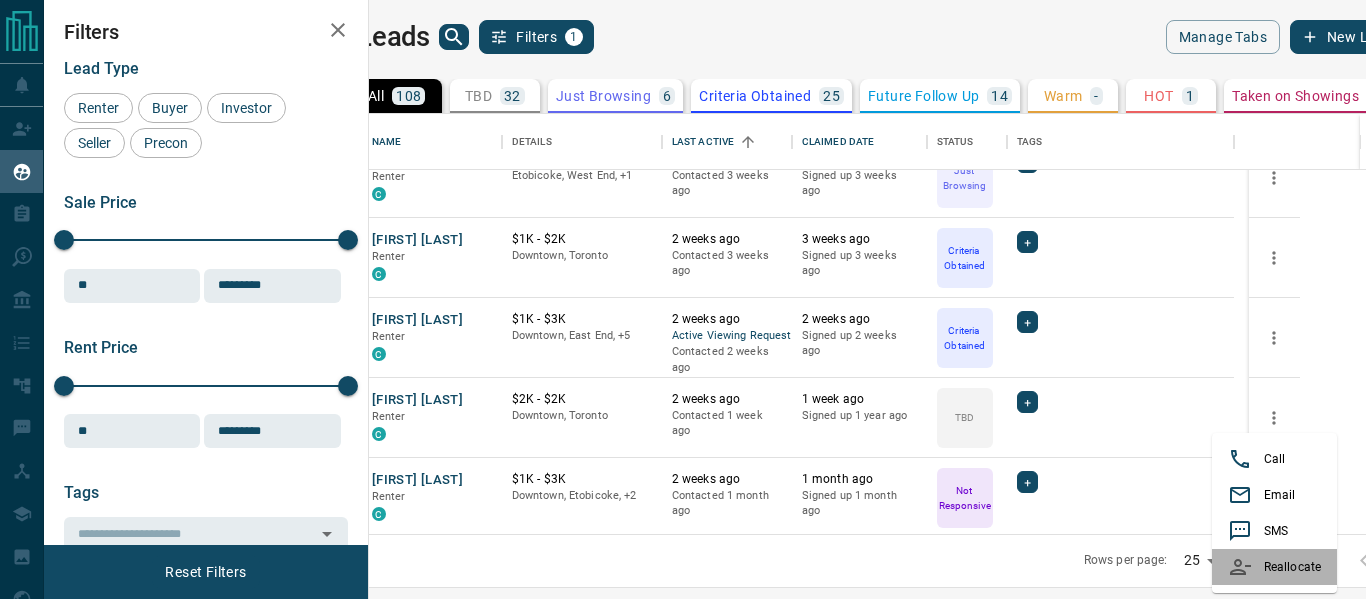 click at bounding box center [1246, 567] 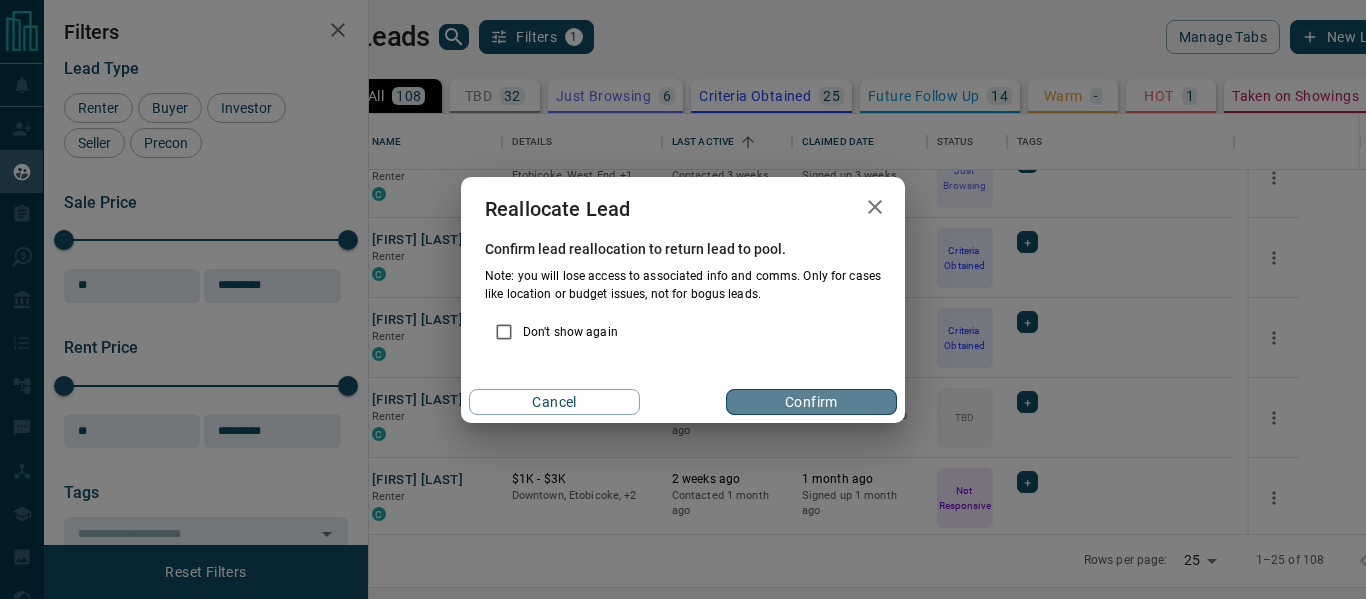 click on "Confirm" at bounding box center [811, 402] 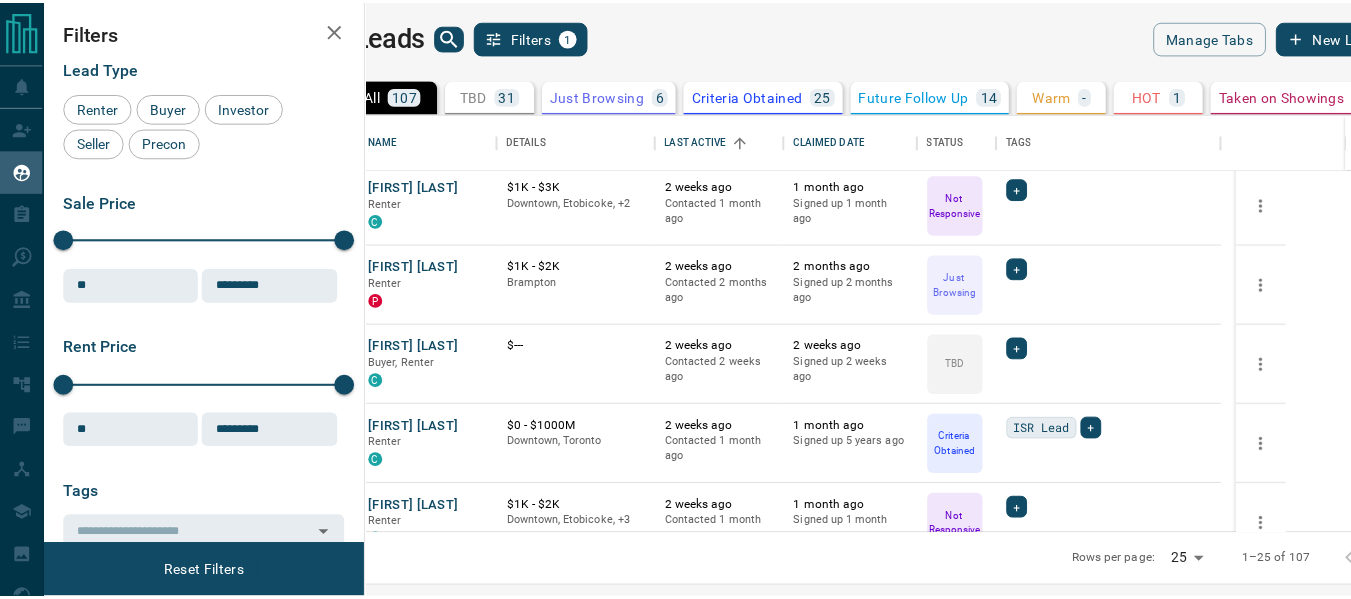 scroll, scrollTop: 1636, scrollLeft: 0, axis: vertical 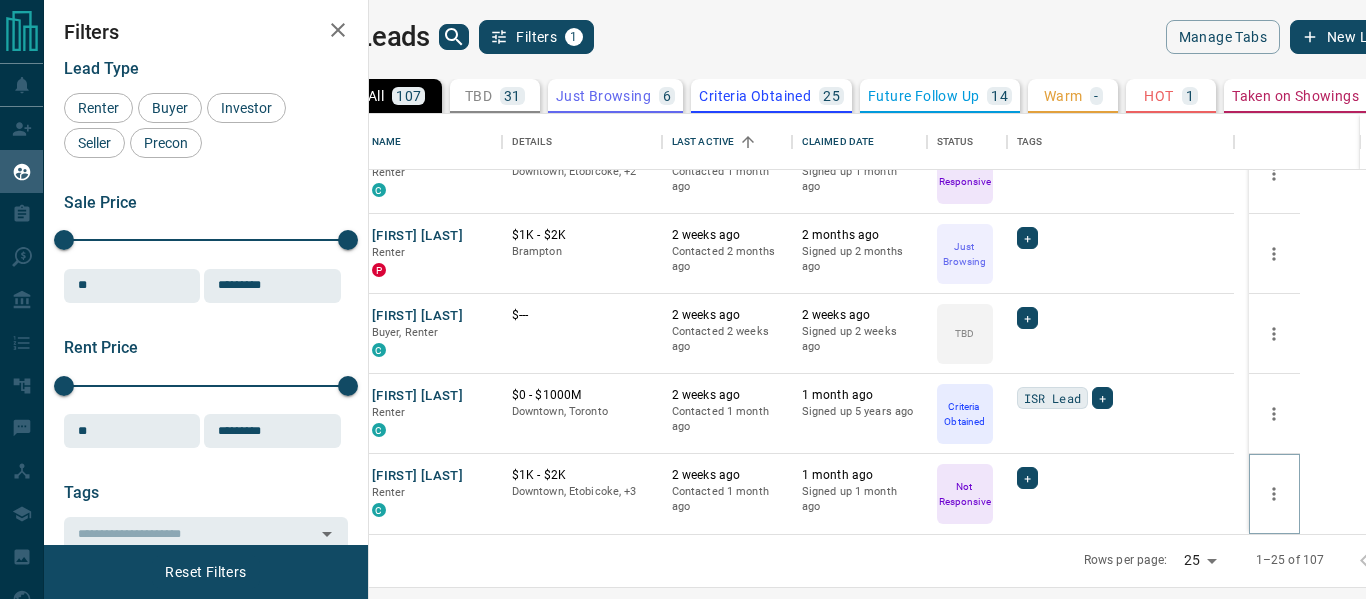 click 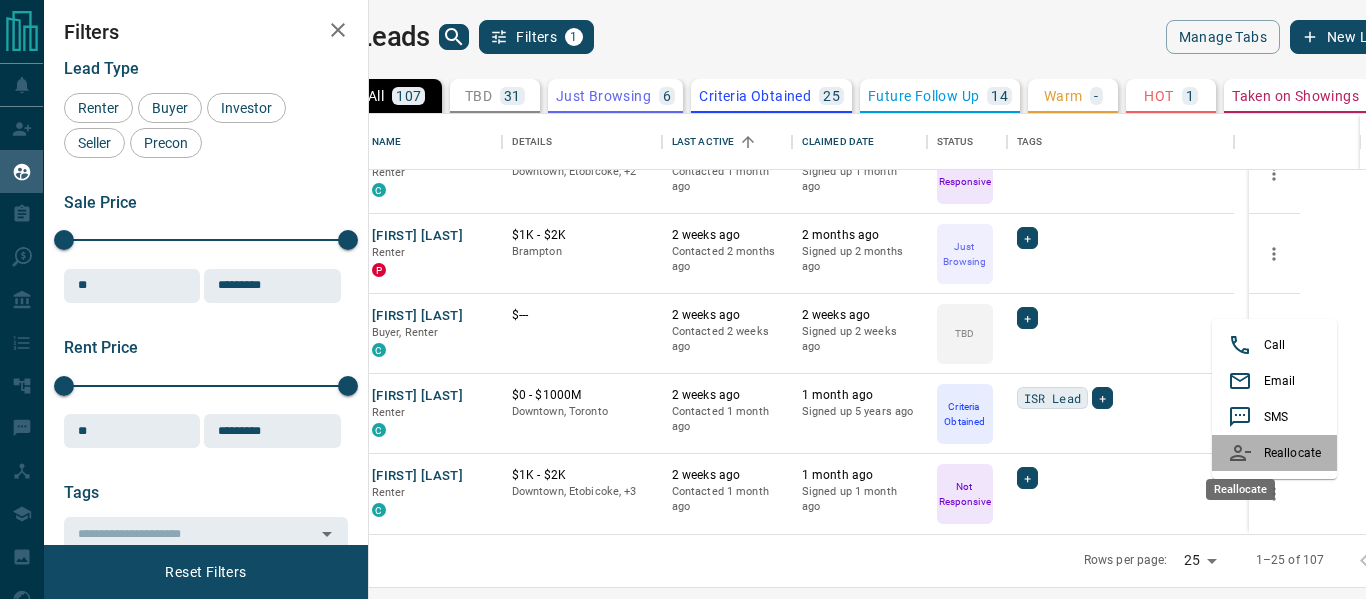 click 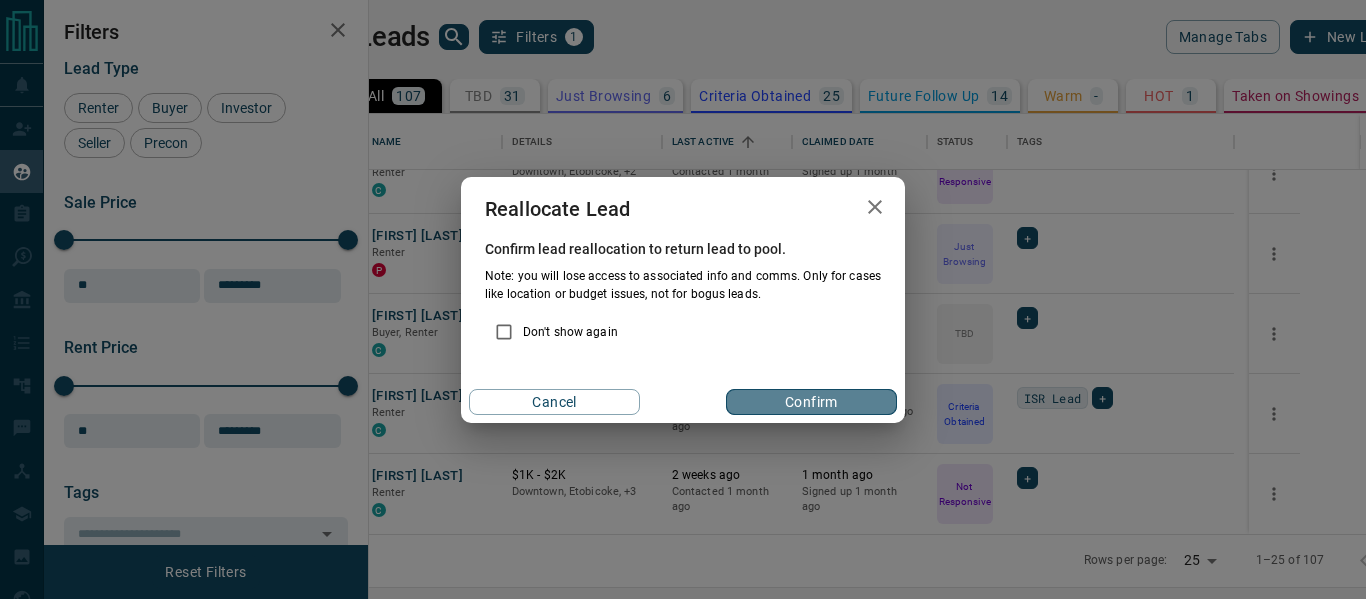 click on "Confirm" at bounding box center (811, 402) 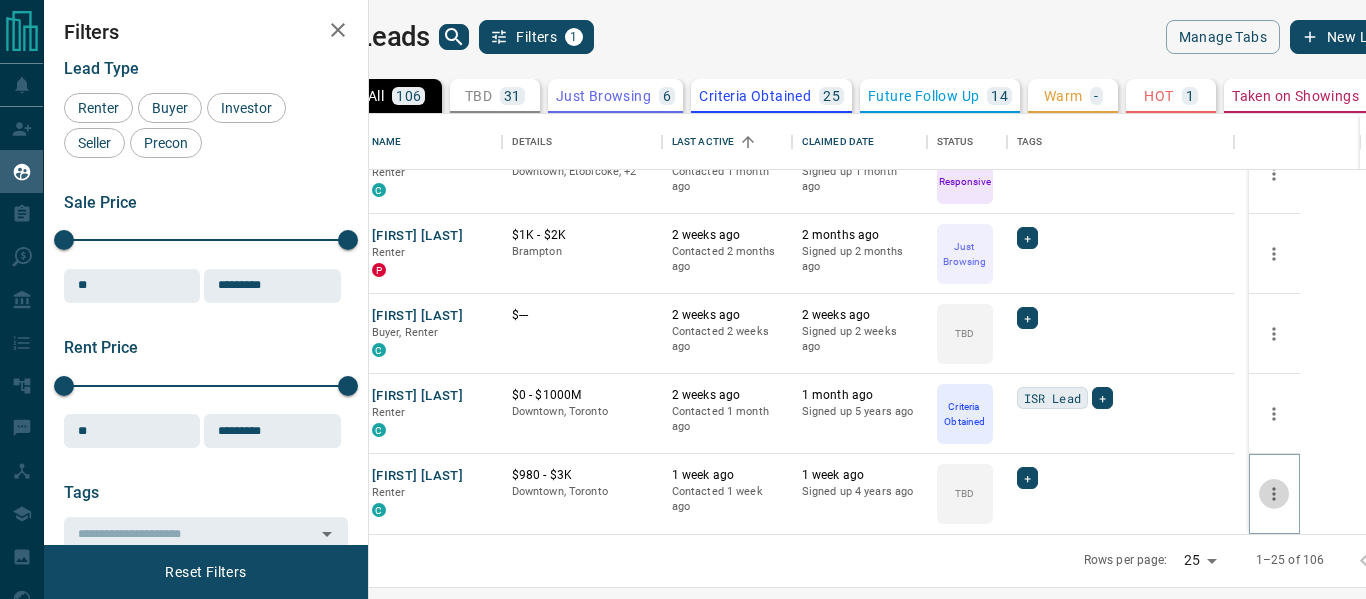 click 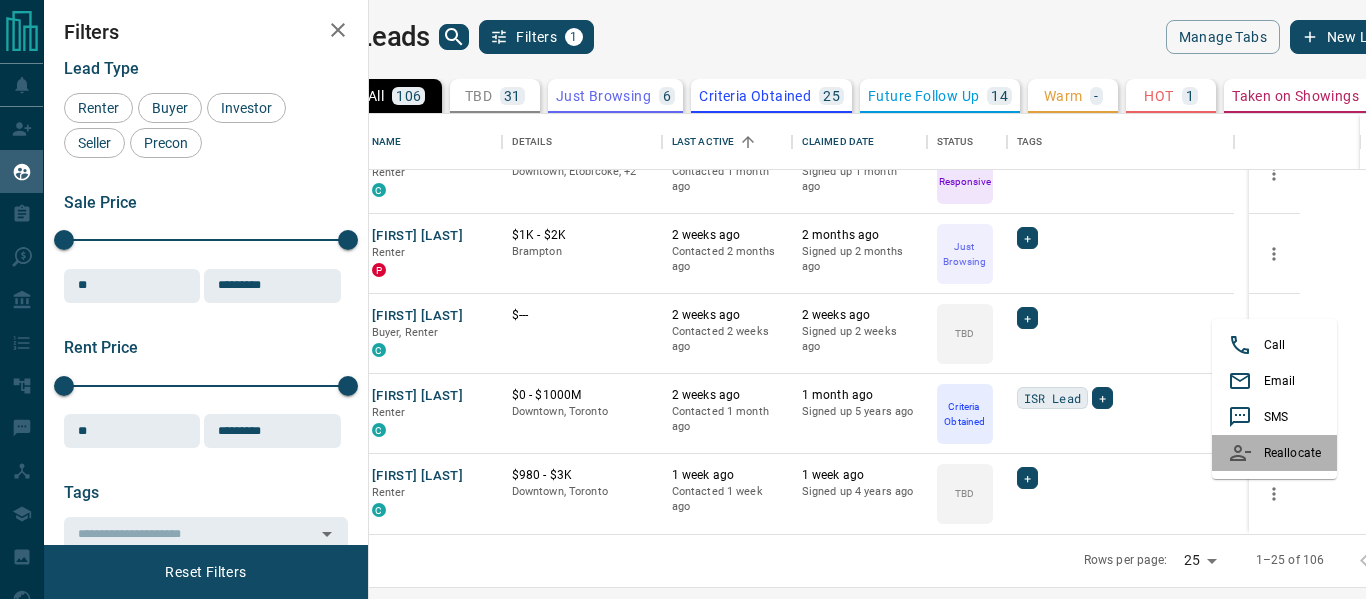 click at bounding box center (1246, 453) 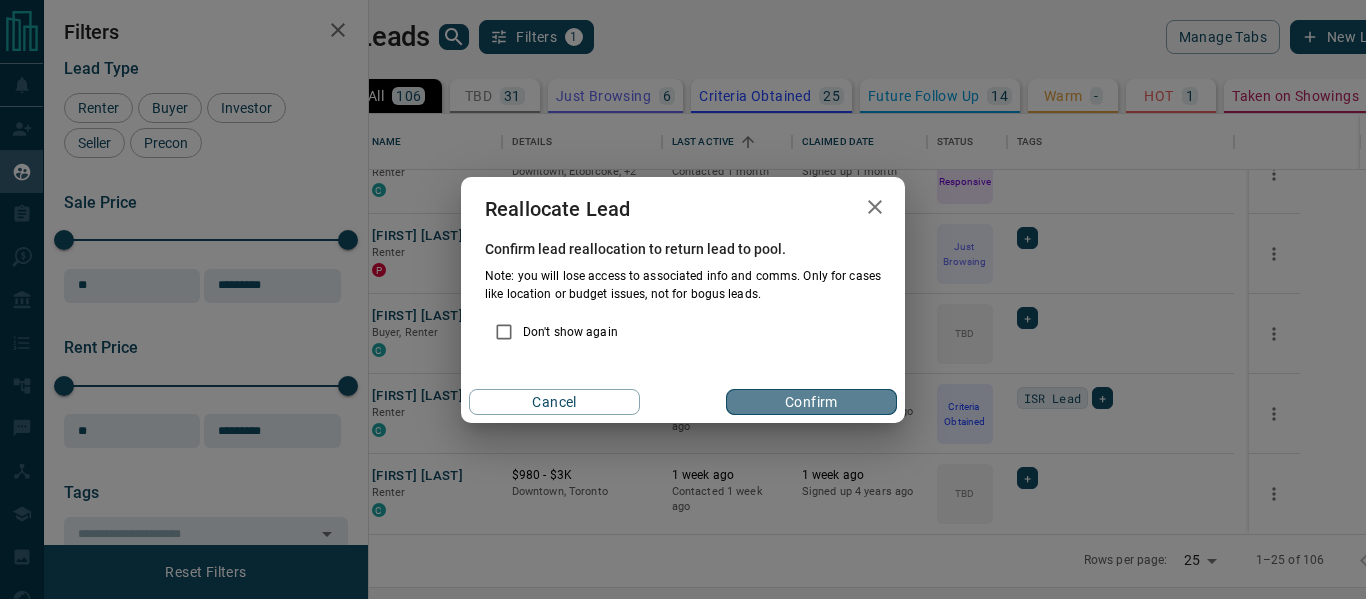 click on "Confirm" at bounding box center [811, 402] 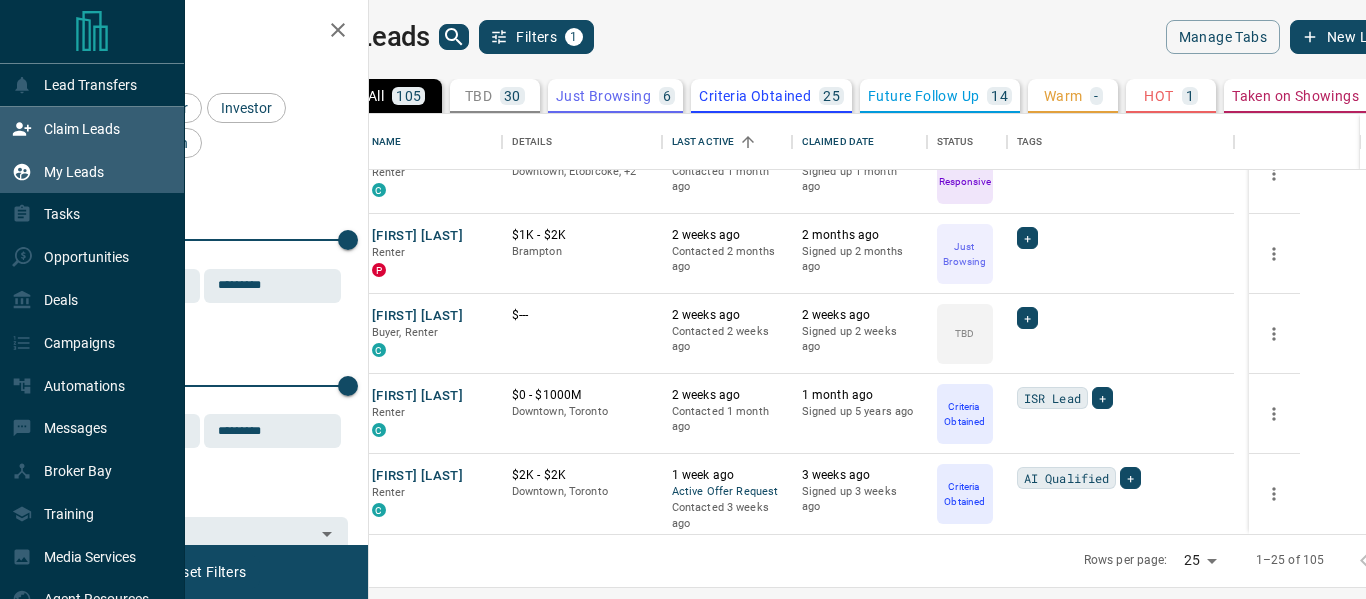 click on "Claim Leads" at bounding box center (82, 129) 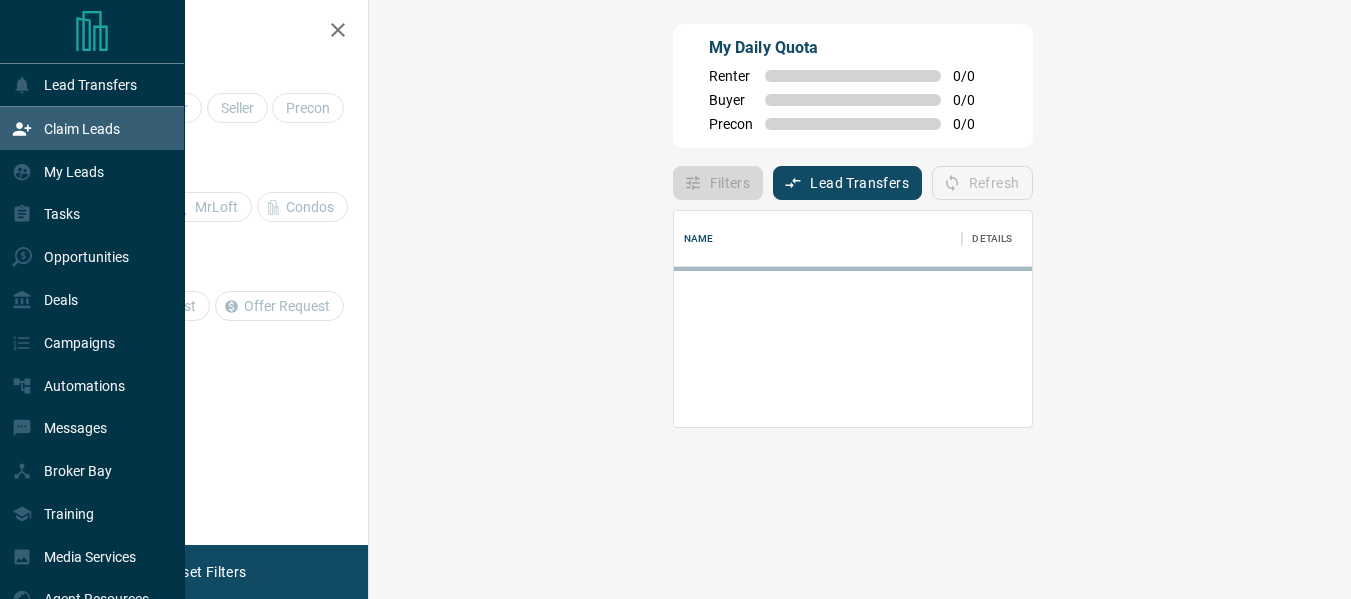 scroll, scrollTop: 0, scrollLeft: 0, axis: both 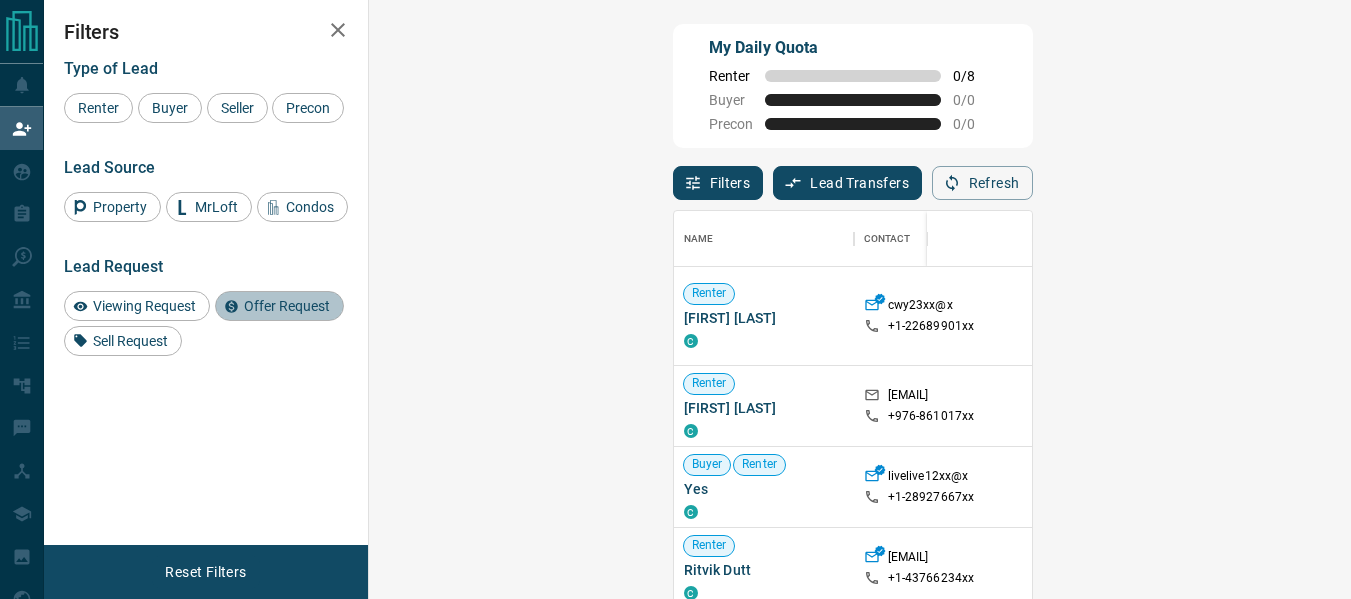 click on "Offer Request" at bounding box center [279, 306] 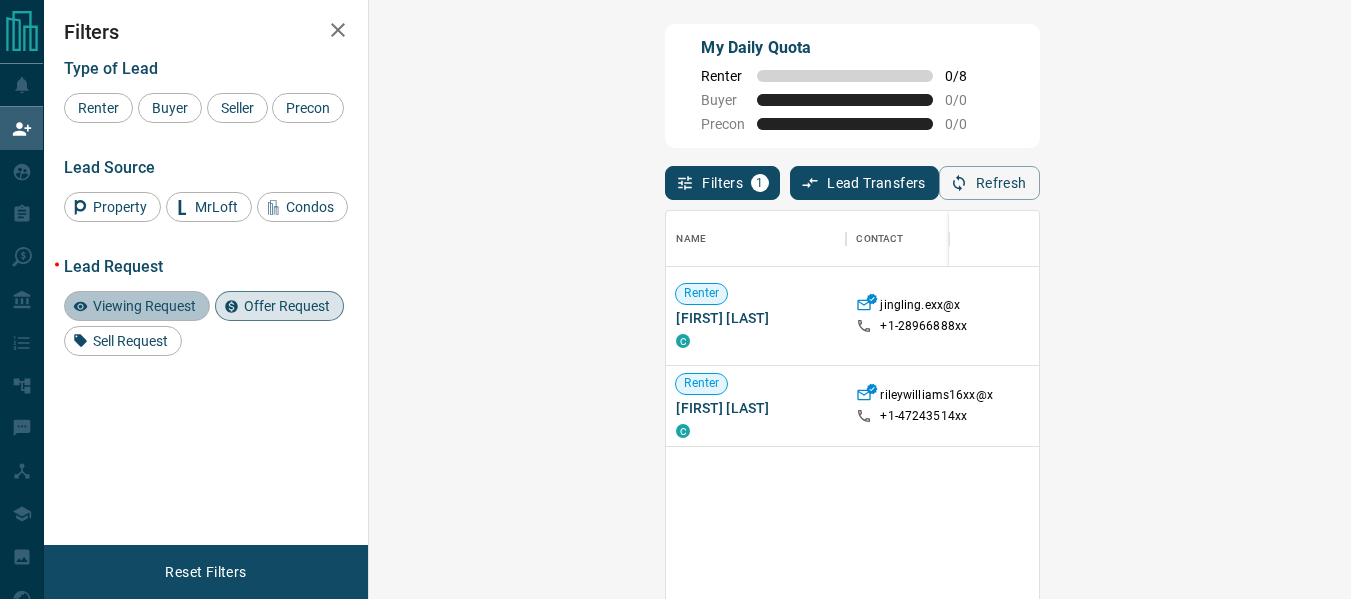 click on "Viewing Request" at bounding box center (144, 306) 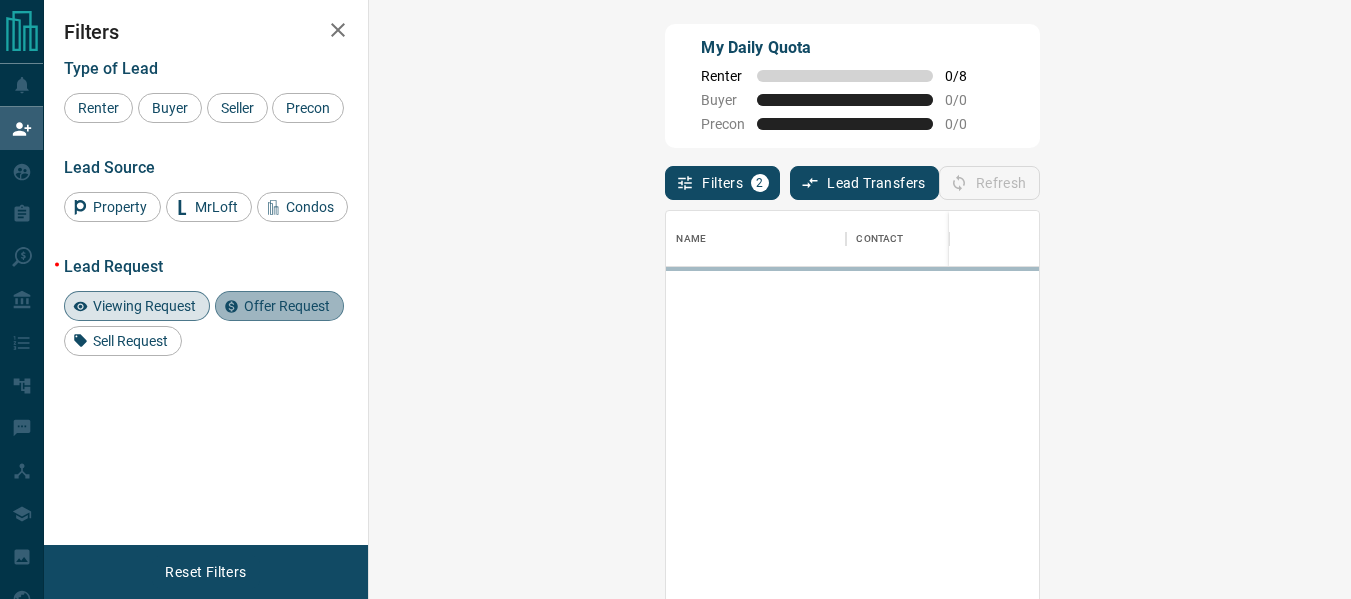 click on "Offer Request" at bounding box center [287, 306] 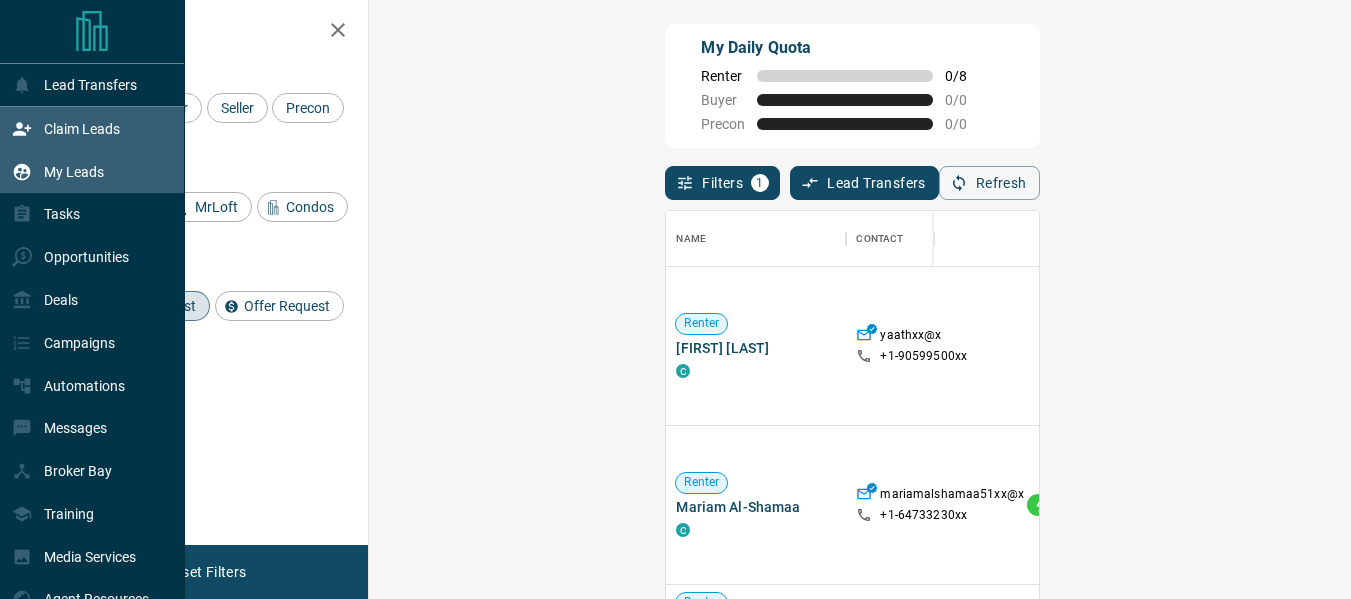 click on "My Leads" at bounding box center [58, 171] 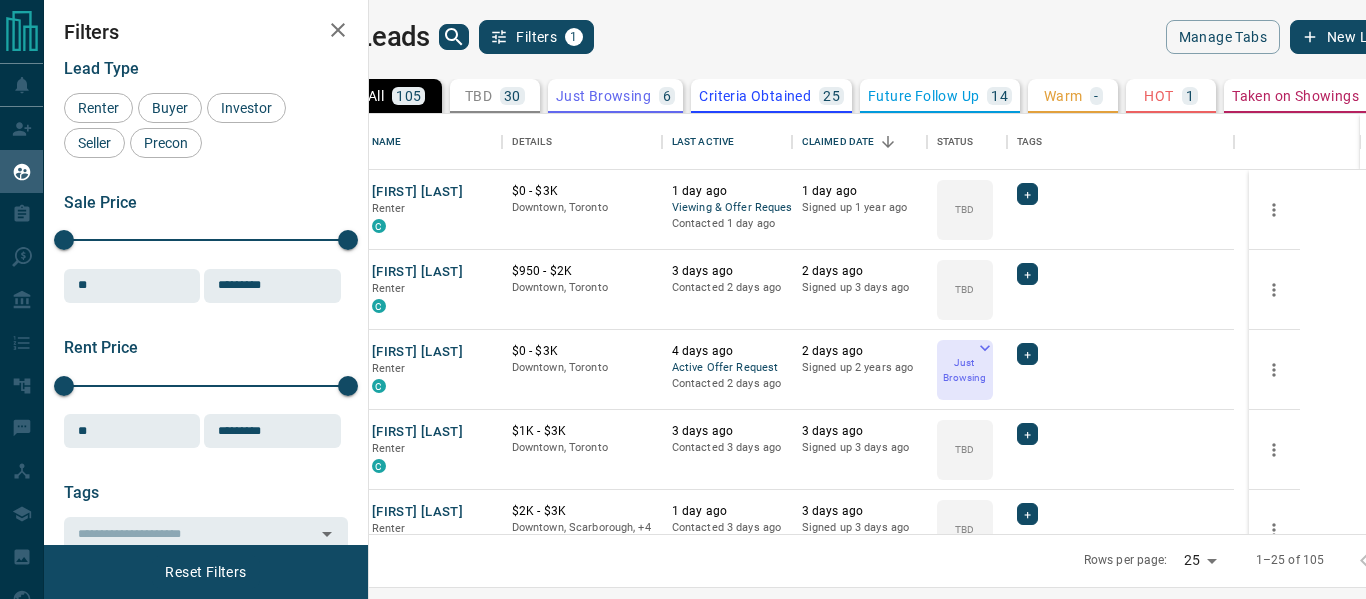 scroll, scrollTop: 16, scrollLeft: 16, axis: both 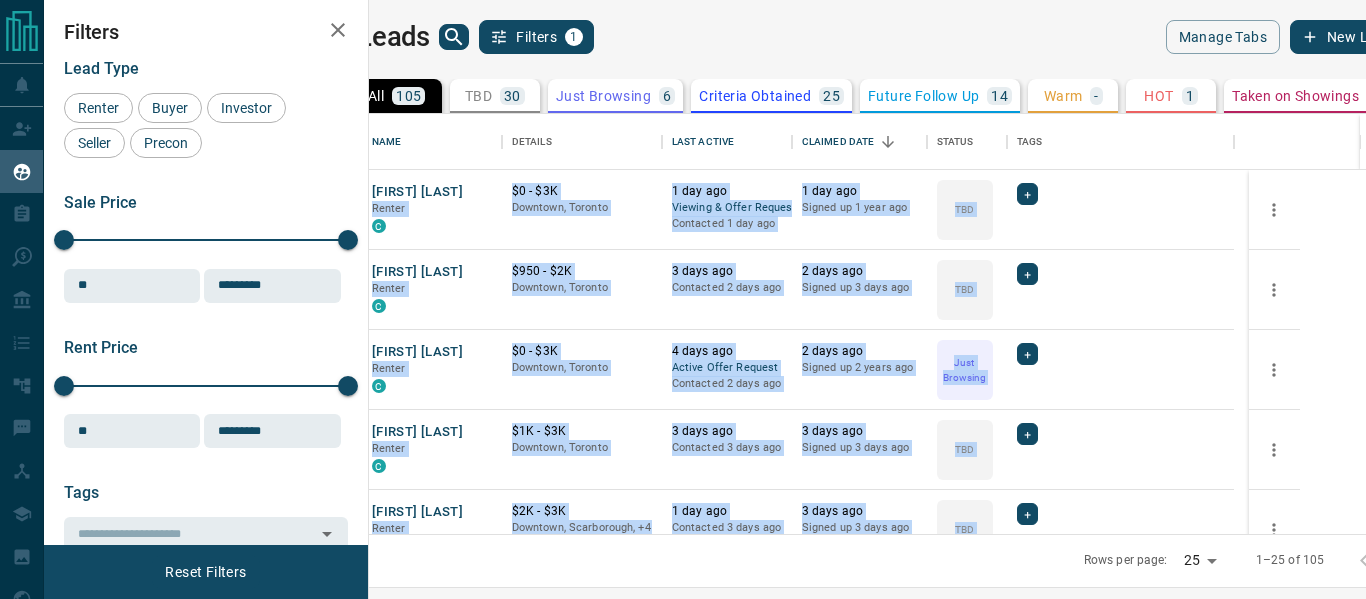 drag, startPoint x: 1365, startPoint y: 222, endPoint x: 1347, endPoint y: 490, distance: 268.6038 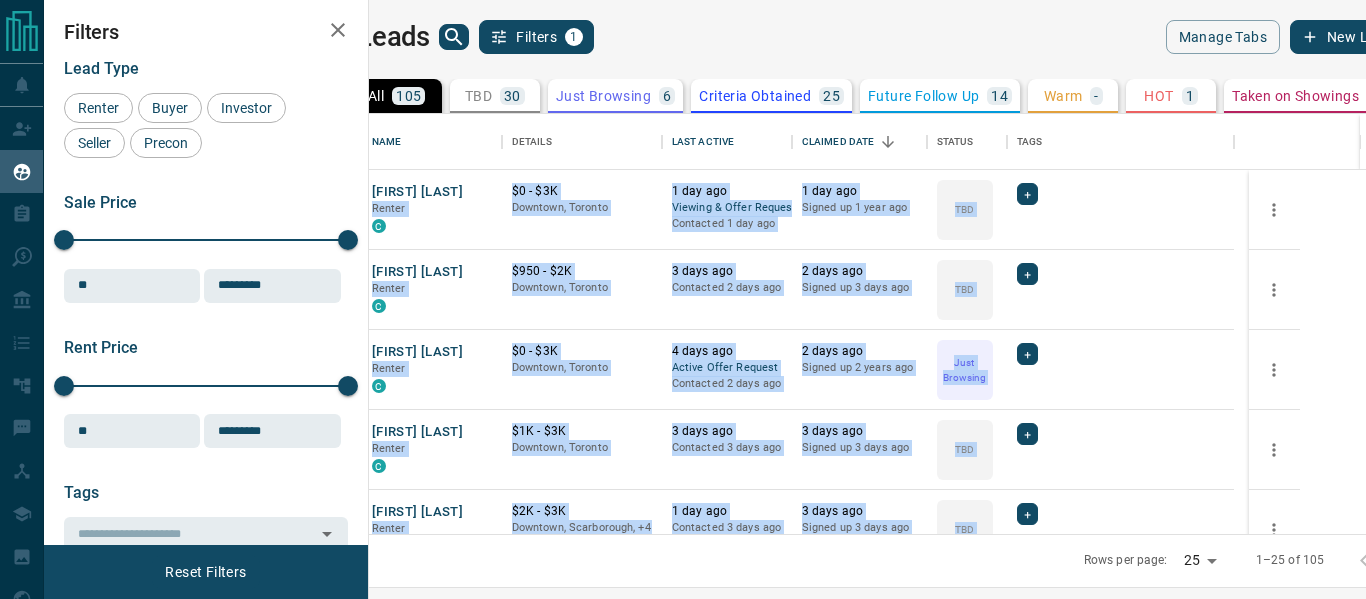click on "[FIRST] [LAST] Renter C $0 - $3K Downtown, Toronto 1 day ago Viewing & Offer Request Contacted 1 day ago 1 day ago Signed up 1 year ago TBD + [FIRST] [LAST] Renter C $950 - $2K Downtown, Toronto 3 days ago Contacted 2 days ago 2 days ago Signed up 3 days ago TBD + [FIRST] [LAST] Renter C $0 - $3K 4 days ago Active Offer Request Contacted 2 days ago 2 days ago Signed up 2 years ago Just Browsing + [FIRST] [LAST] Renter C $1K - $3K Downtown, Toronto 3 days ago Contacted 3 days ago 3 days ago Signed up 3 days ago TBD + [FIRST] [LAST] Renter C $2K - $3K Downtown, Scarborough, +4 1 day ago Contacted 3 days ago 3 days ago Signed up 3 days ago TBD + [FIRST] [LAST] Renter C $2K - $3K Downtown, Toronto 42 minutes ago Contacted 3 days ago 3 days ago Signed up 4 days ago TBD + C +" at bounding box center (705, 287) 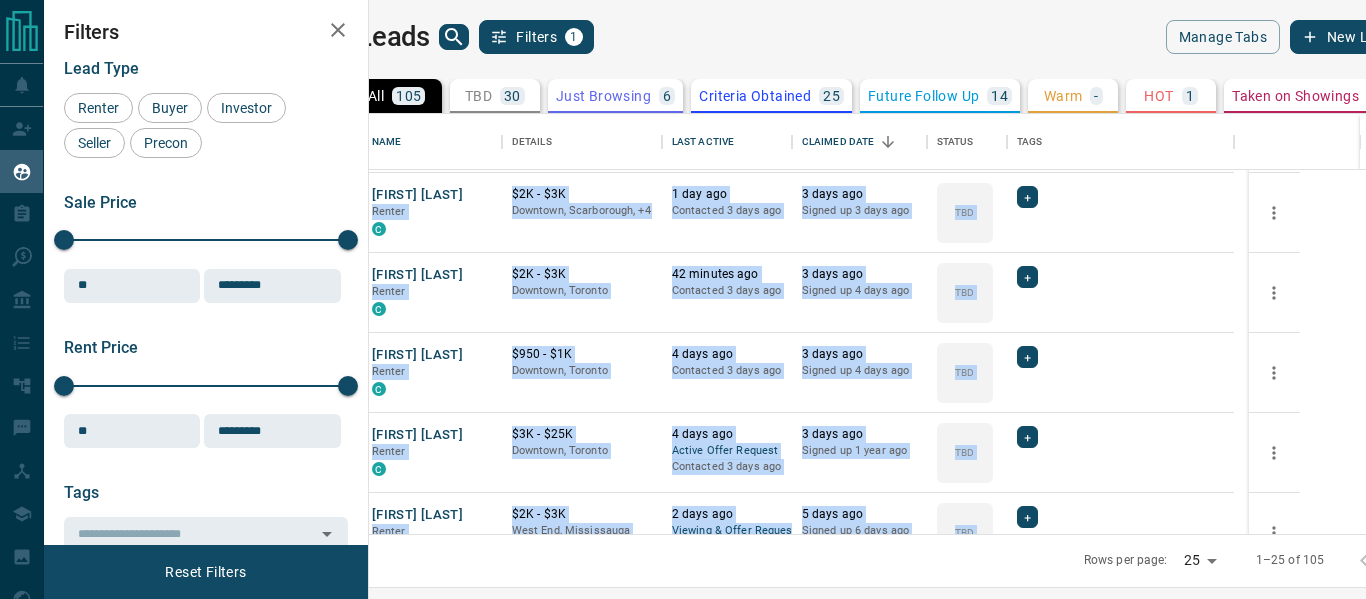 scroll, scrollTop: 318, scrollLeft: 0, axis: vertical 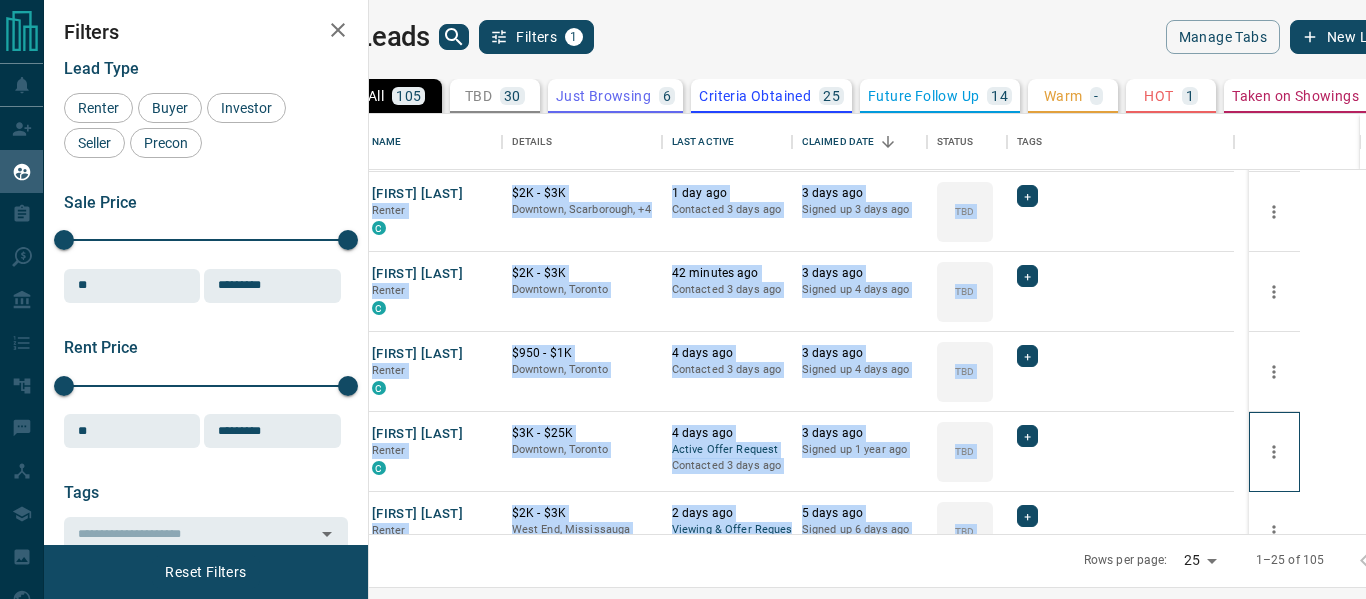 click at bounding box center (1274, 452) 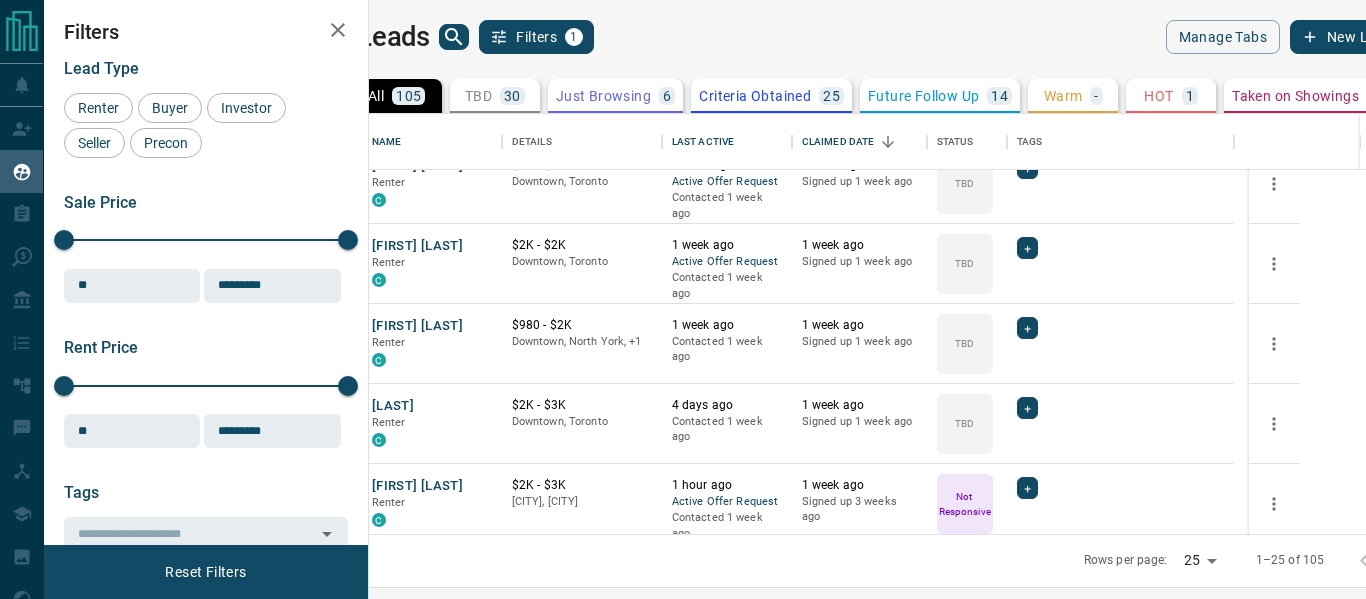 scroll, scrollTop: 1636, scrollLeft: 0, axis: vertical 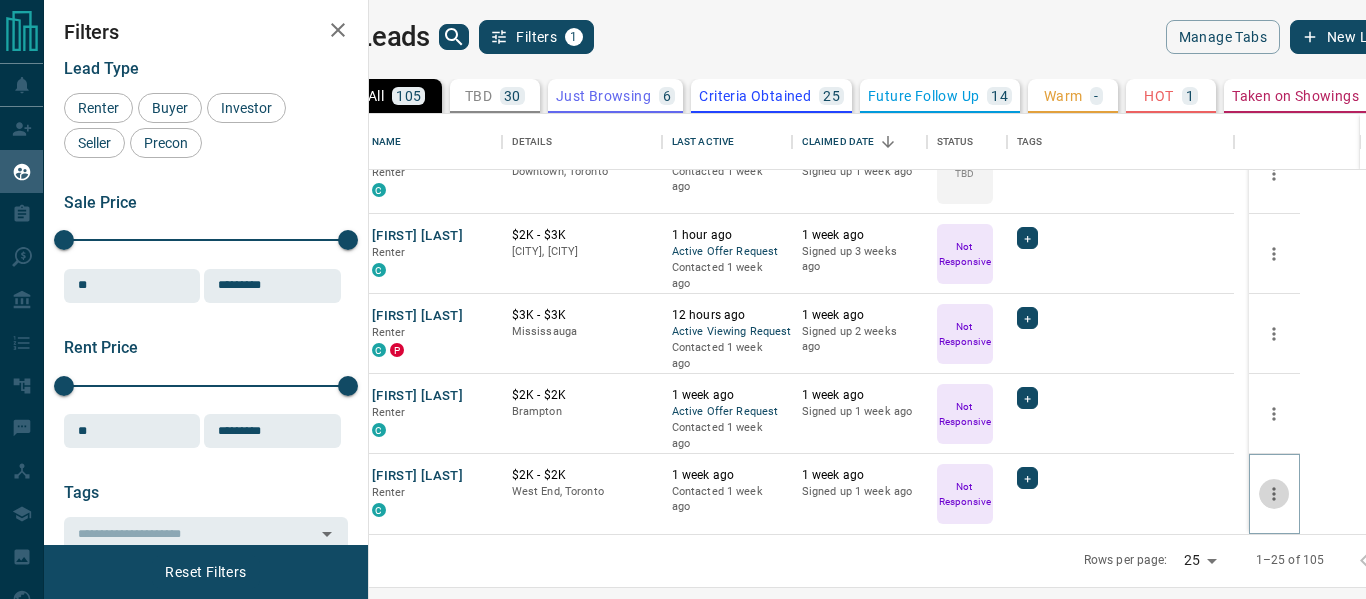 click 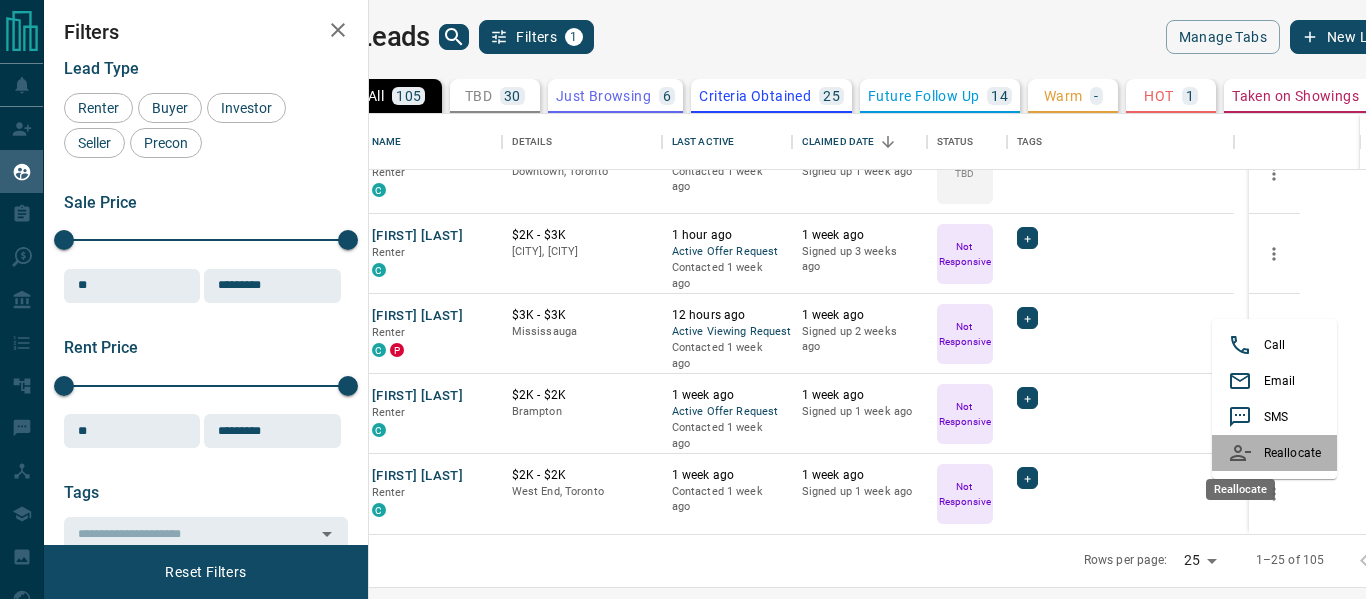 click 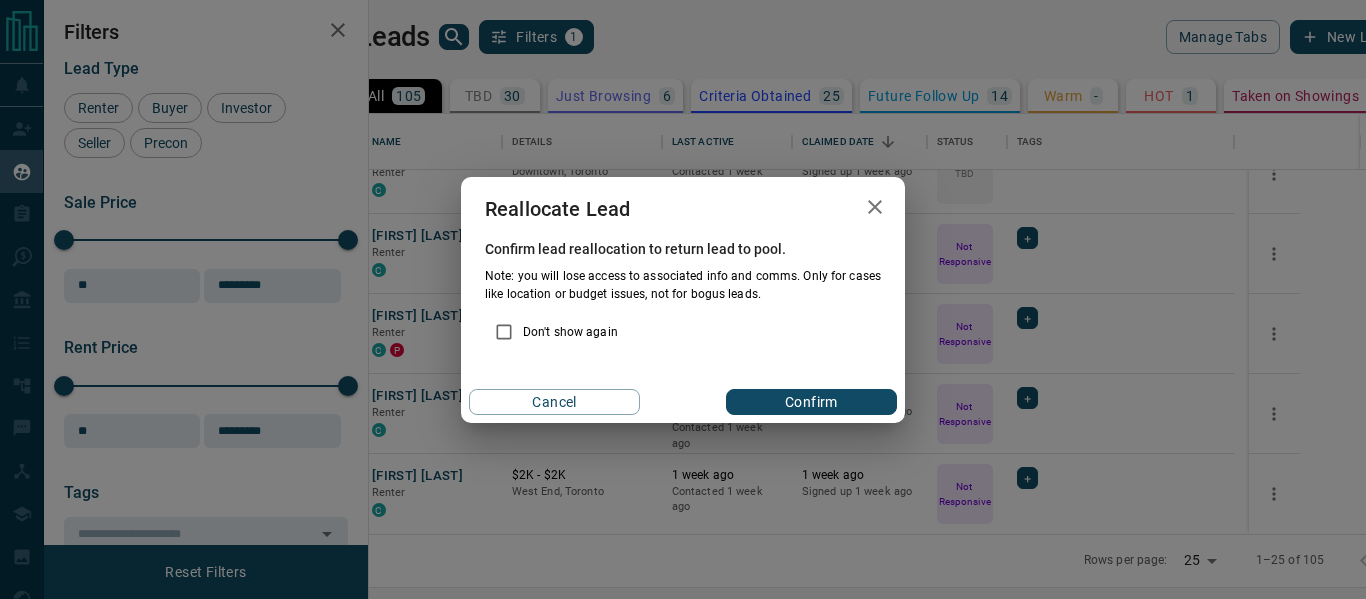 click on "Cancel Confirm" at bounding box center (683, 402) 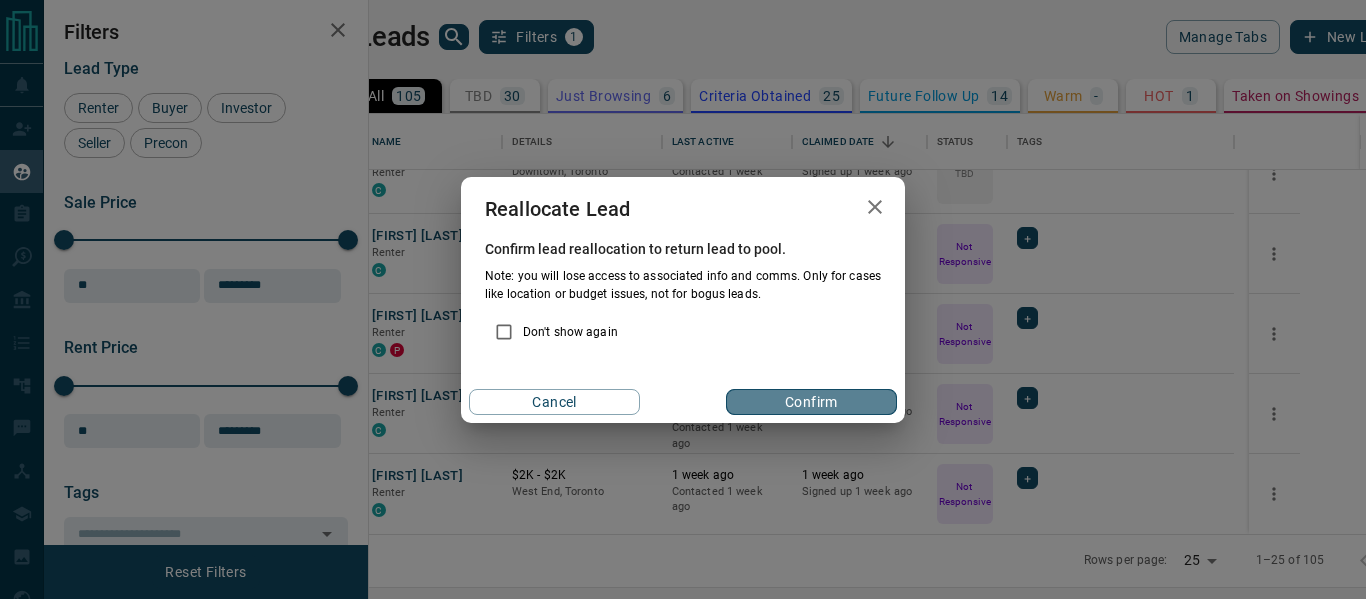 click on "Confirm" at bounding box center (811, 402) 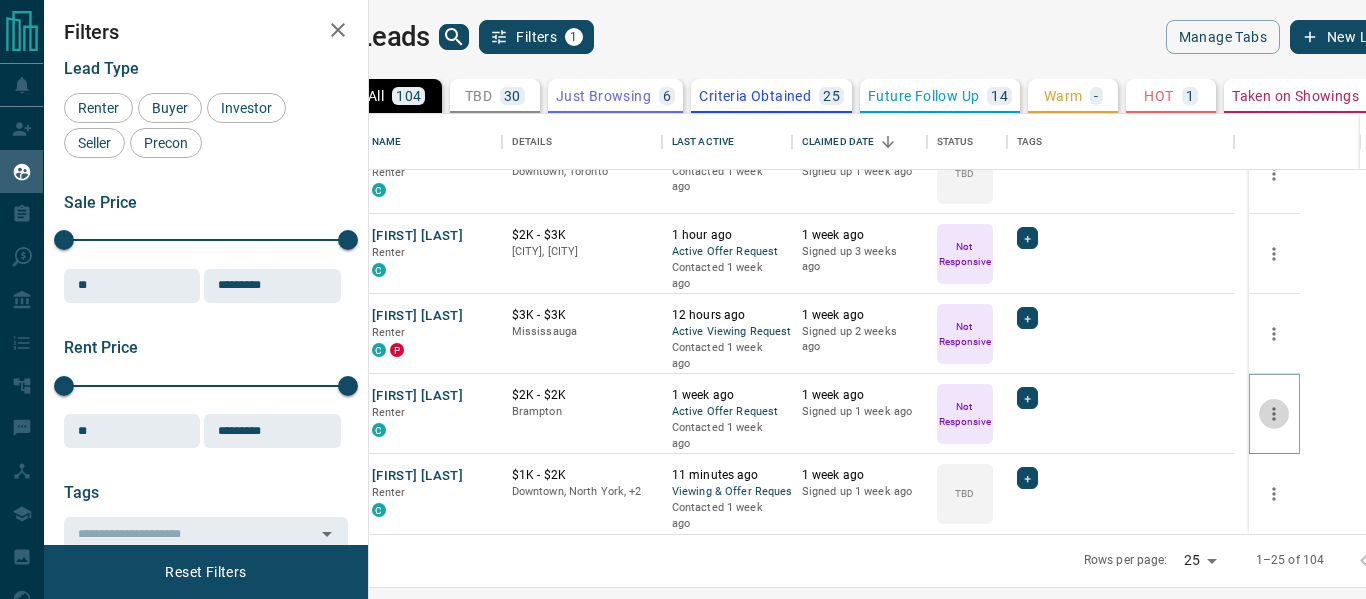 click 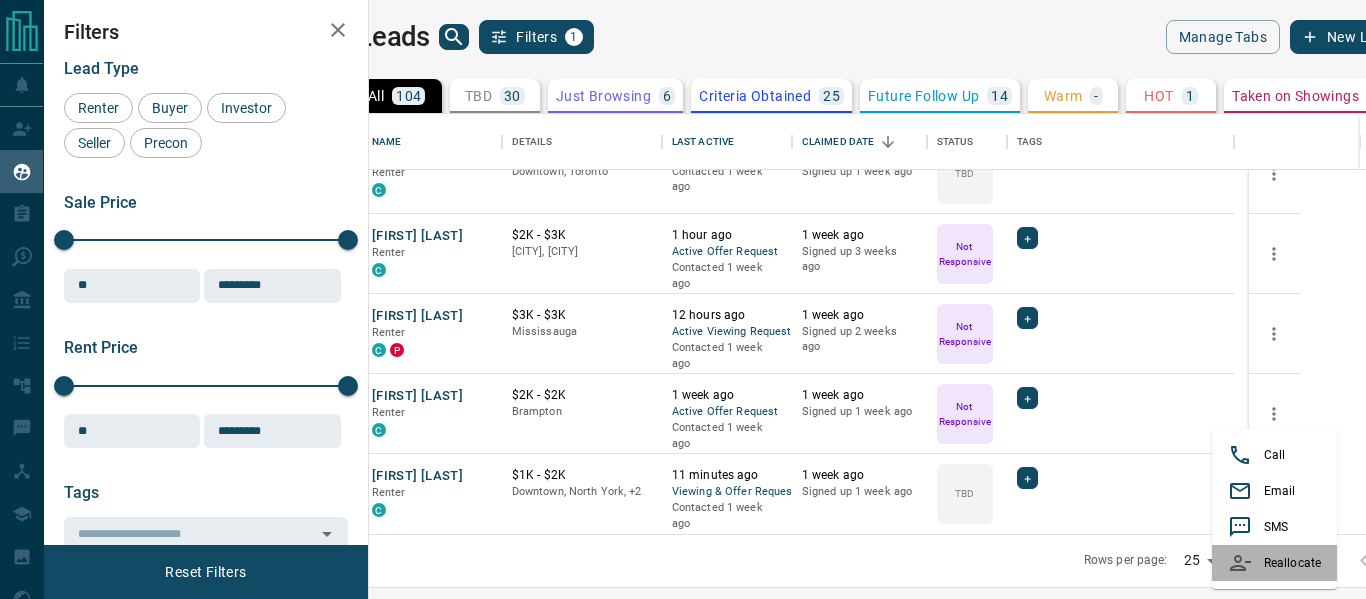click on "Reallocate" at bounding box center [1274, 563] 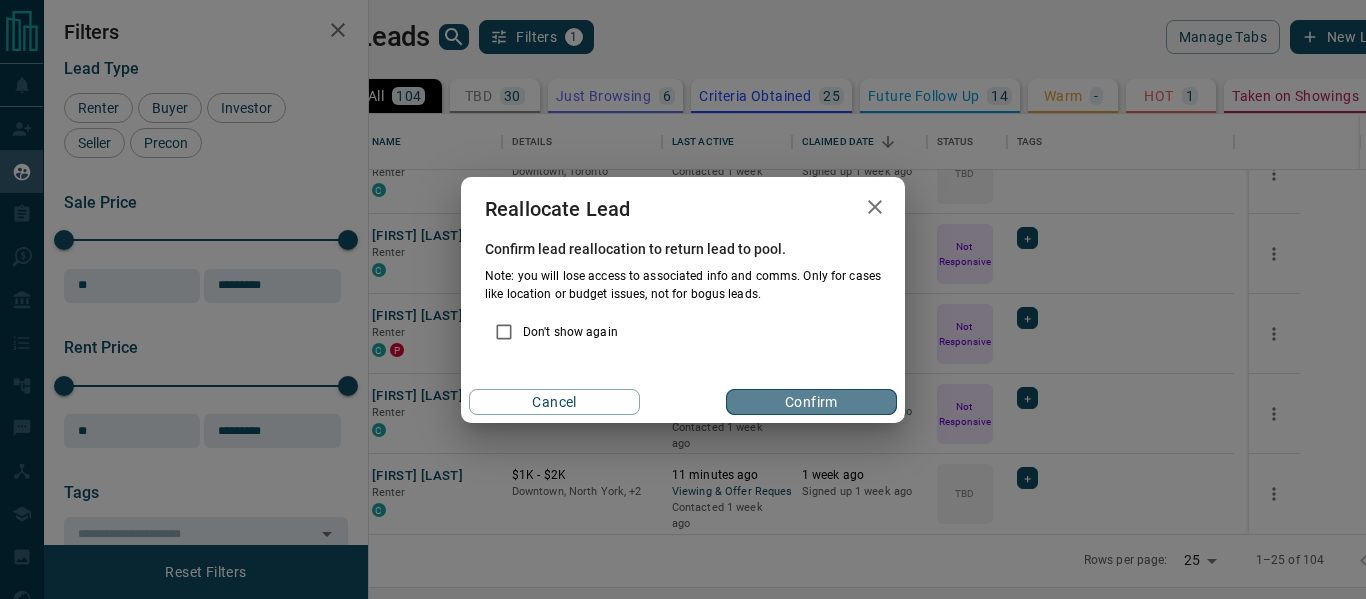 click on "Confirm" at bounding box center [811, 402] 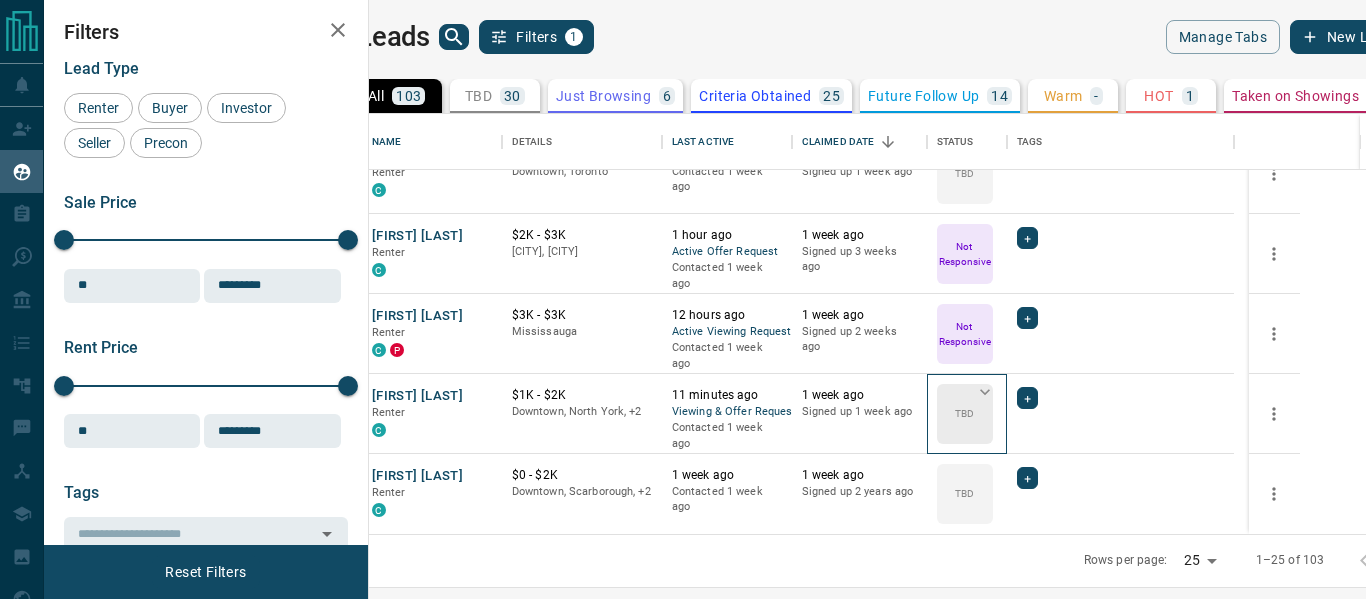 click on "TBD" at bounding box center [965, 414] 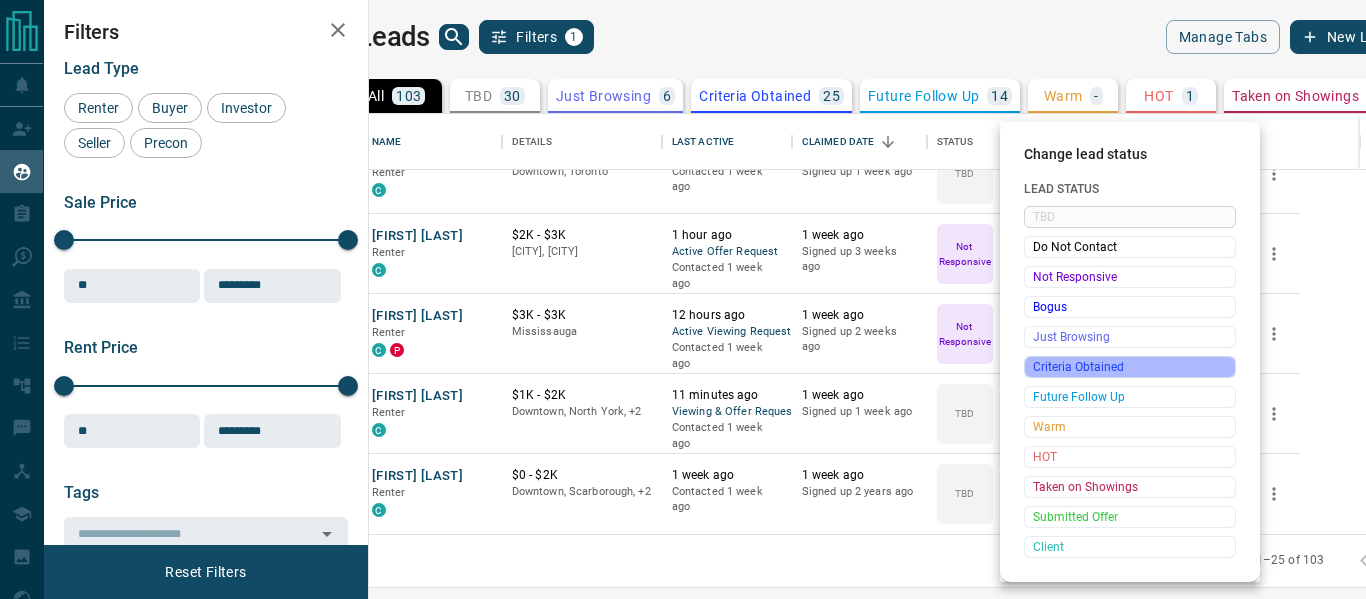 click on "Criteria Obtained" at bounding box center [1130, 367] 